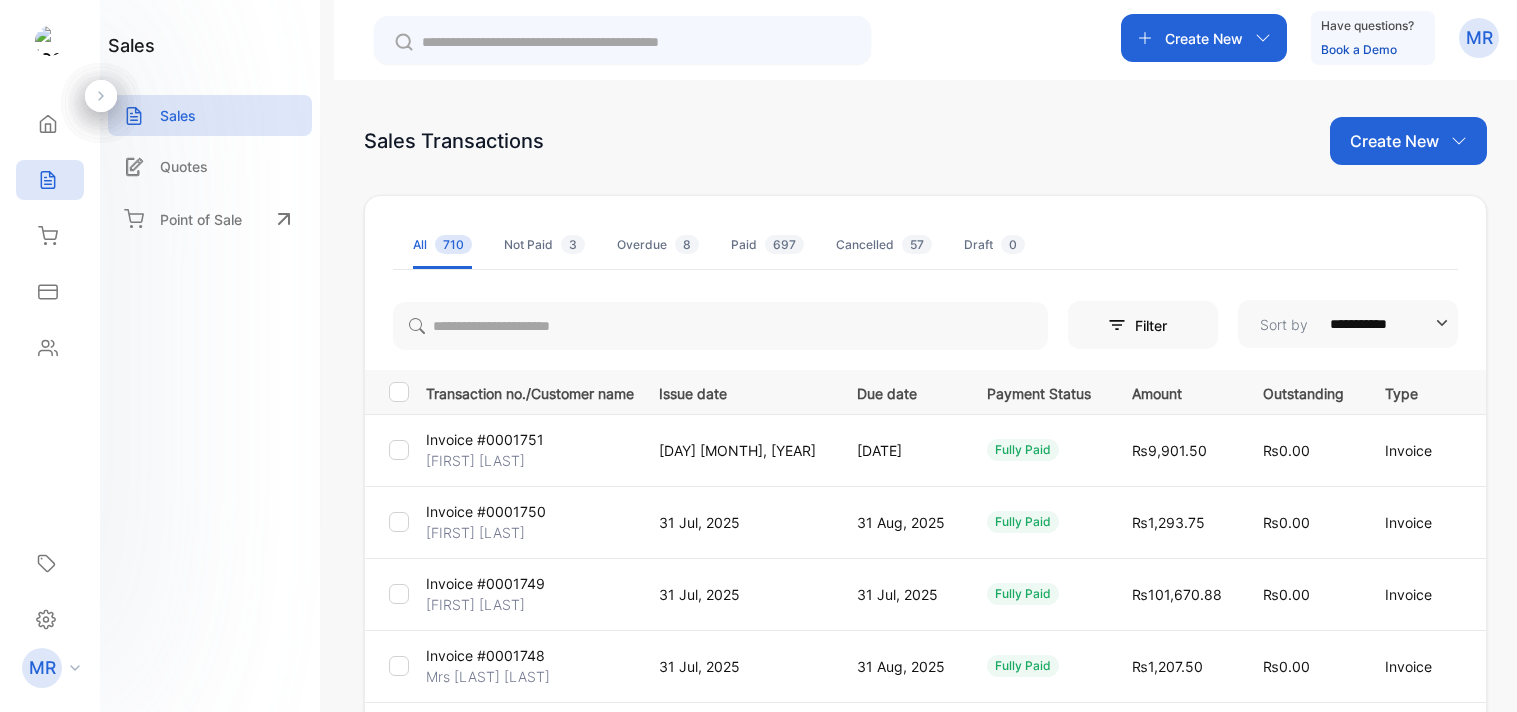 scroll, scrollTop: 0, scrollLeft: 0, axis: both 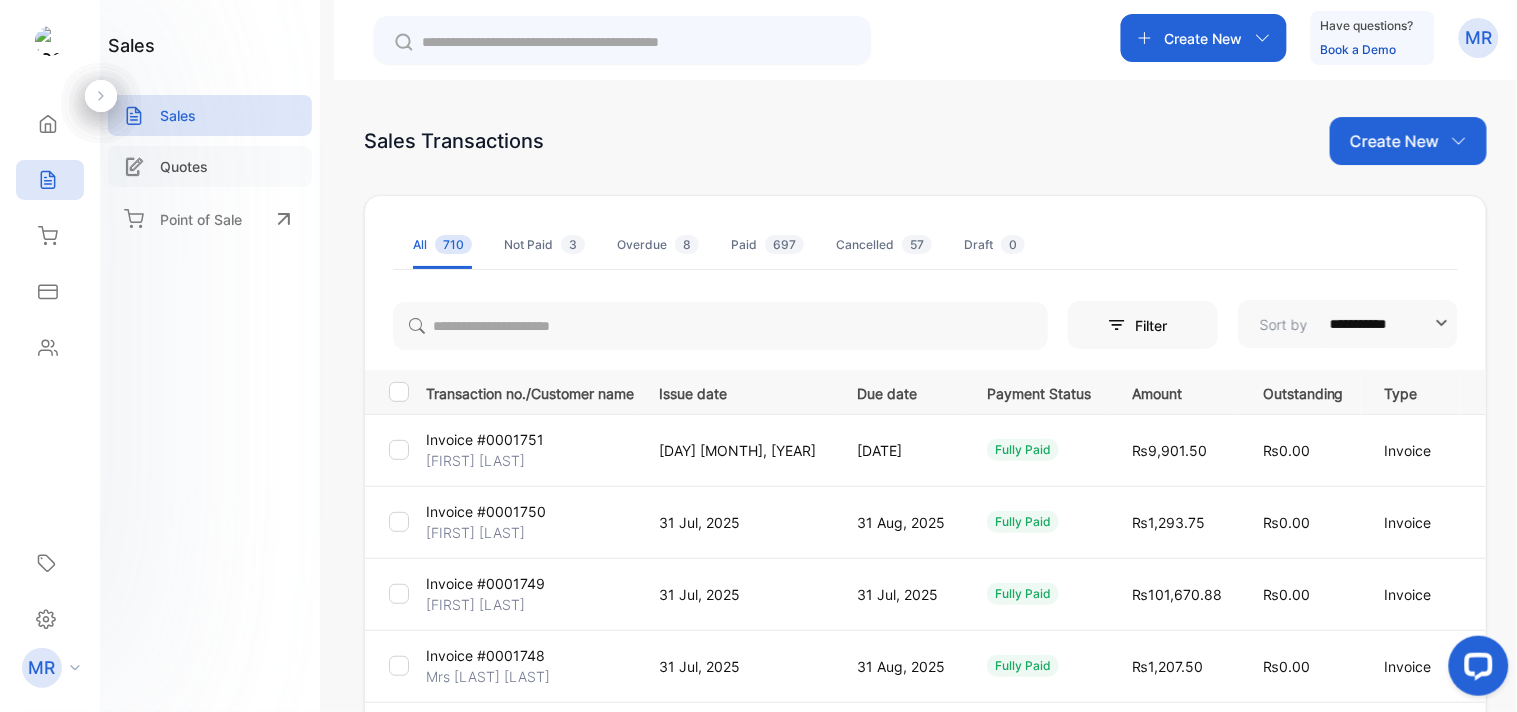 click on "Quotes" at bounding box center (210, 166) 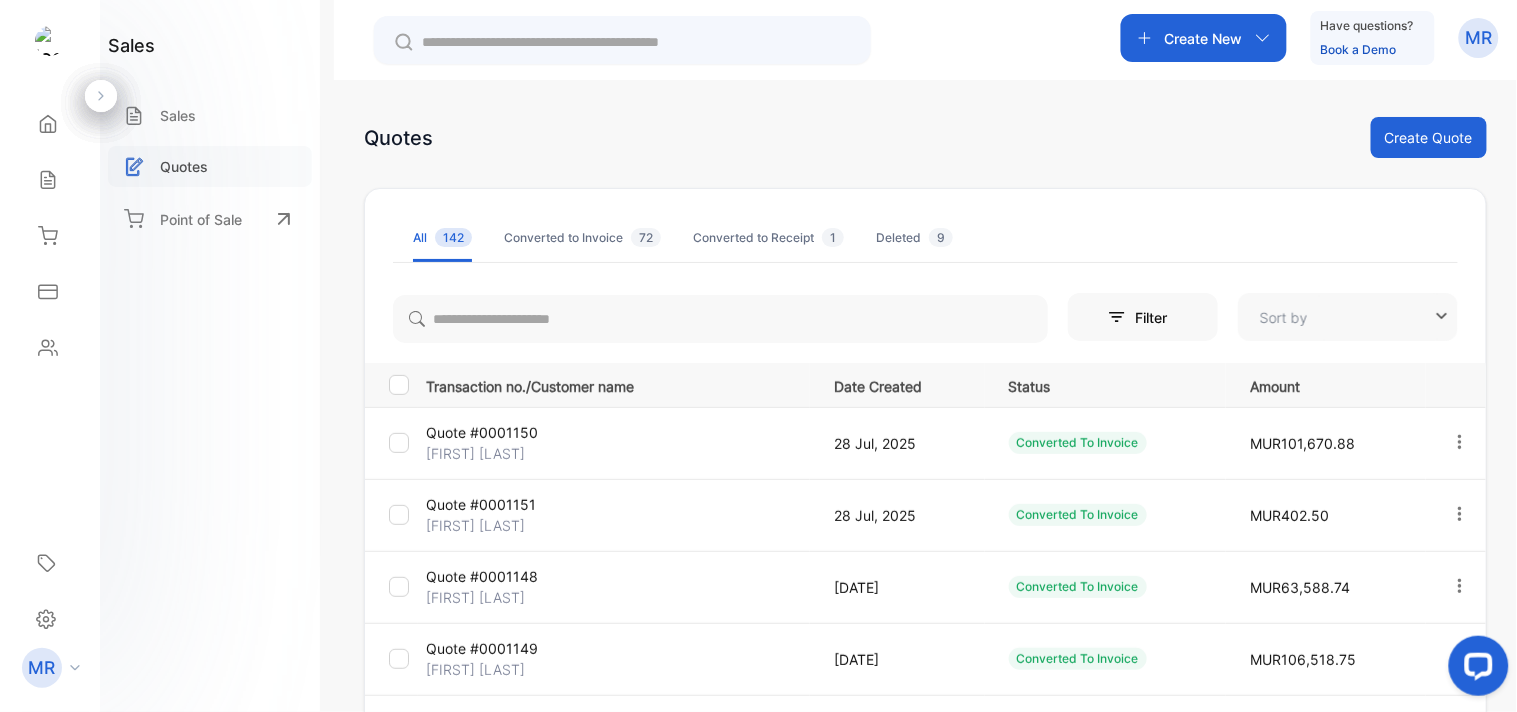 type on "**********" 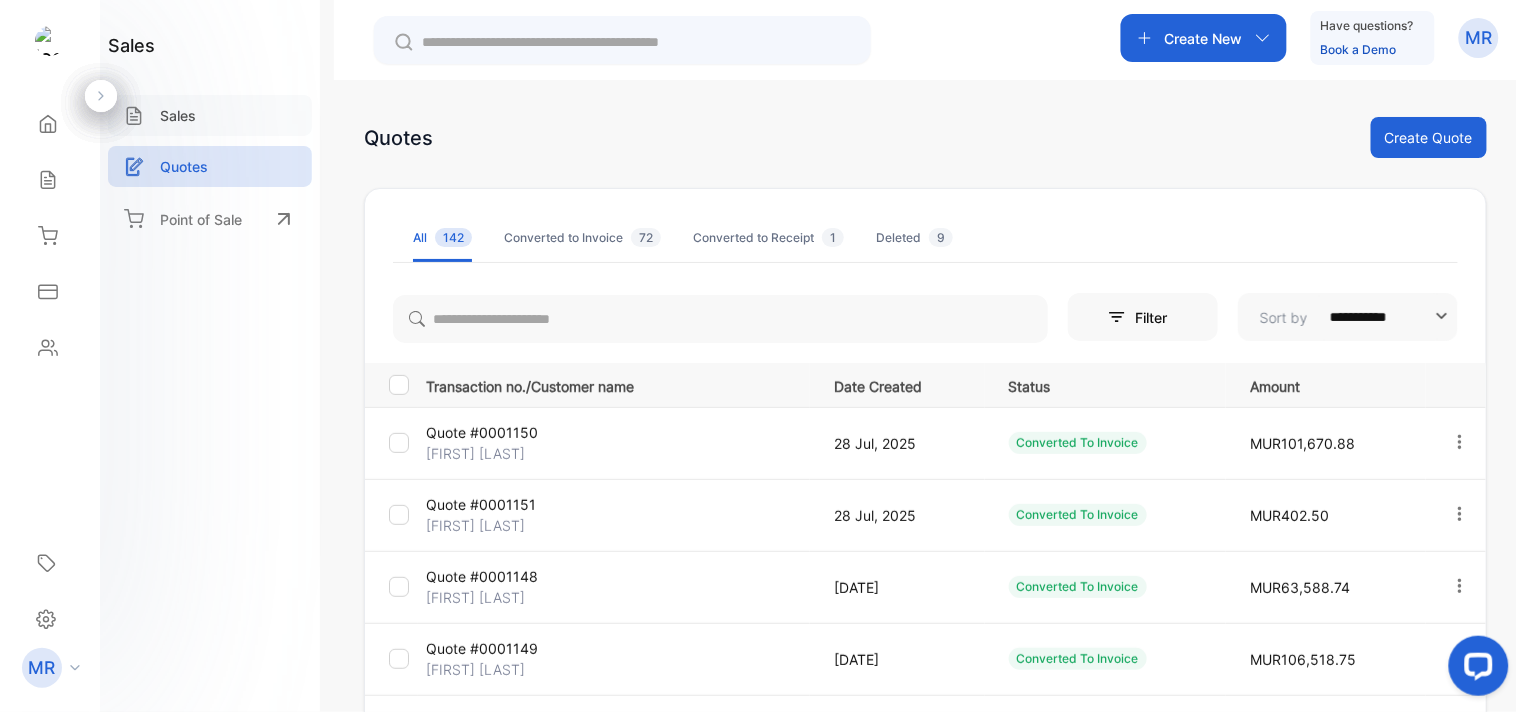 click on "Sales" at bounding box center (210, 115) 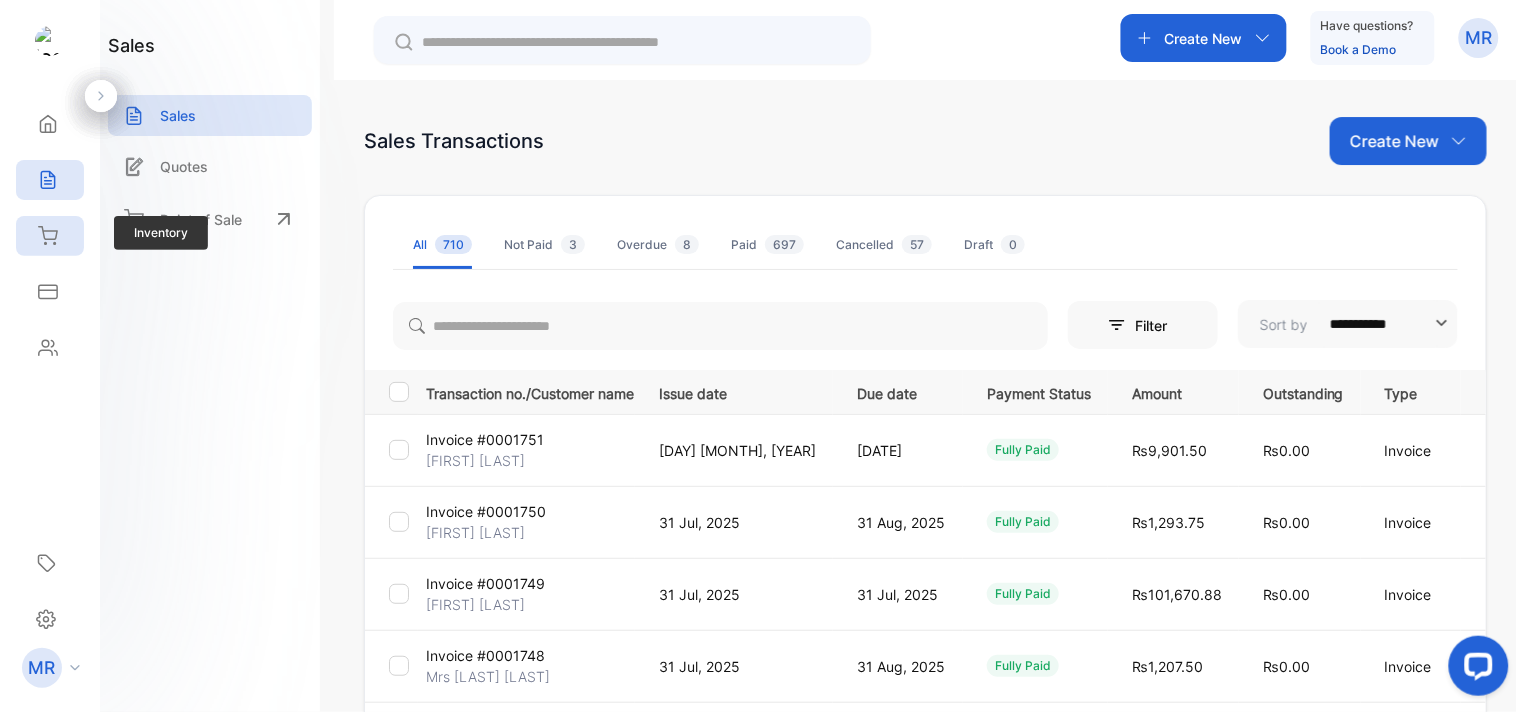 click on "Inventory" at bounding box center [45, 236] 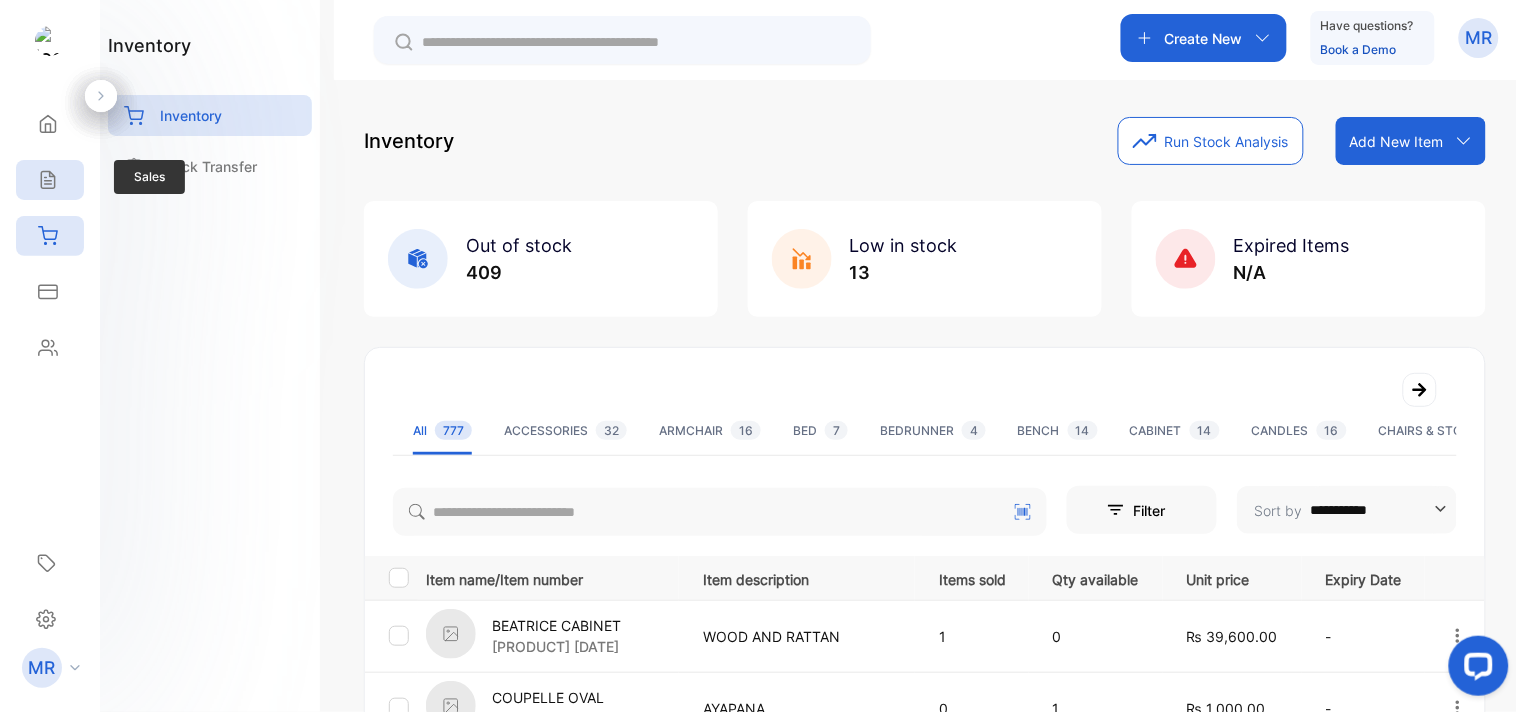 click 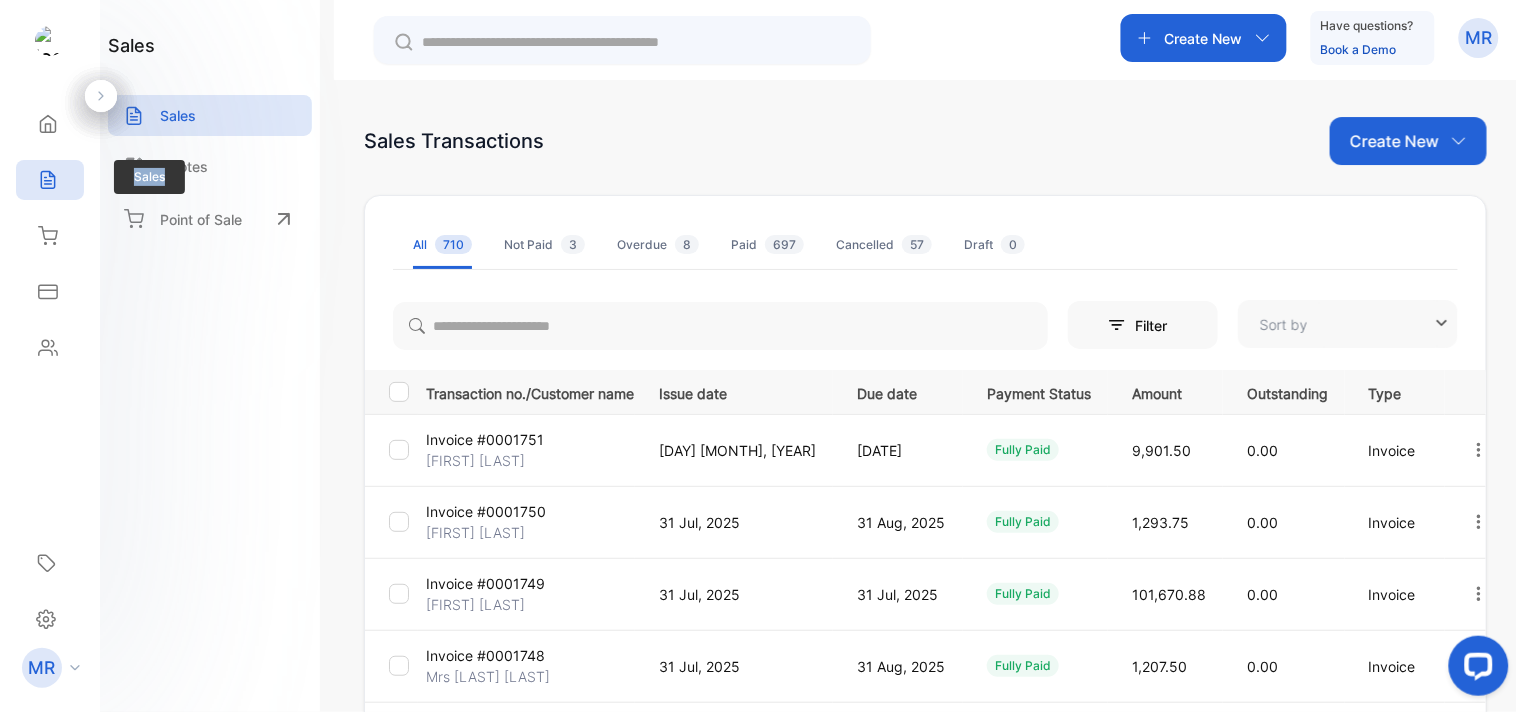 type on "**********" 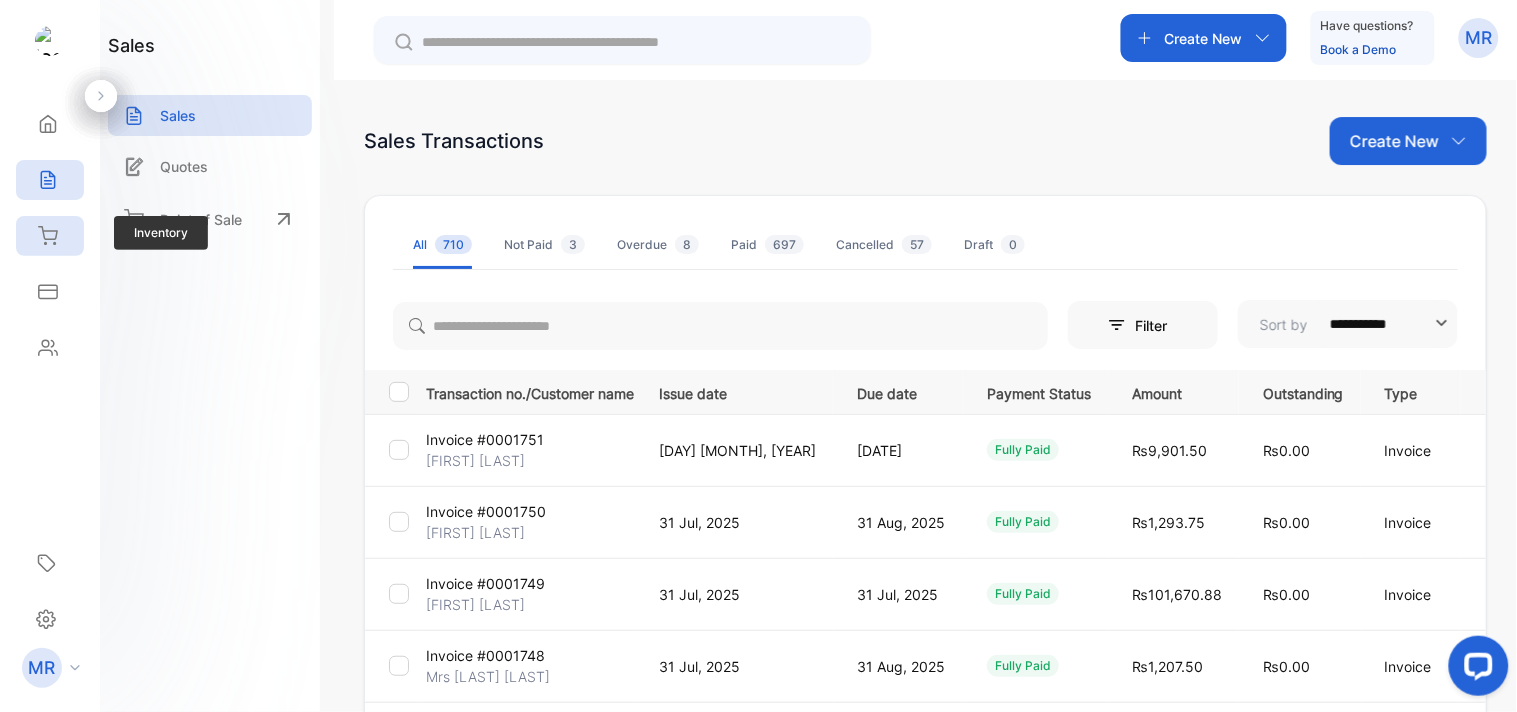 click 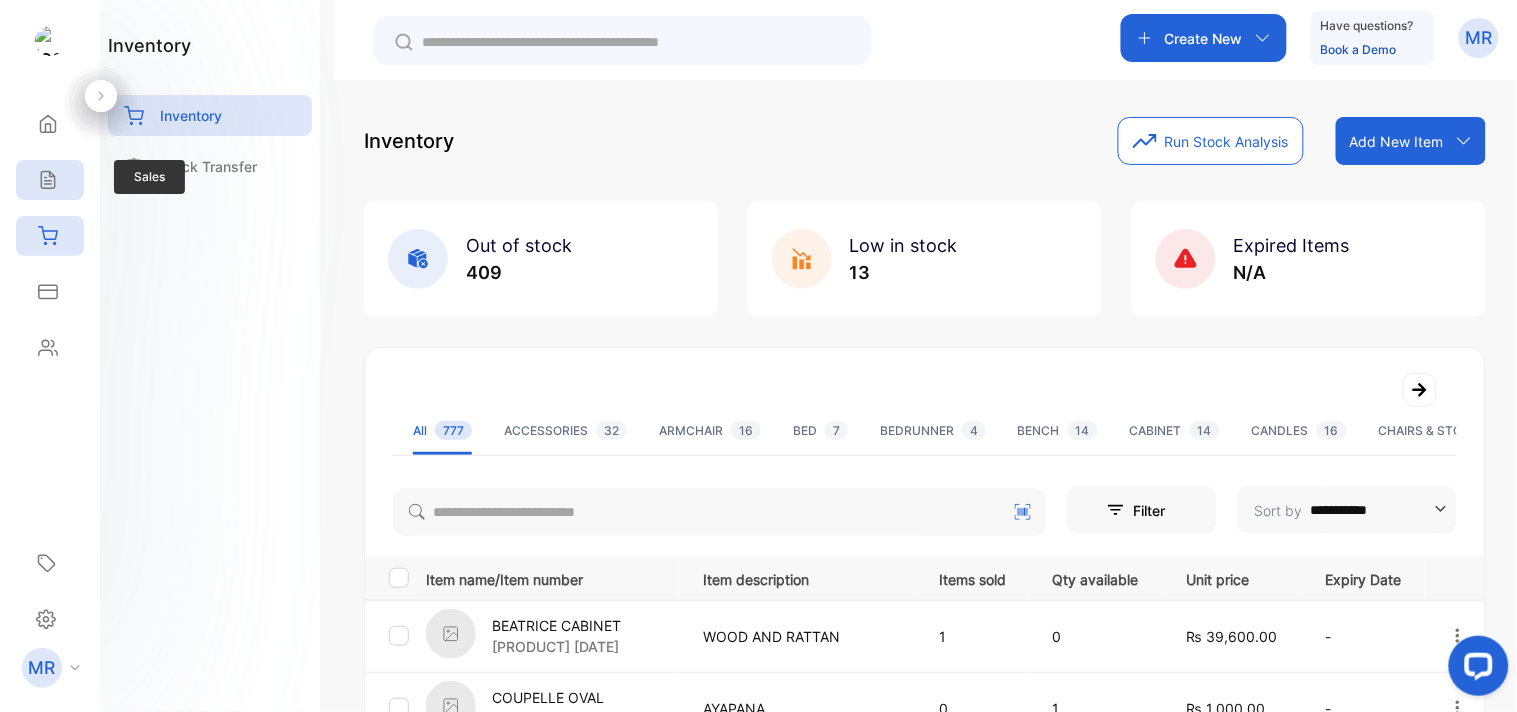 click on "Sales" at bounding box center (50, 180) 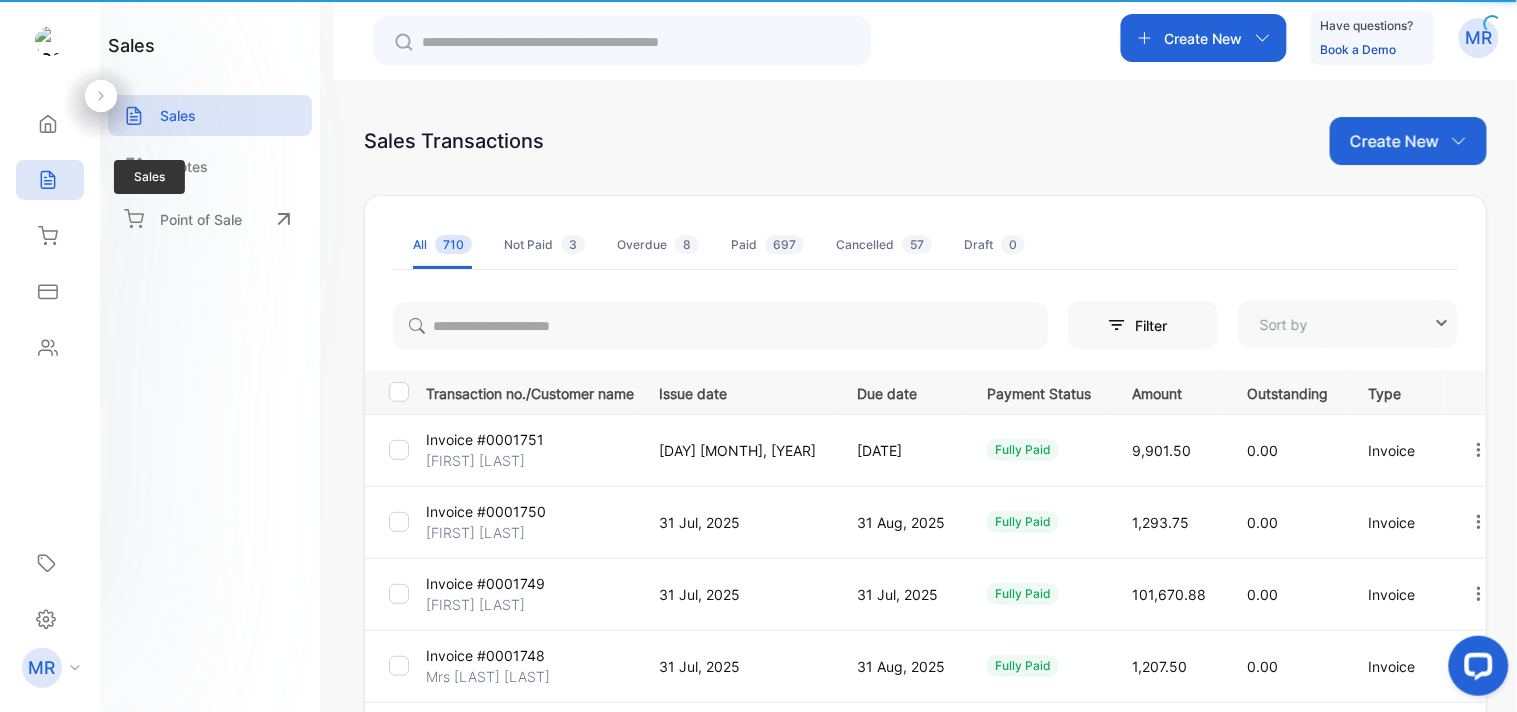 type on "**********" 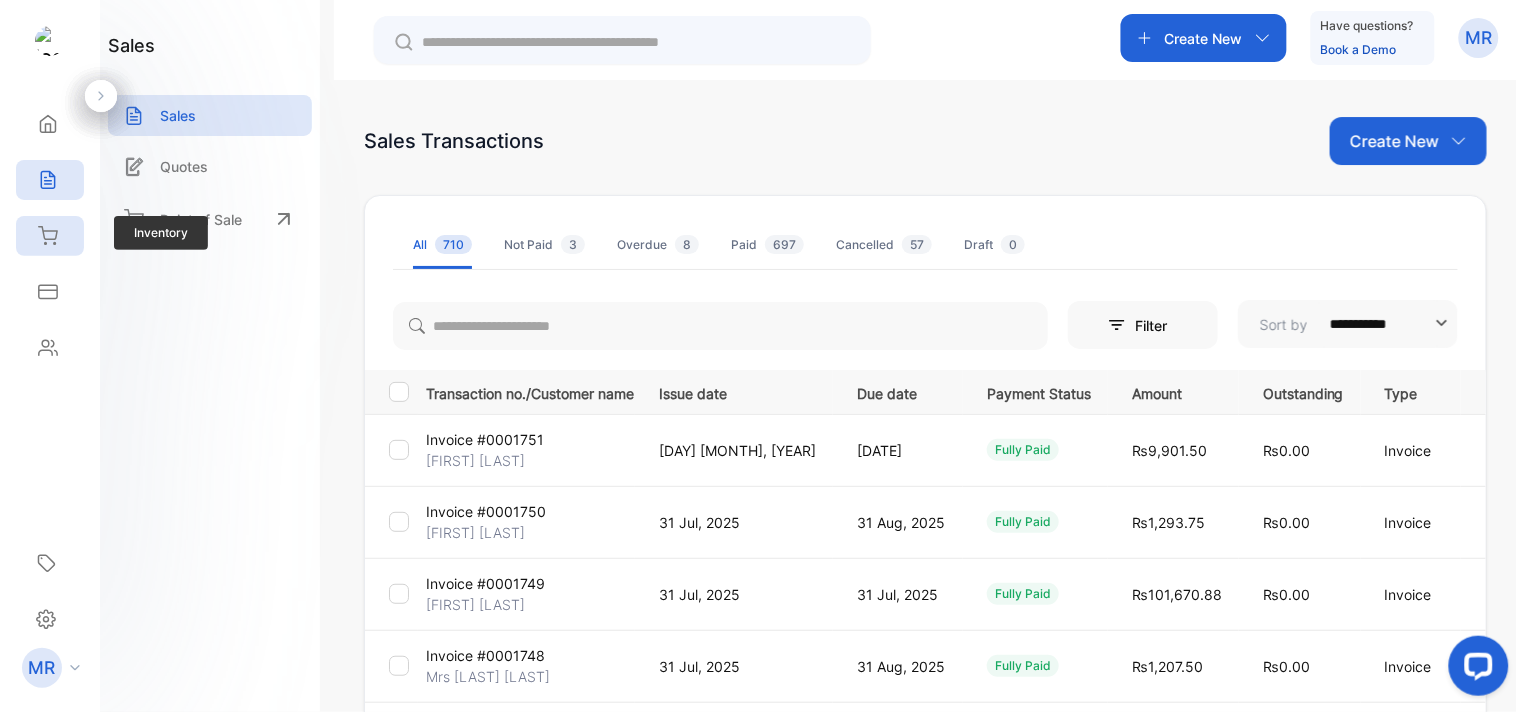 click on "Inventory" at bounding box center (50, 236) 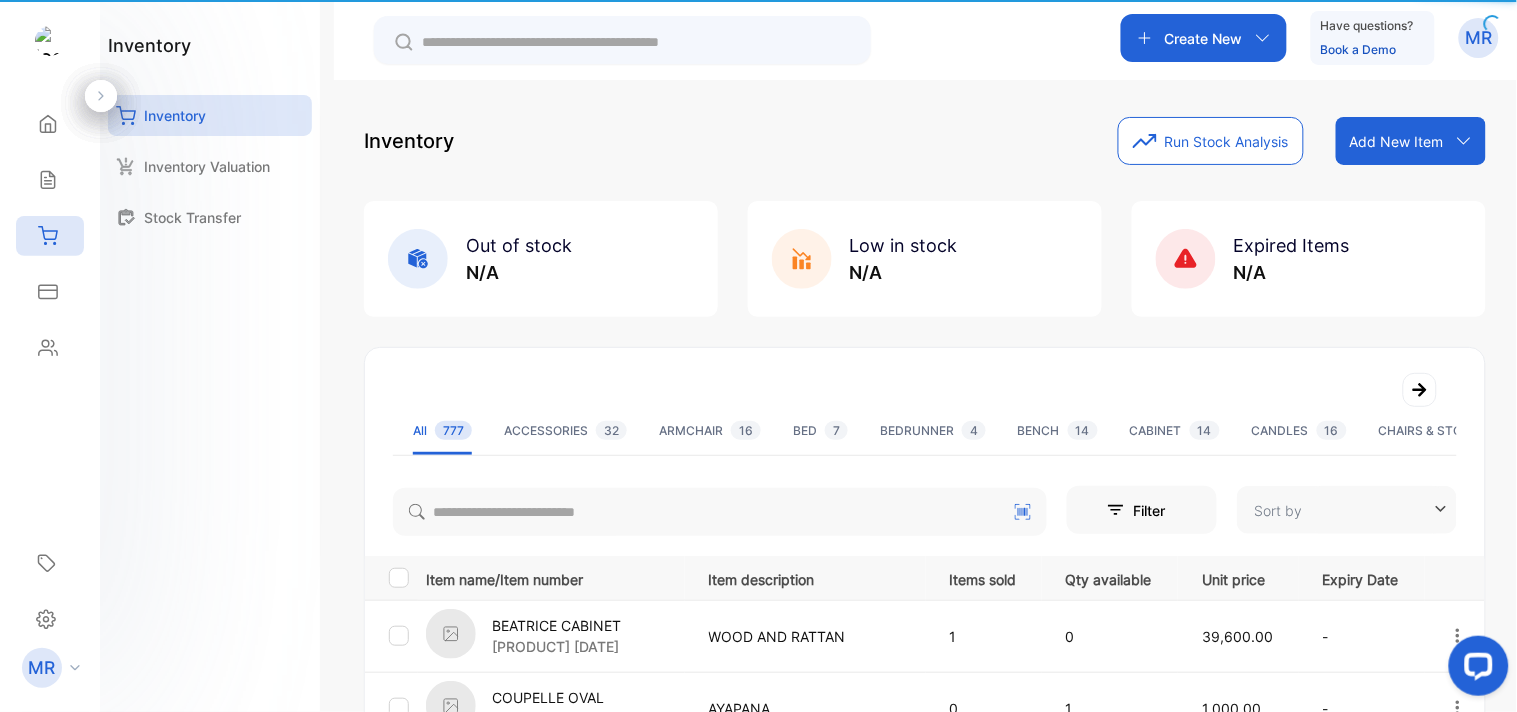 type on "**********" 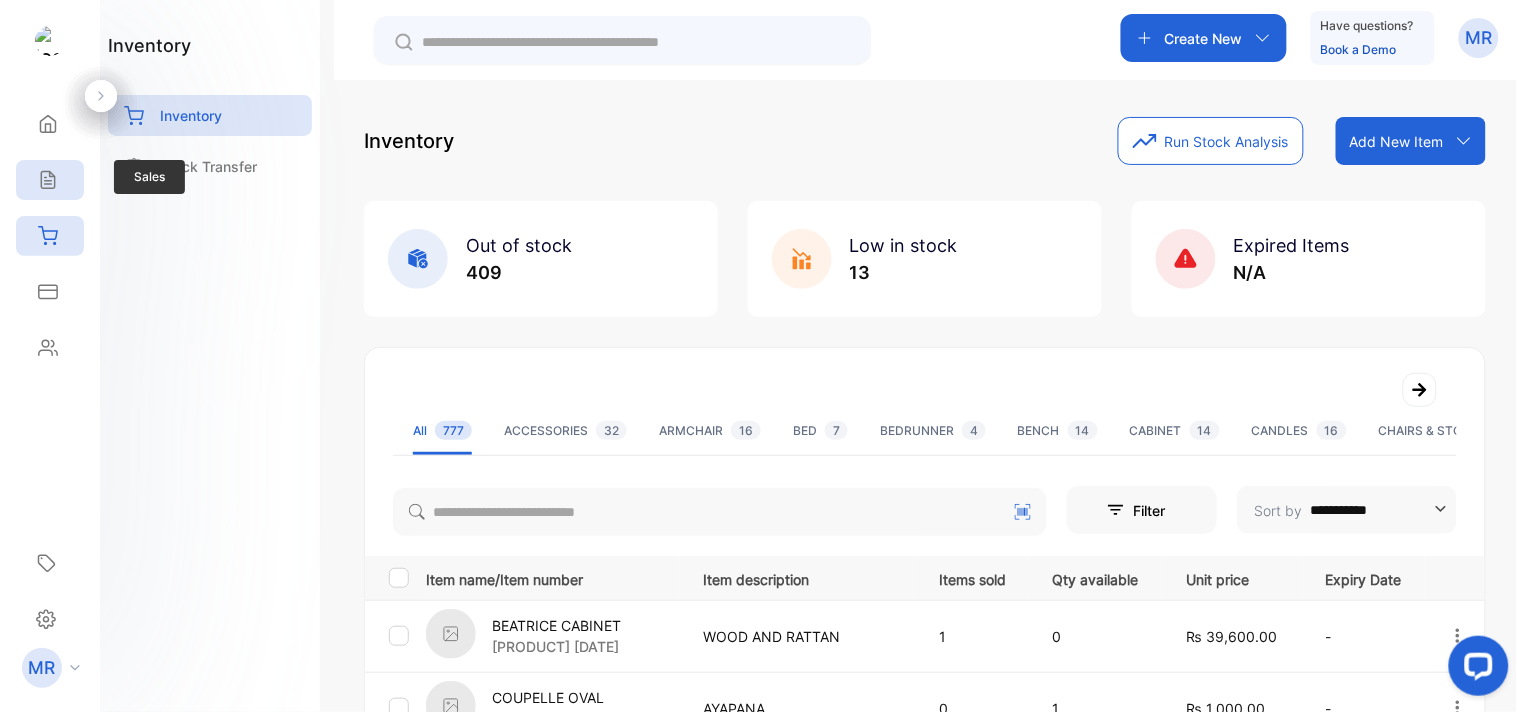 click 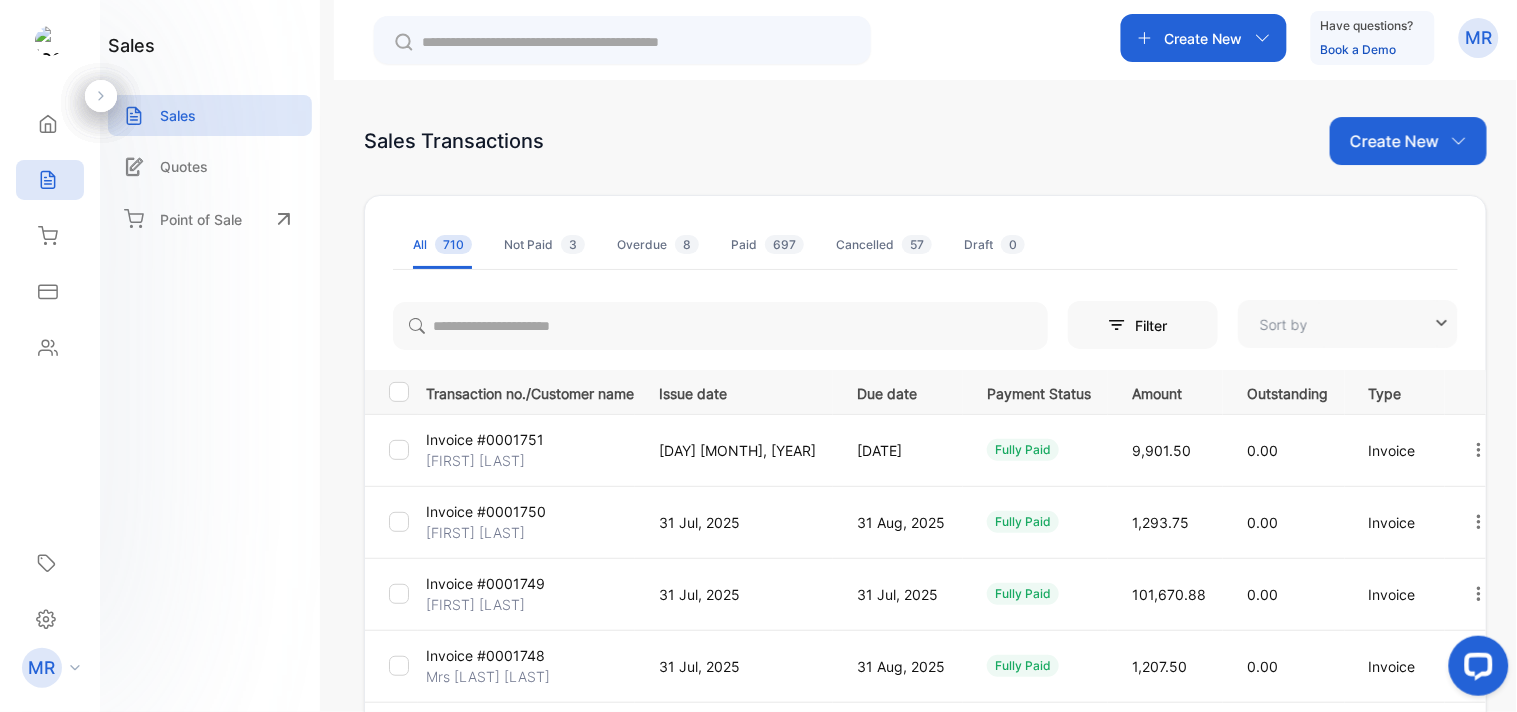 type on "**********" 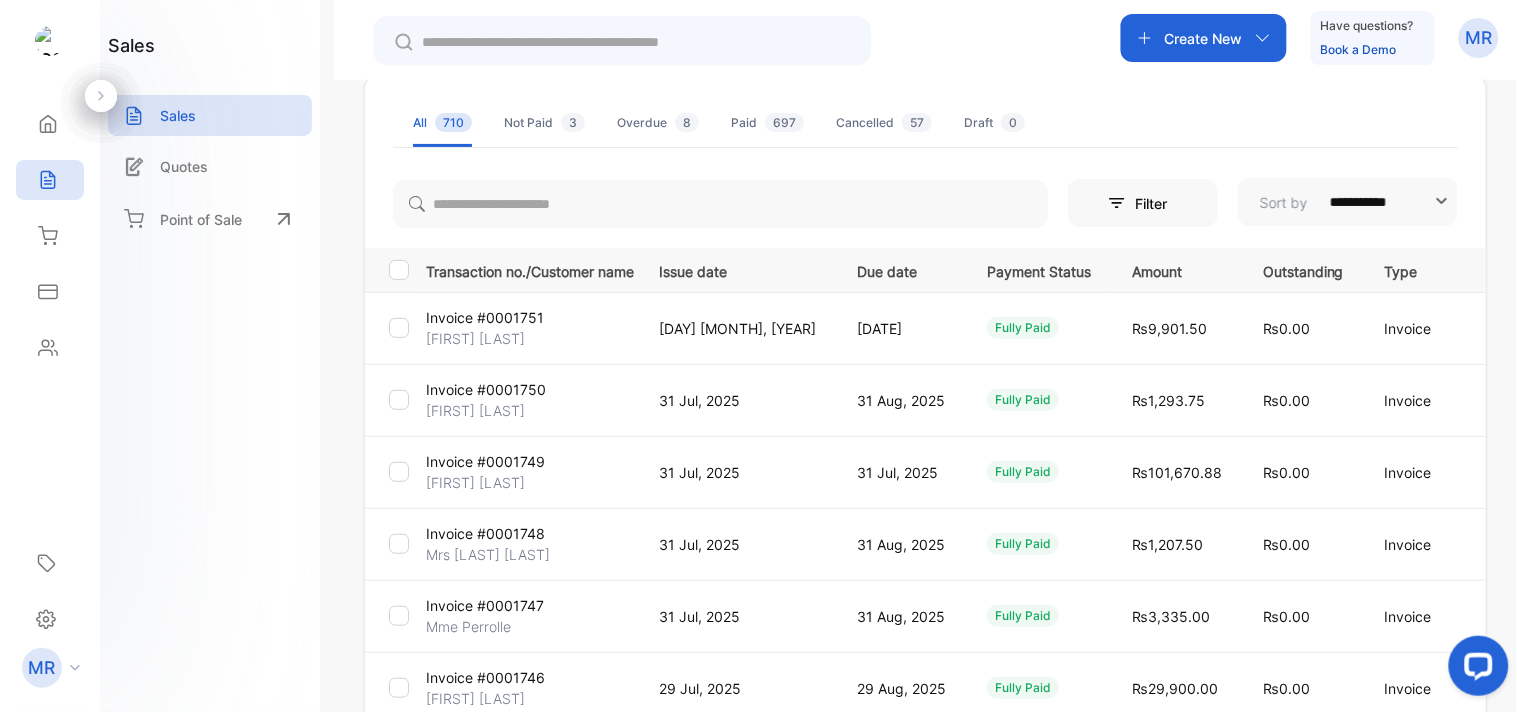 scroll, scrollTop: 0, scrollLeft: 0, axis: both 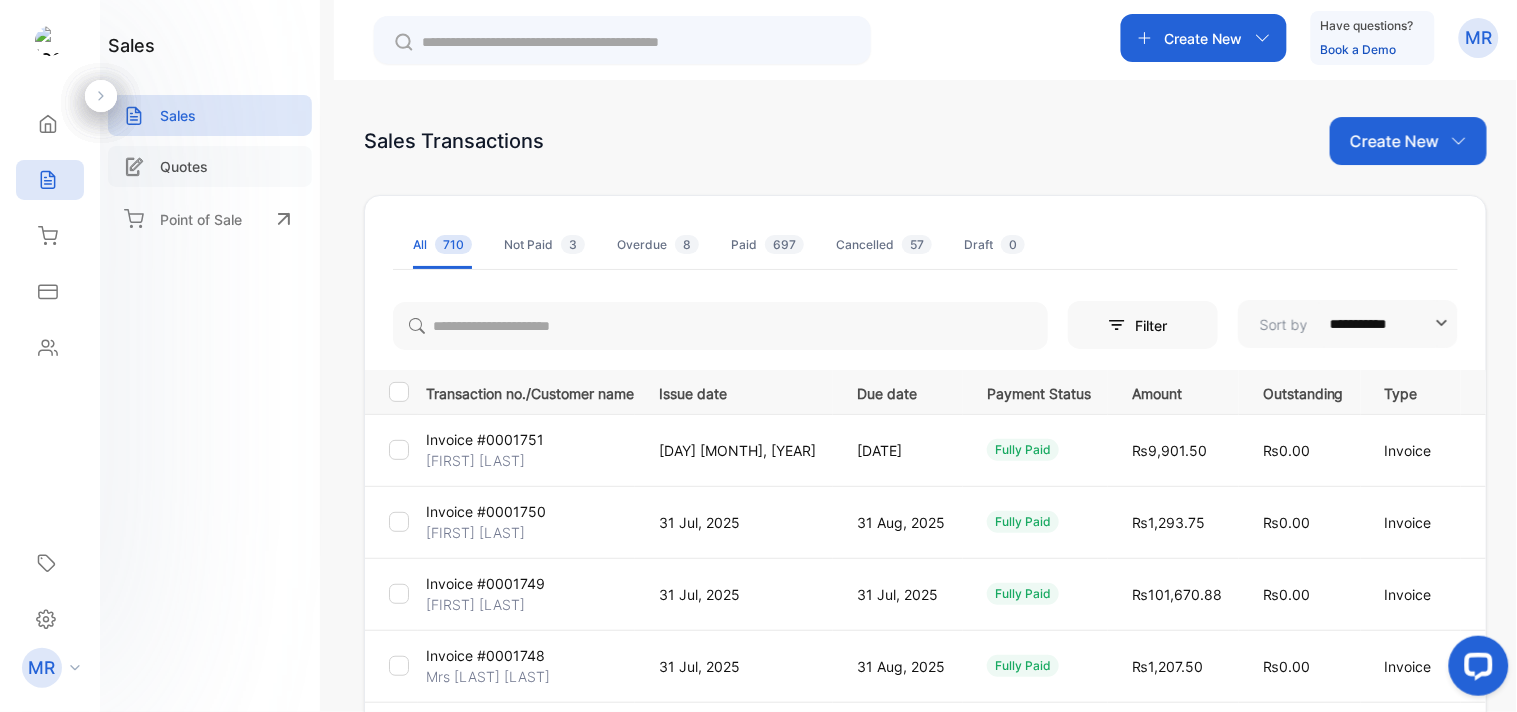 click on "Quotes" at bounding box center (184, 166) 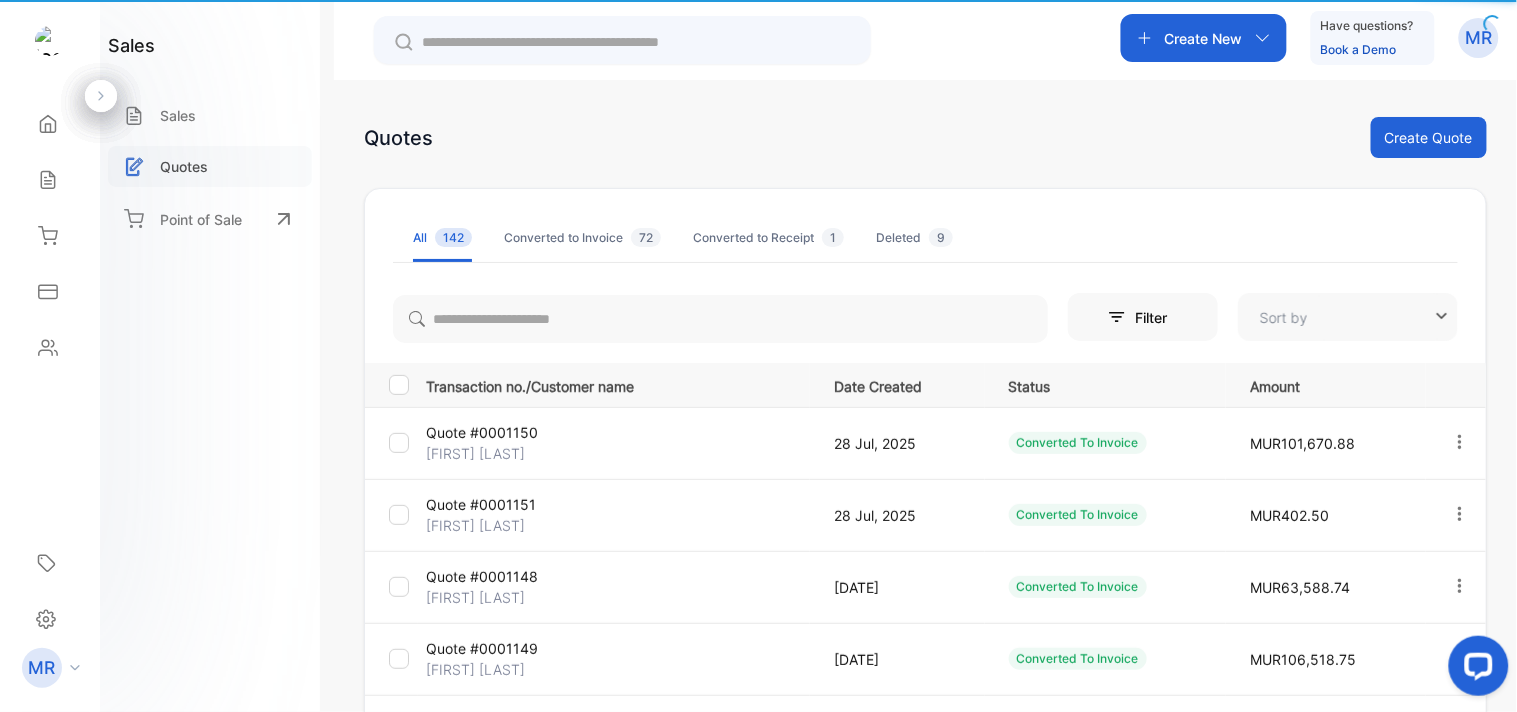type on "**********" 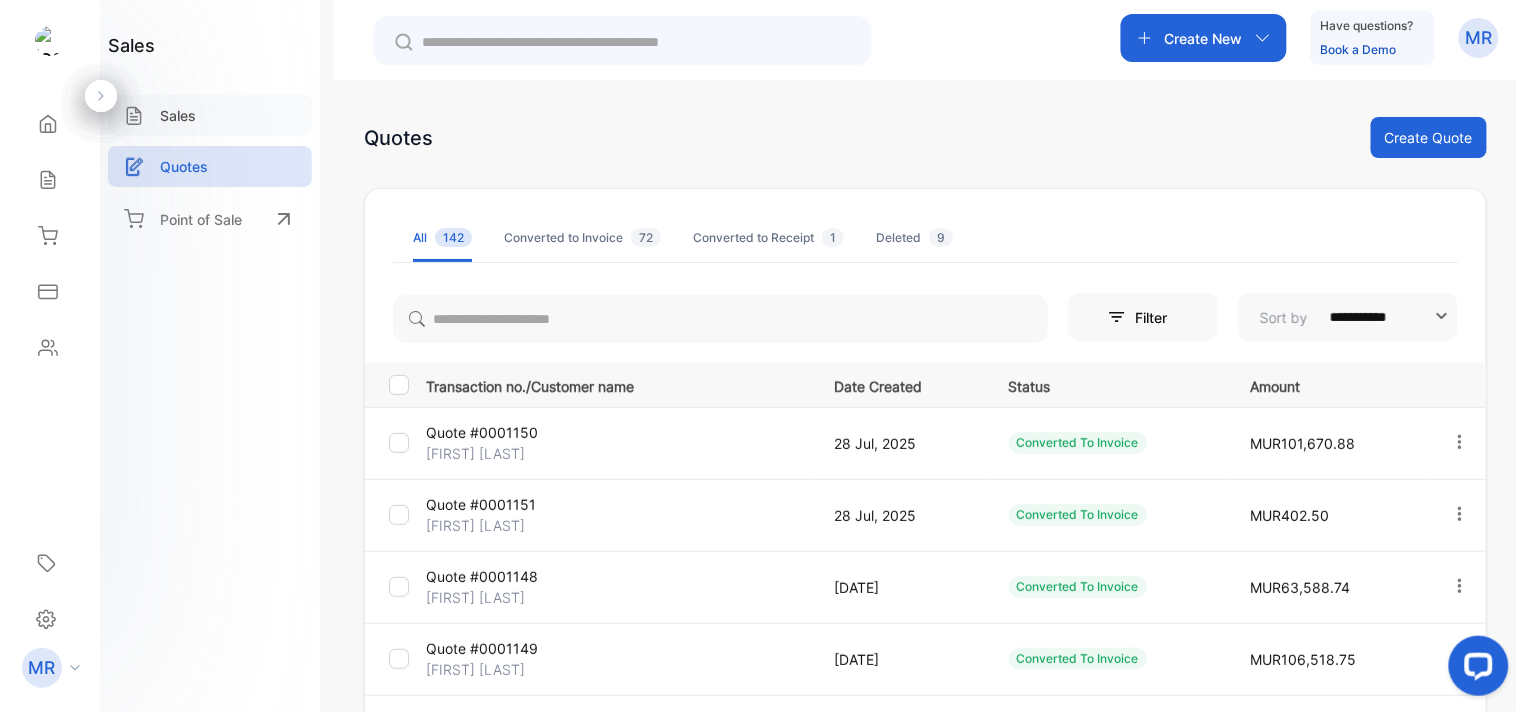 click on "Sales" at bounding box center [178, 115] 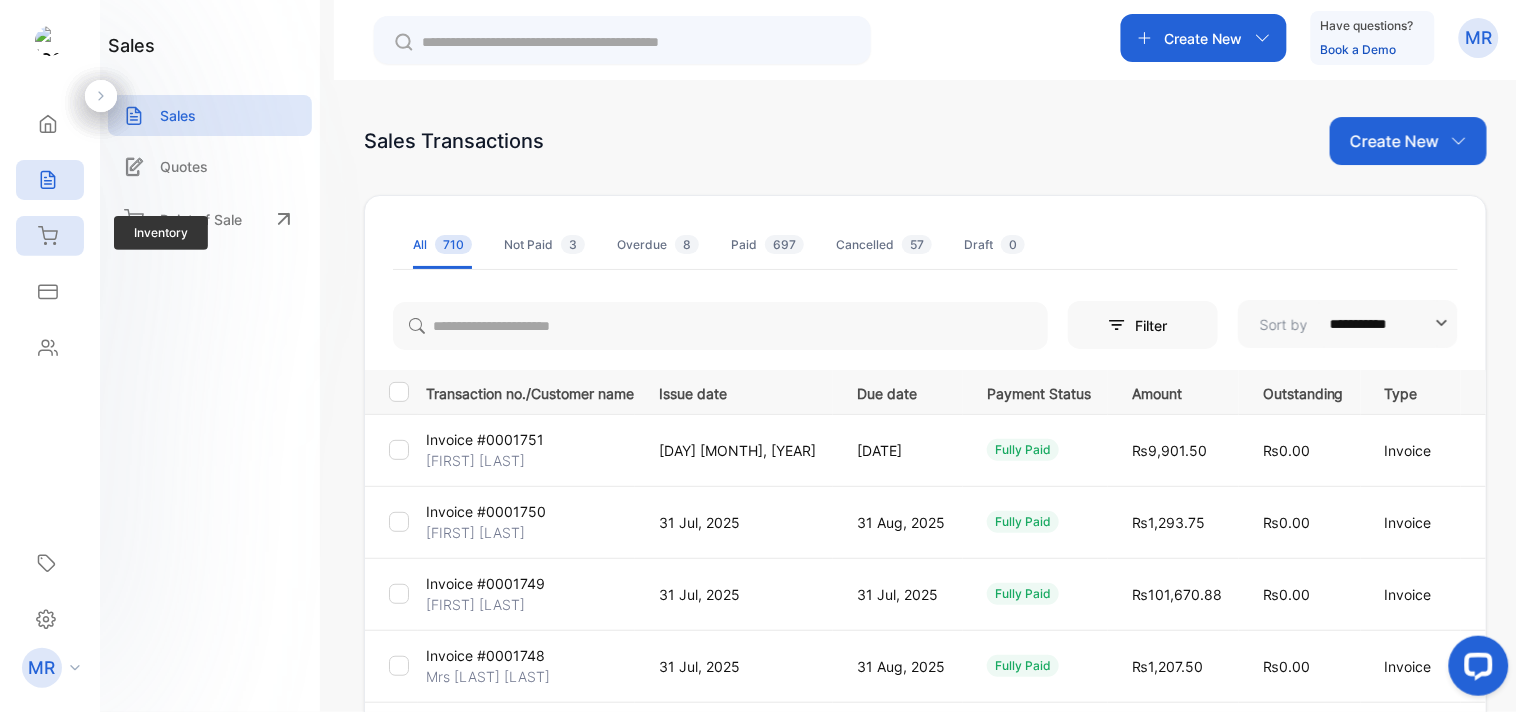 click 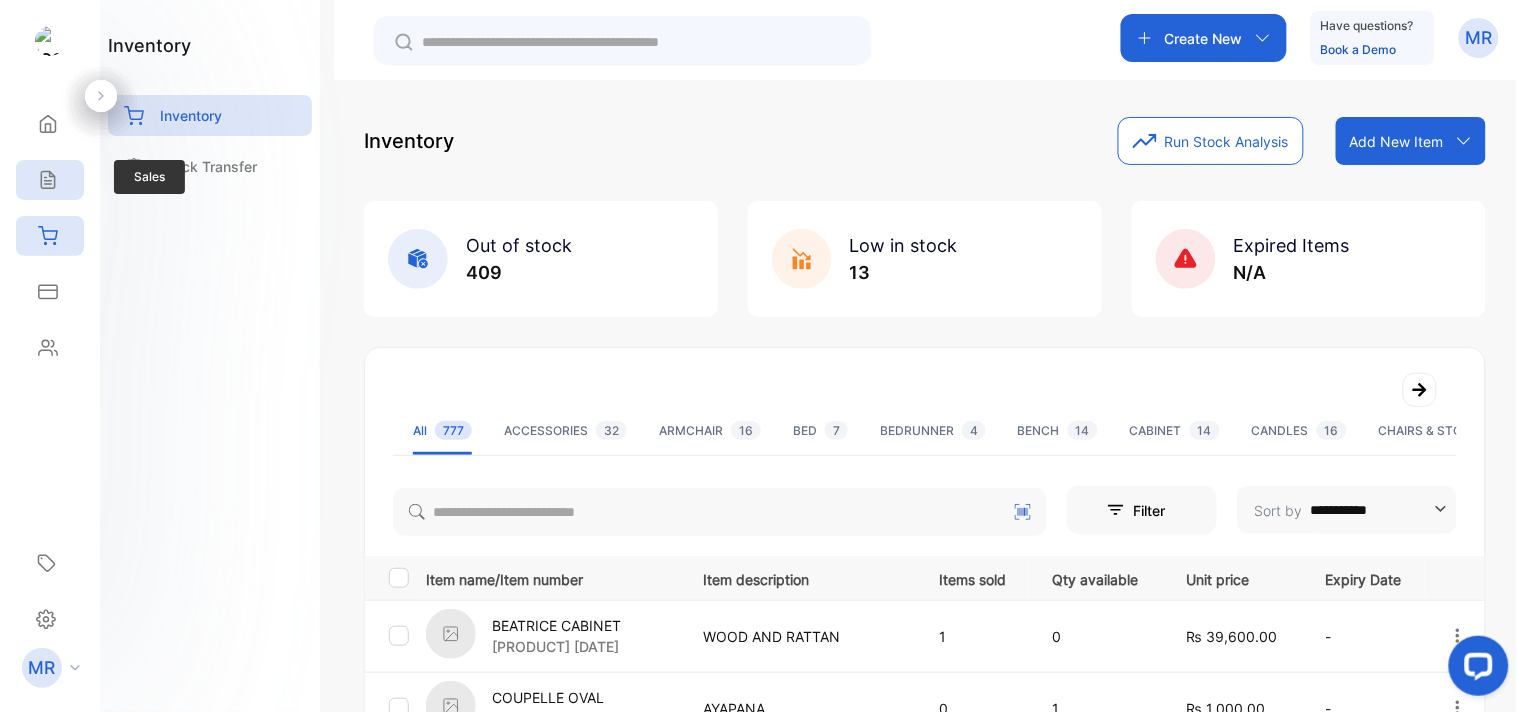click on "Sales" at bounding box center (50, 180) 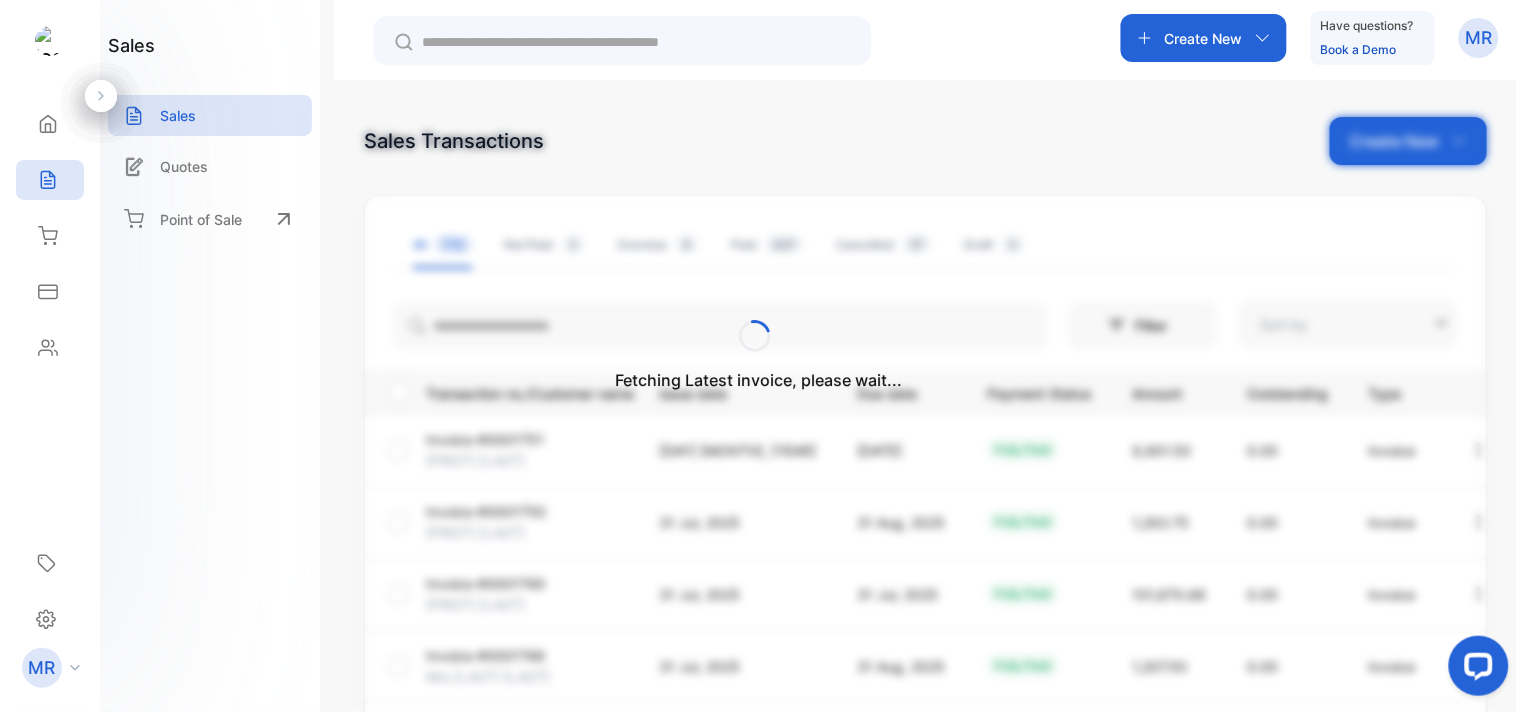type on "**********" 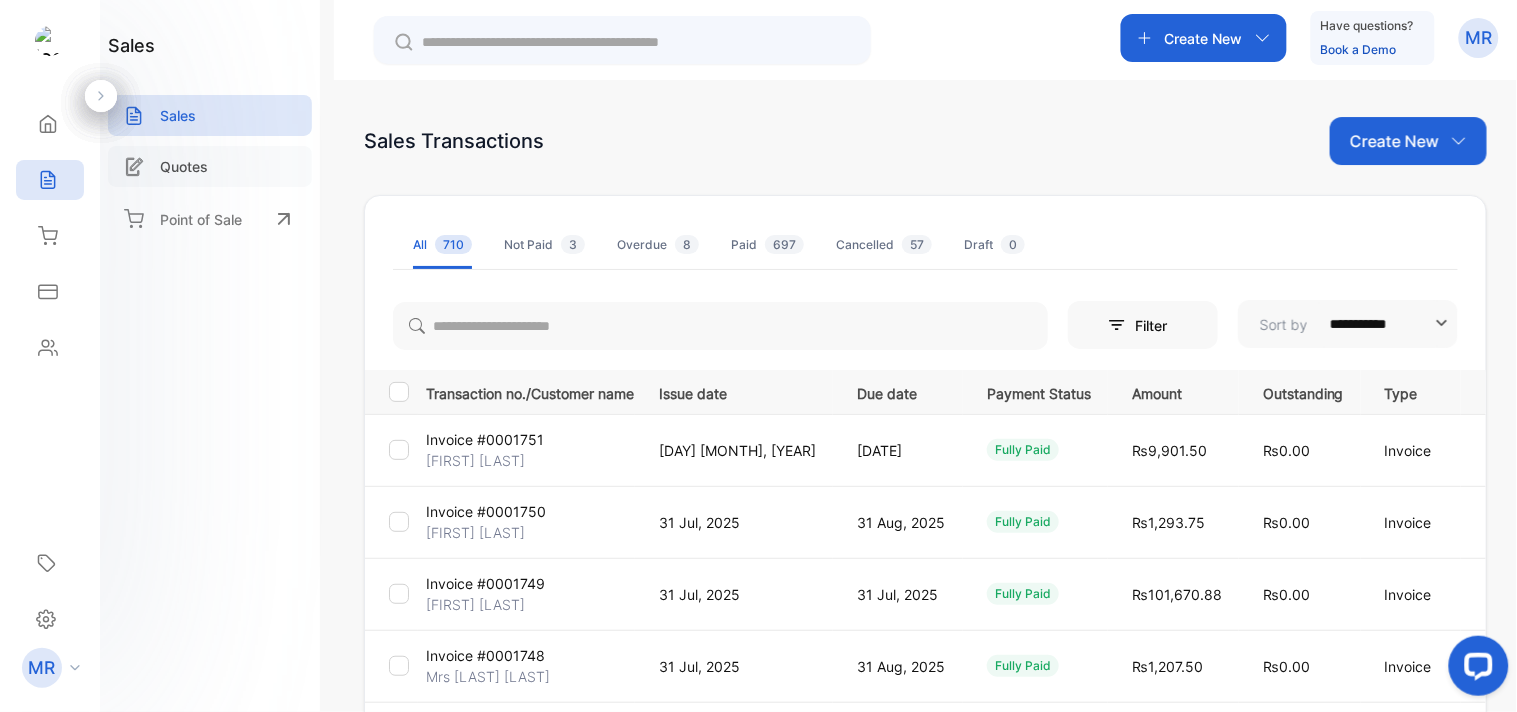 click on "Quotes" at bounding box center [184, 166] 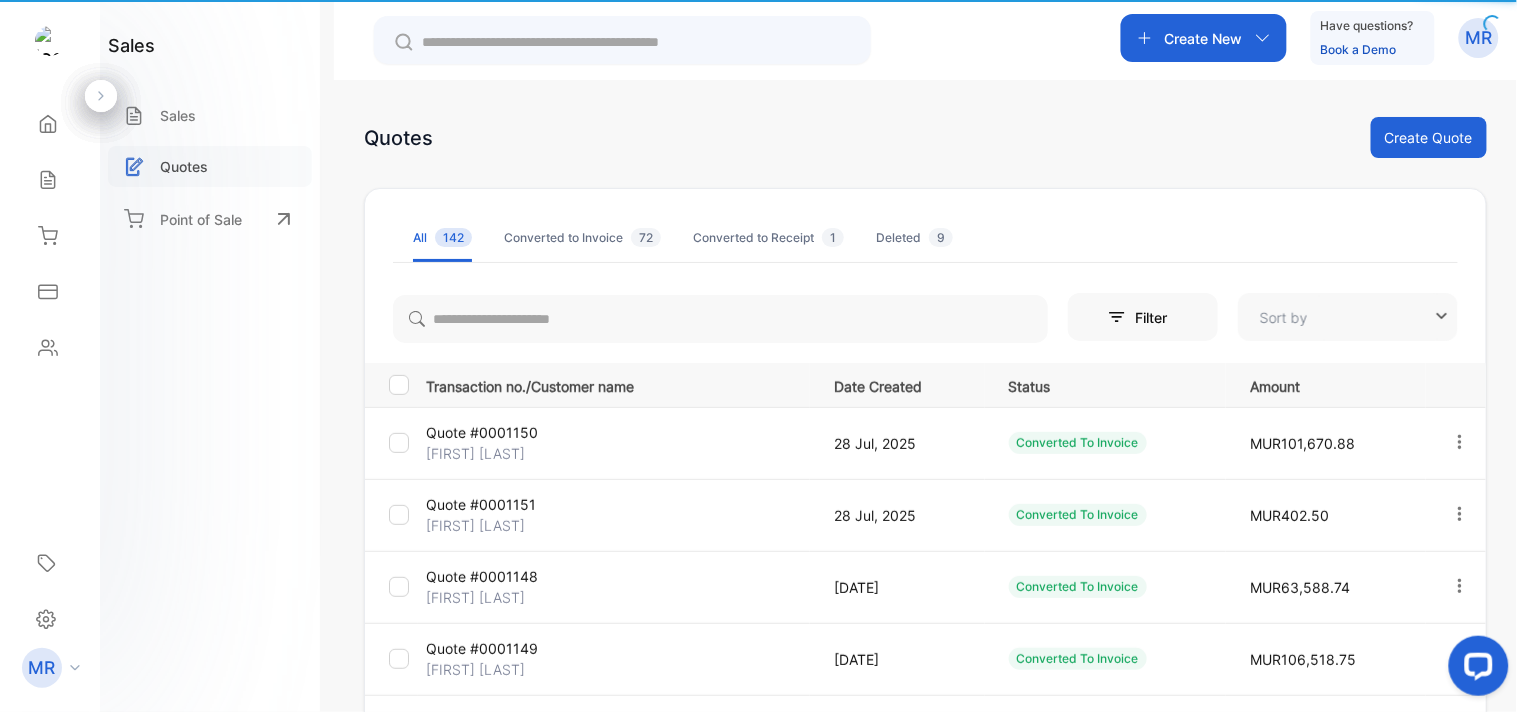 type on "**********" 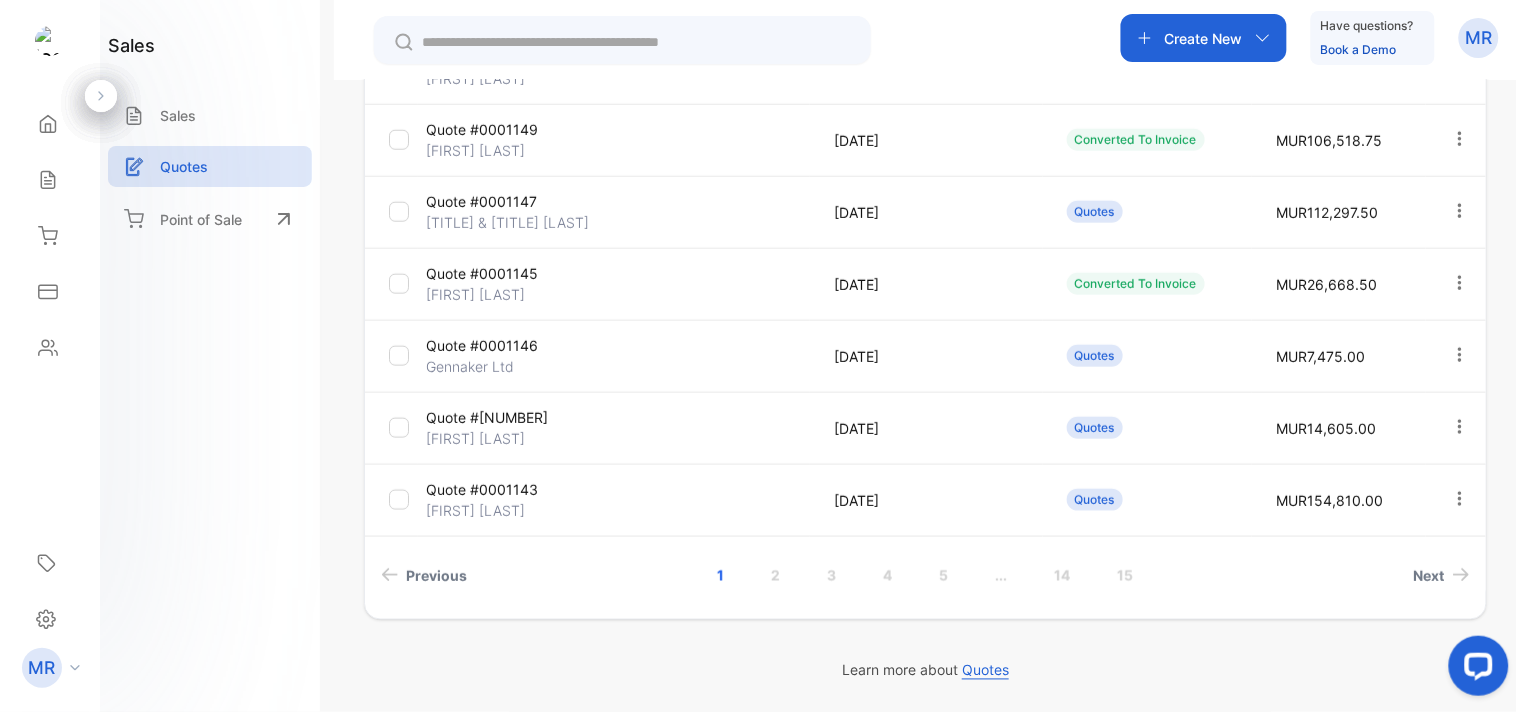 scroll, scrollTop: 0, scrollLeft: 0, axis: both 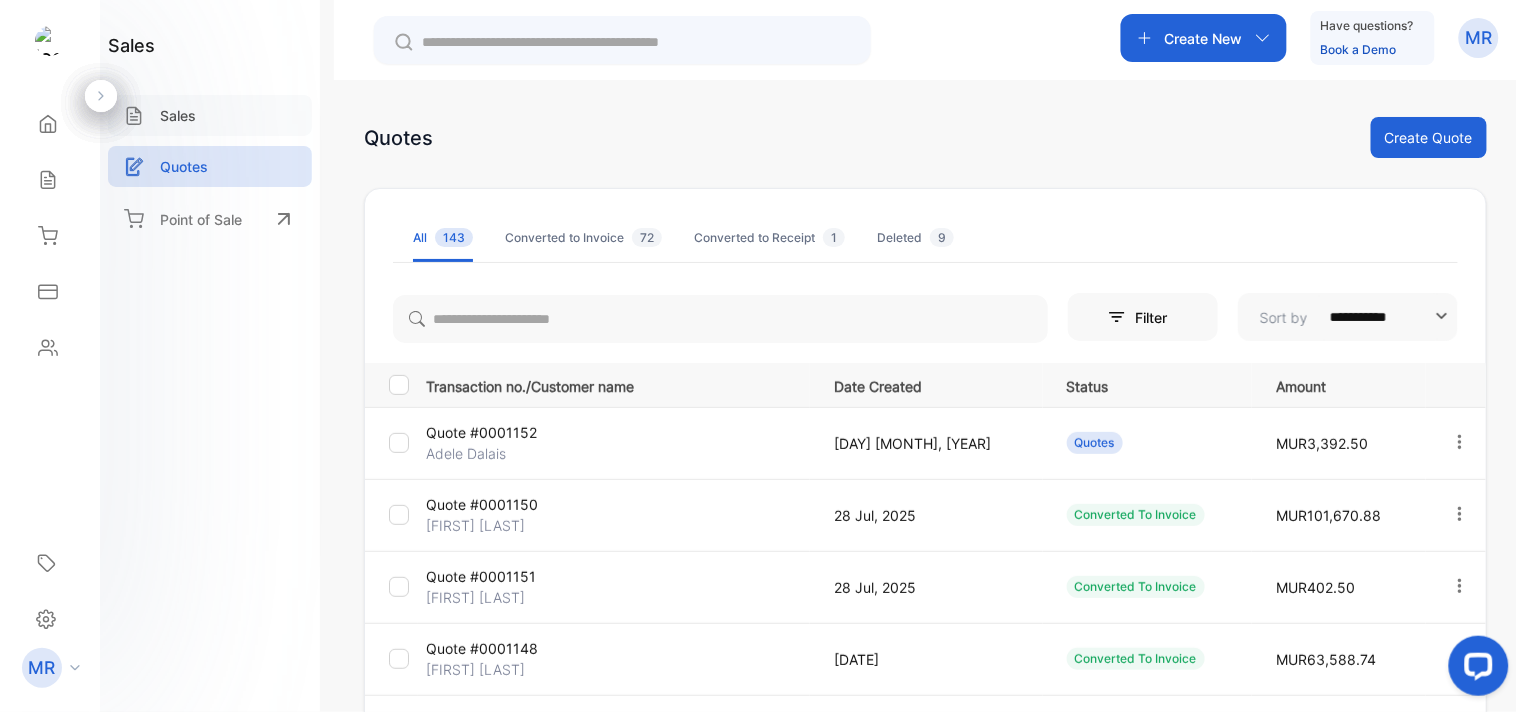 click on "Sales" at bounding box center (210, 115) 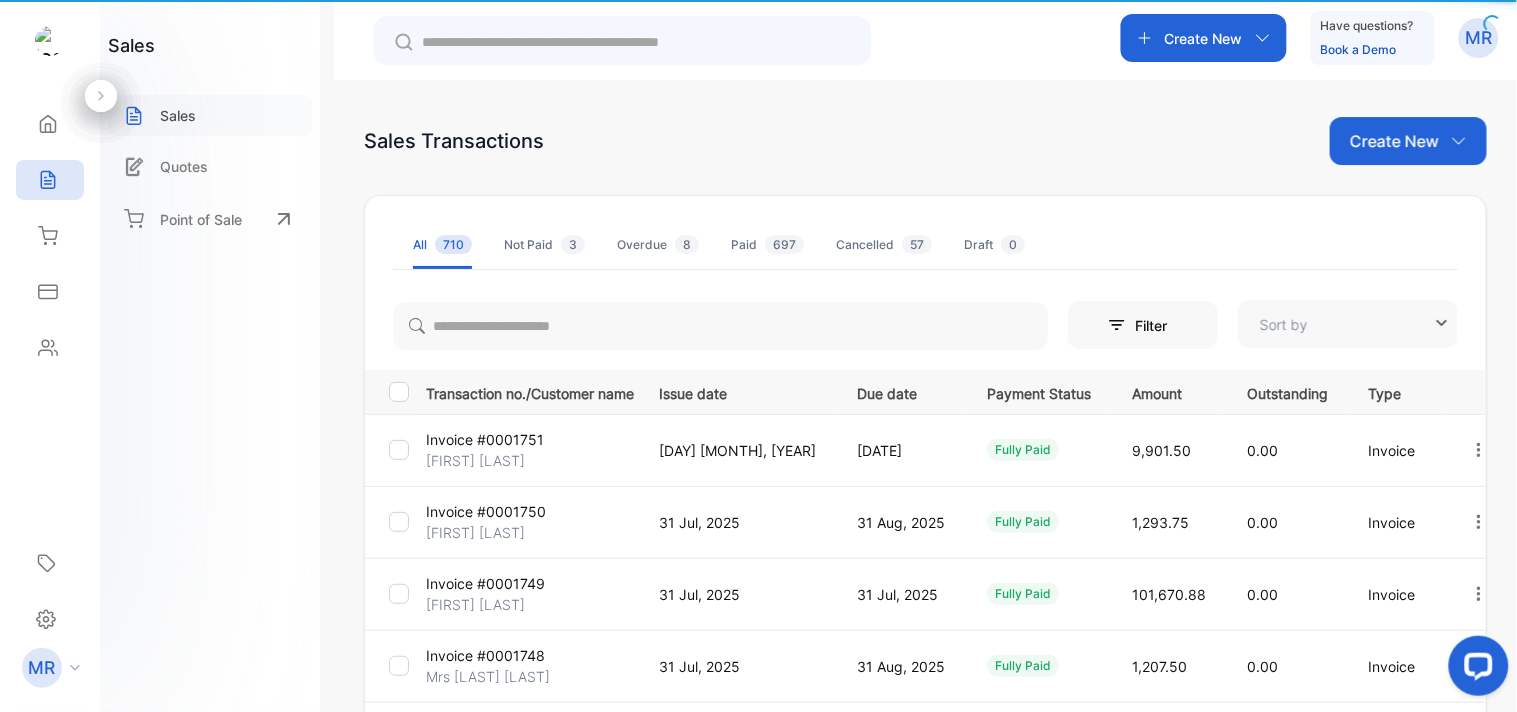 type on "**********" 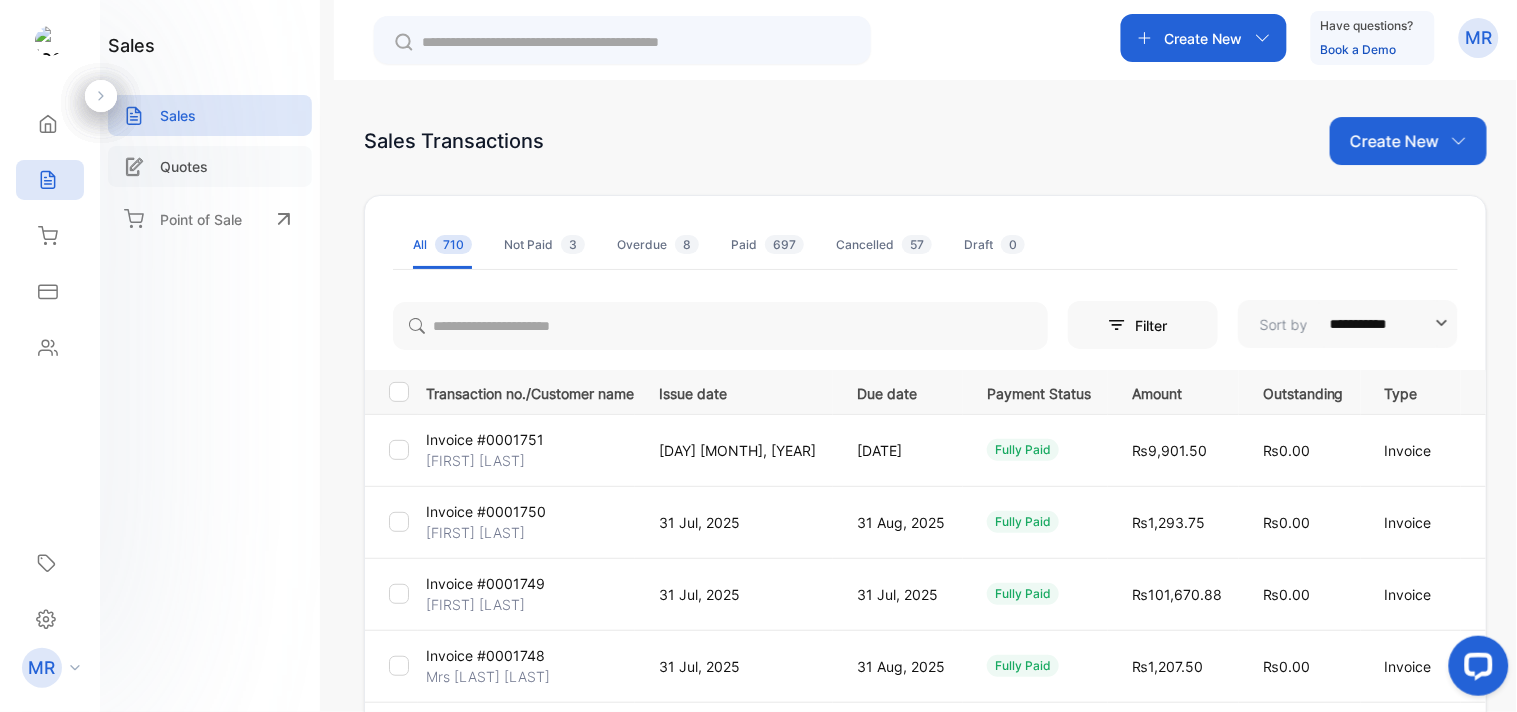 click on "Quotes" at bounding box center [184, 166] 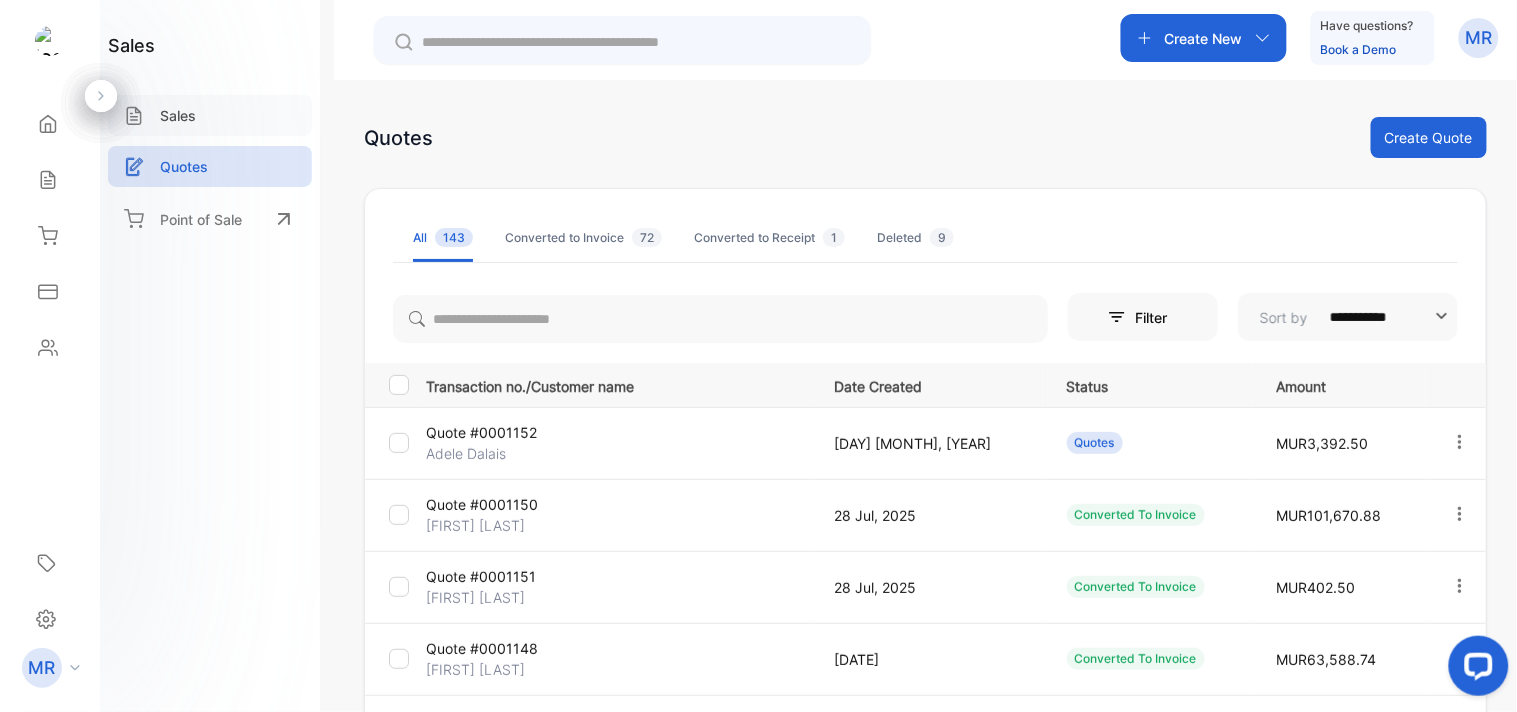 click on "Sales" at bounding box center (210, 115) 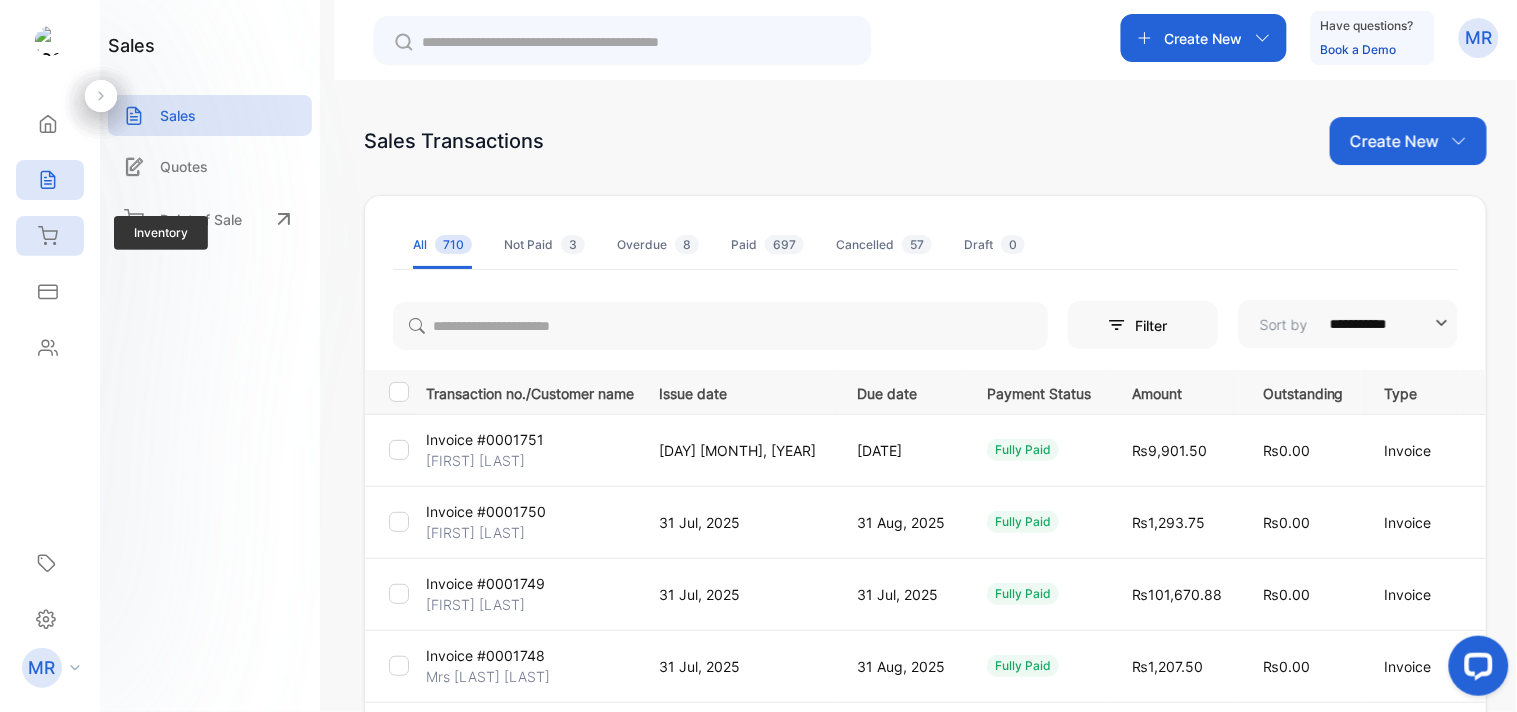 click on "Inventory" at bounding box center (50, 236) 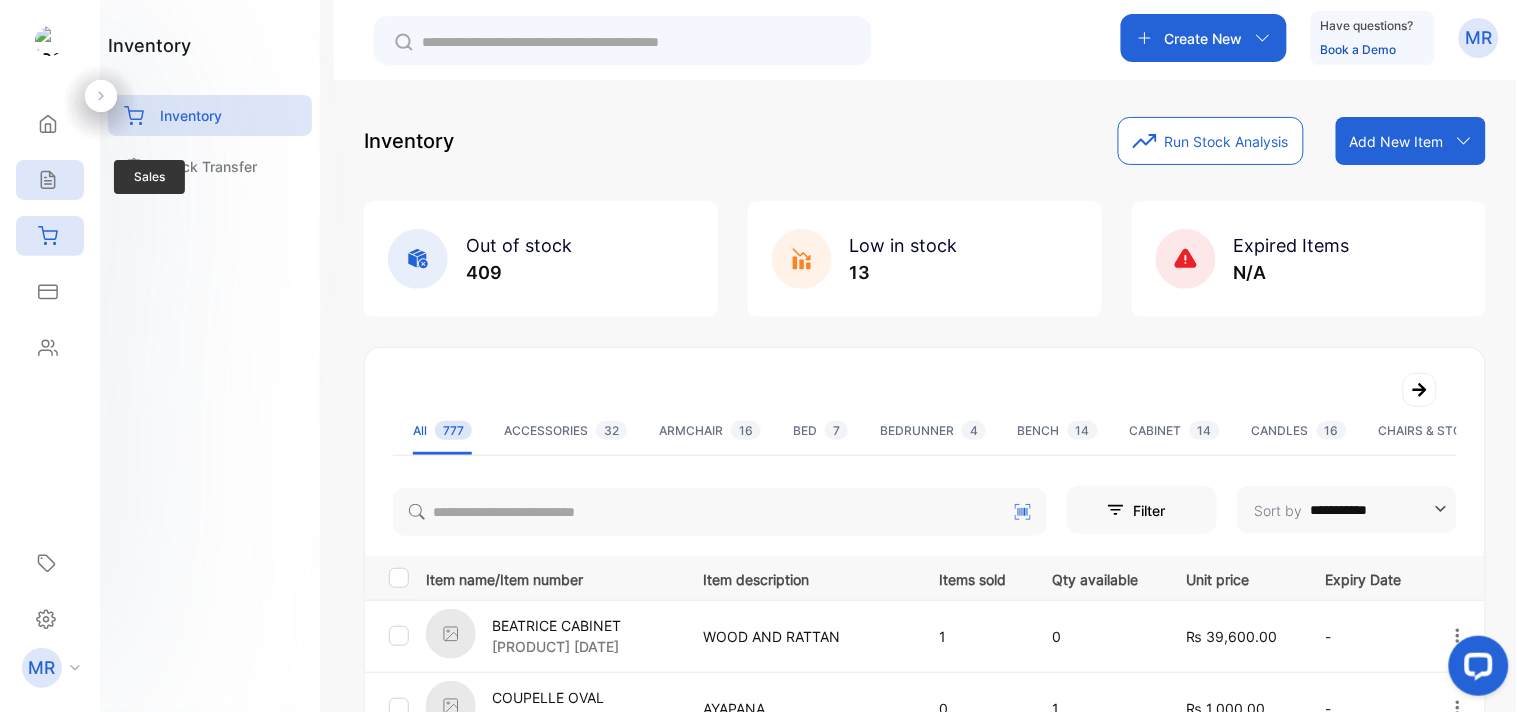 click 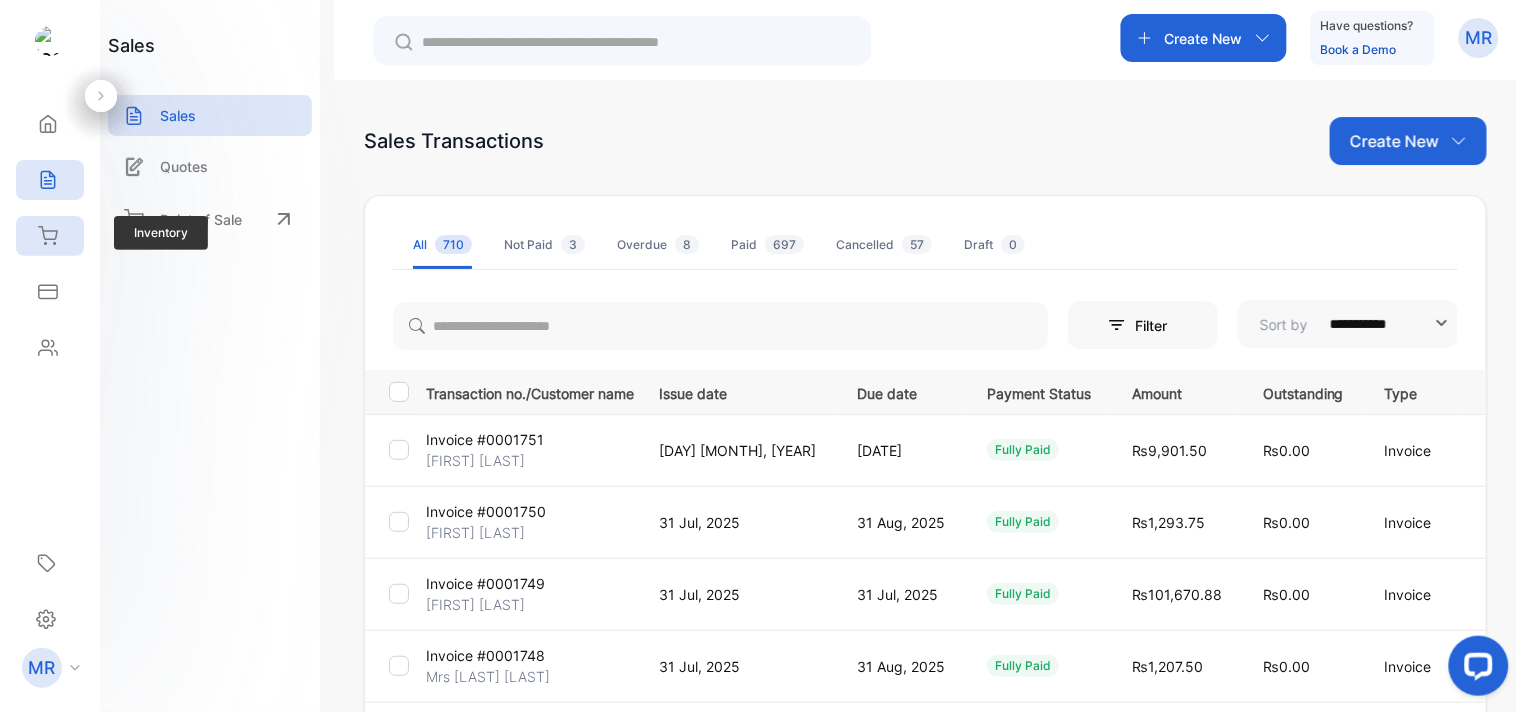 click 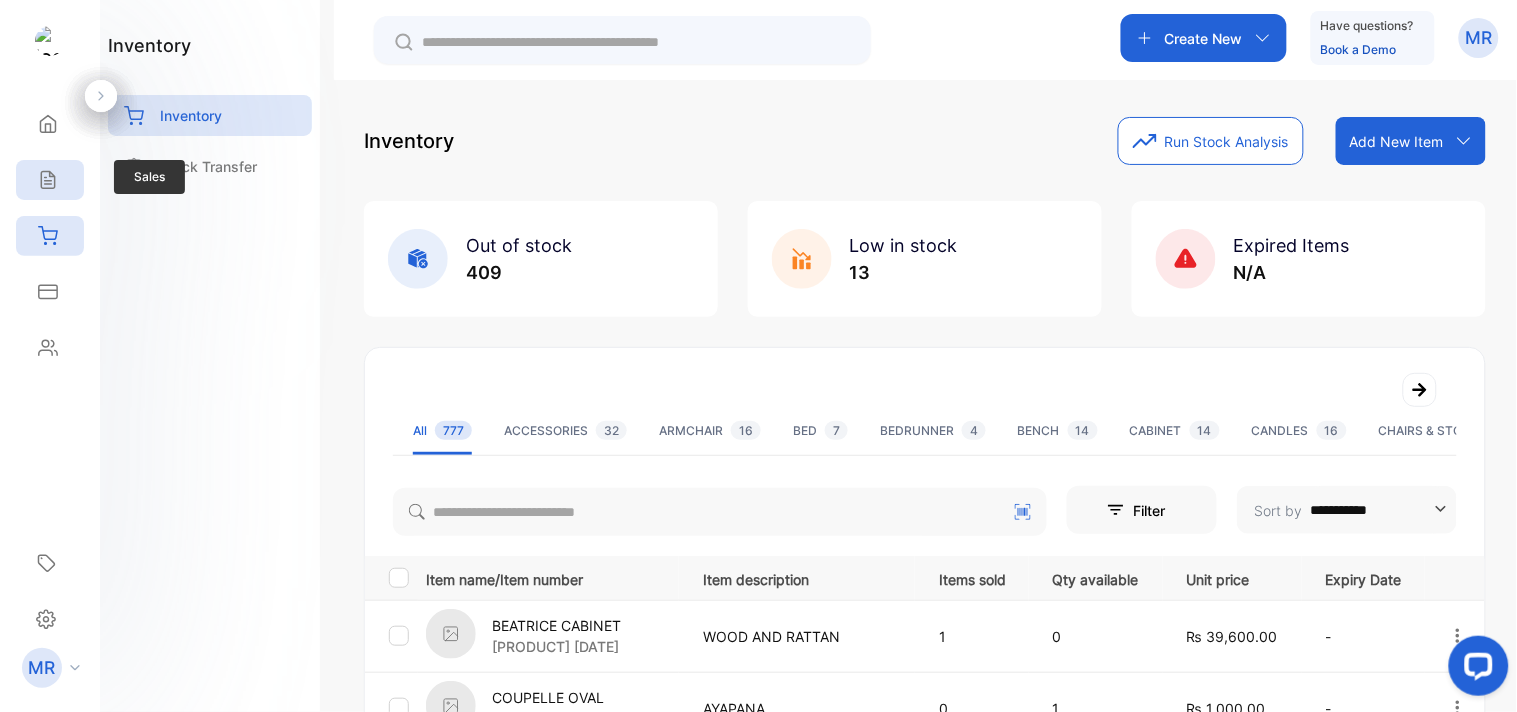 click 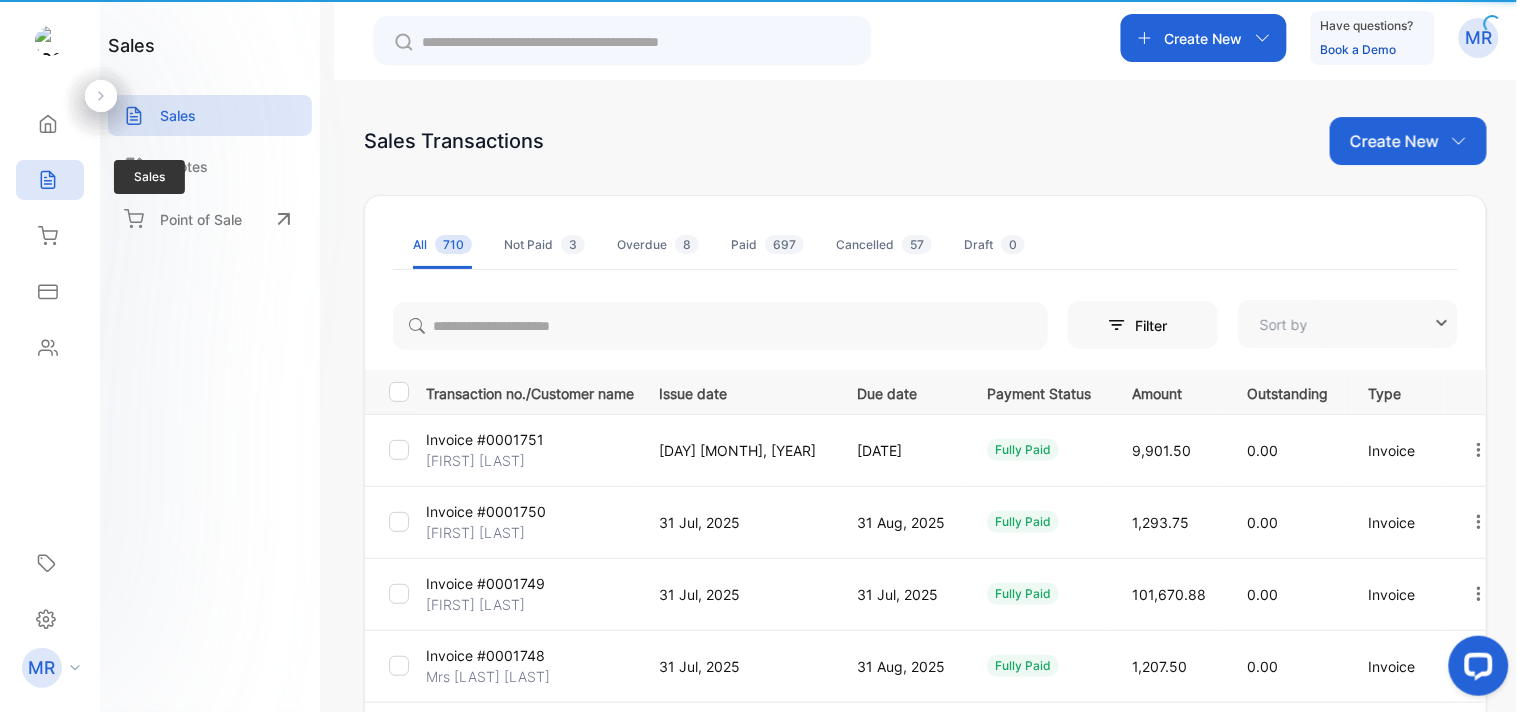 type on "**********" 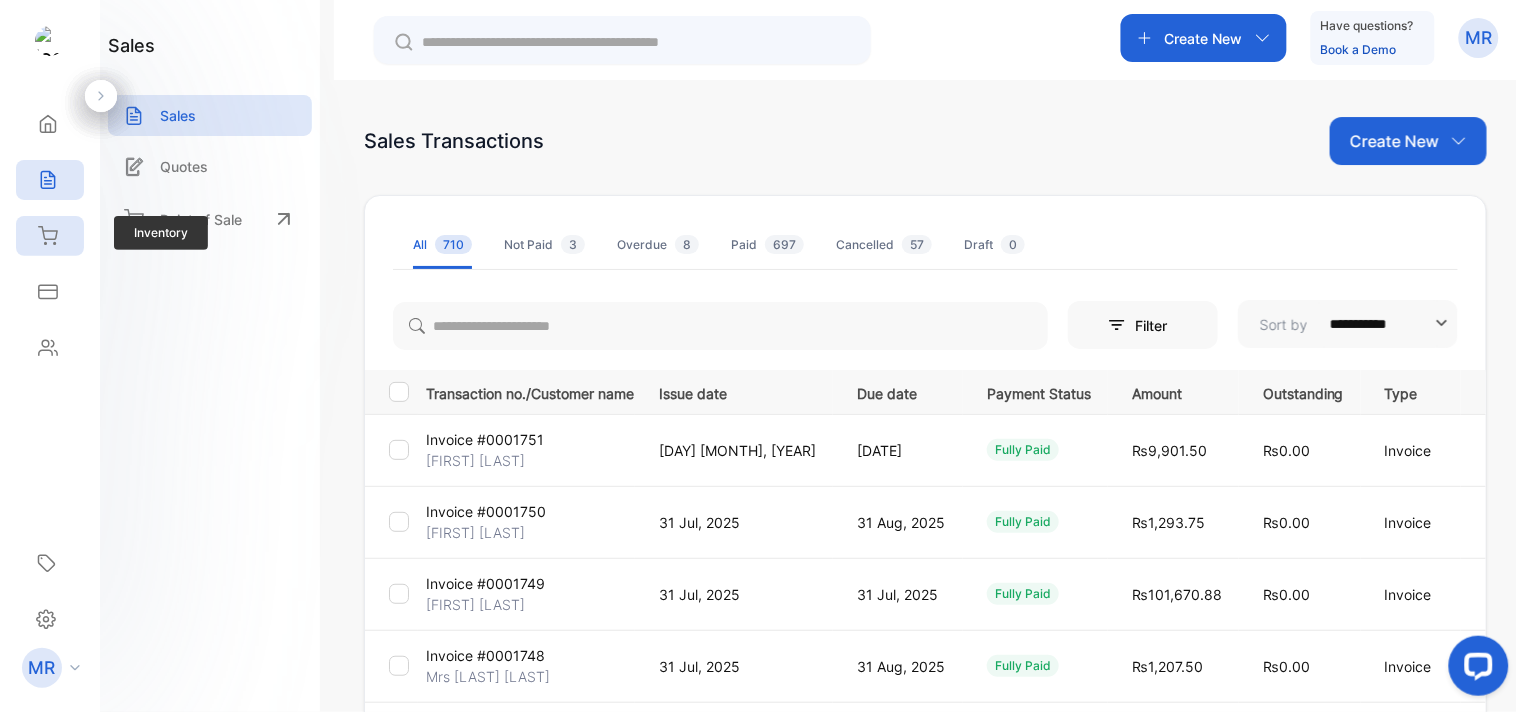 click 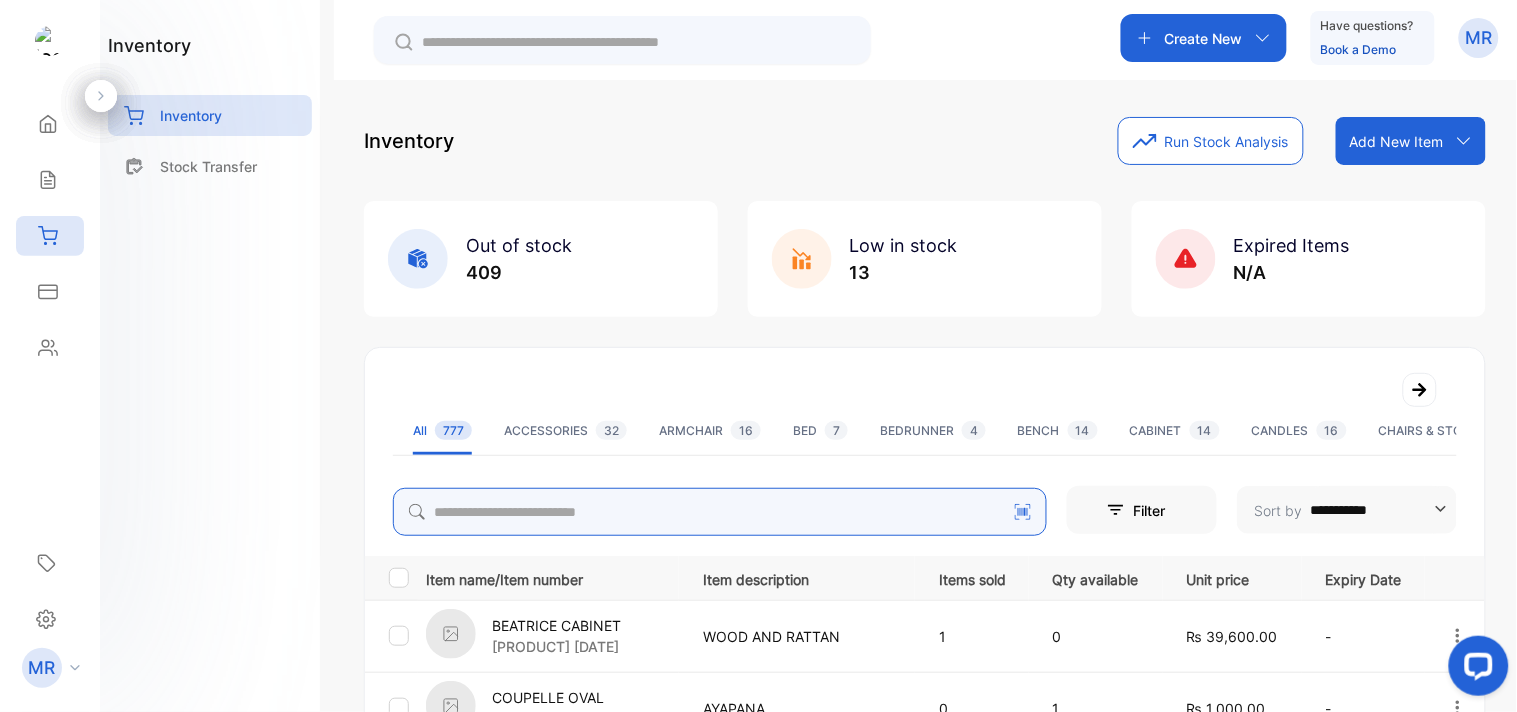 click at bounding box center (720, 512) 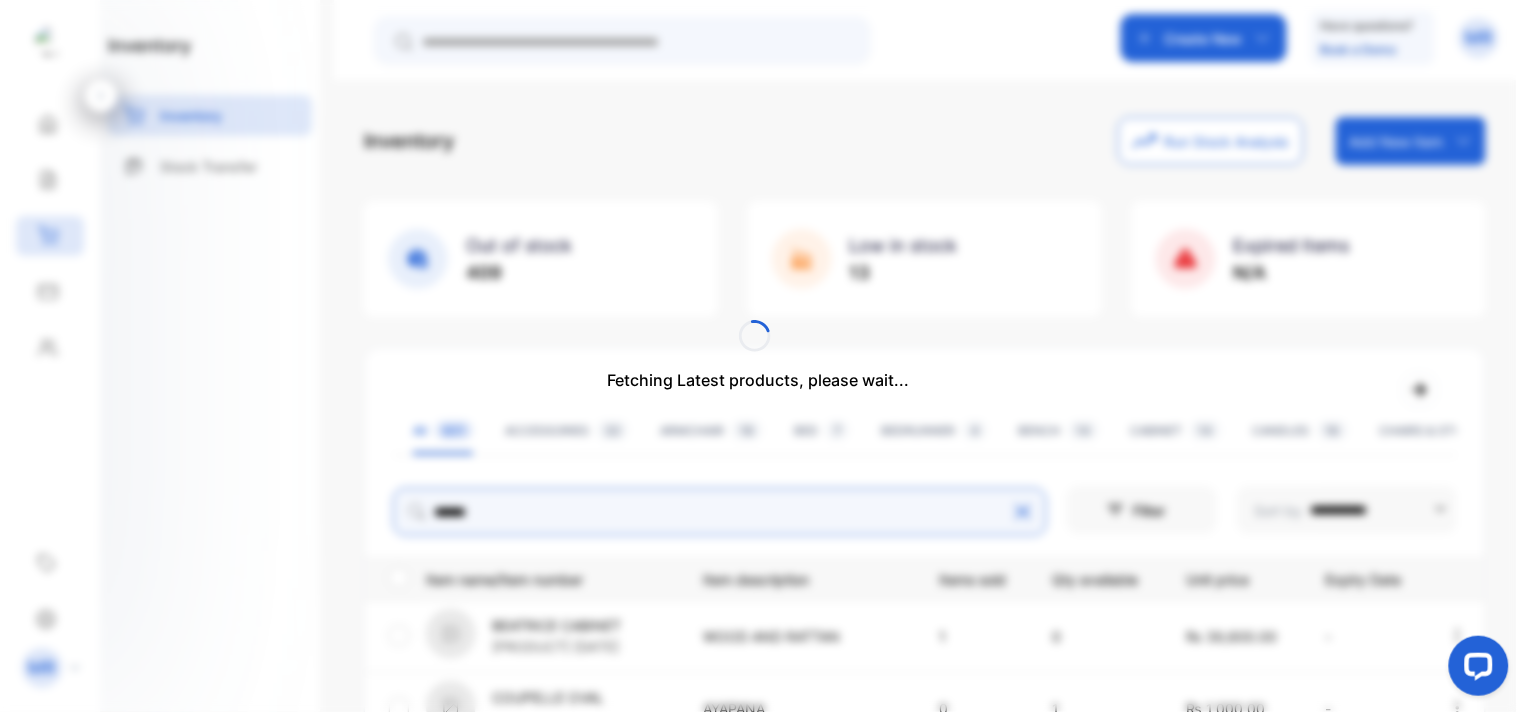 type on "**********" 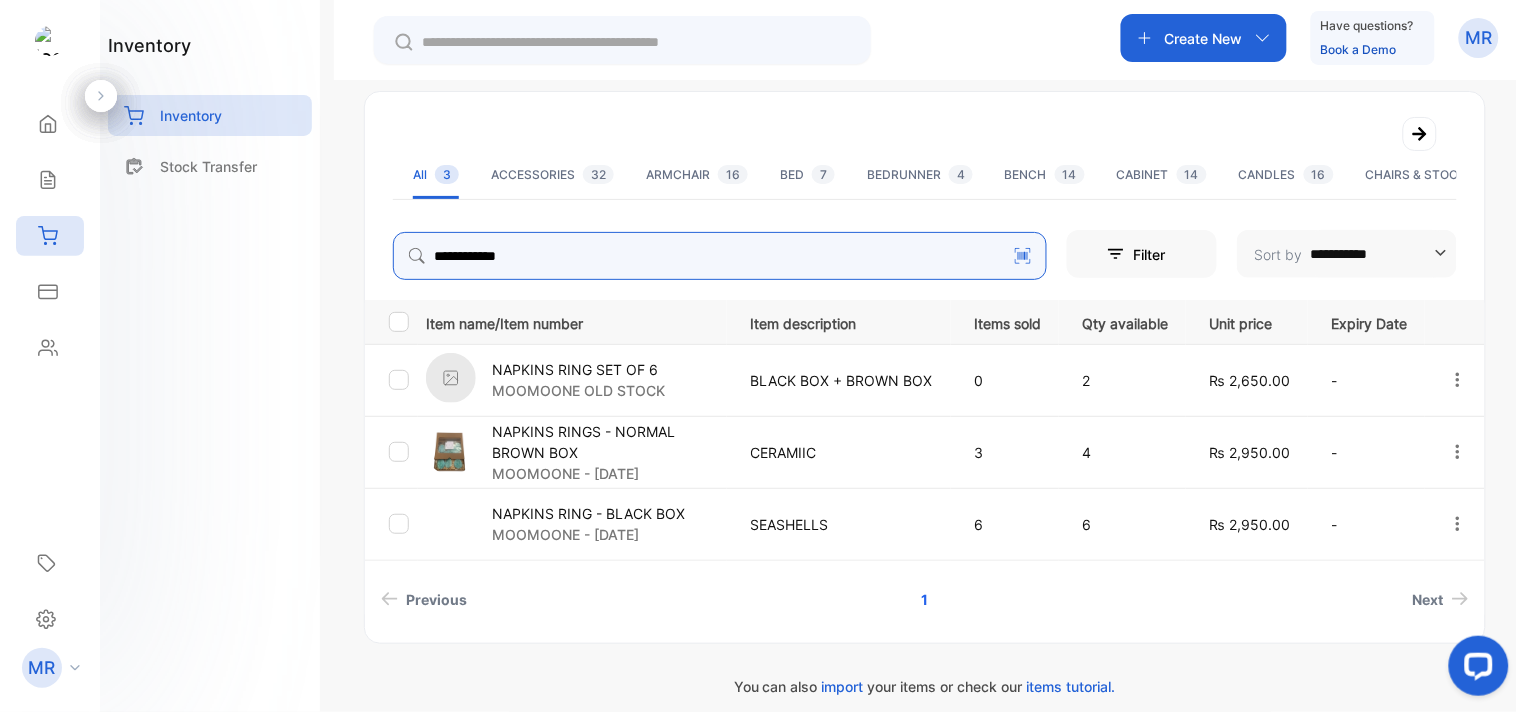 scroll, scrollTop: 272, scrollLeft: 0, axis: vertical 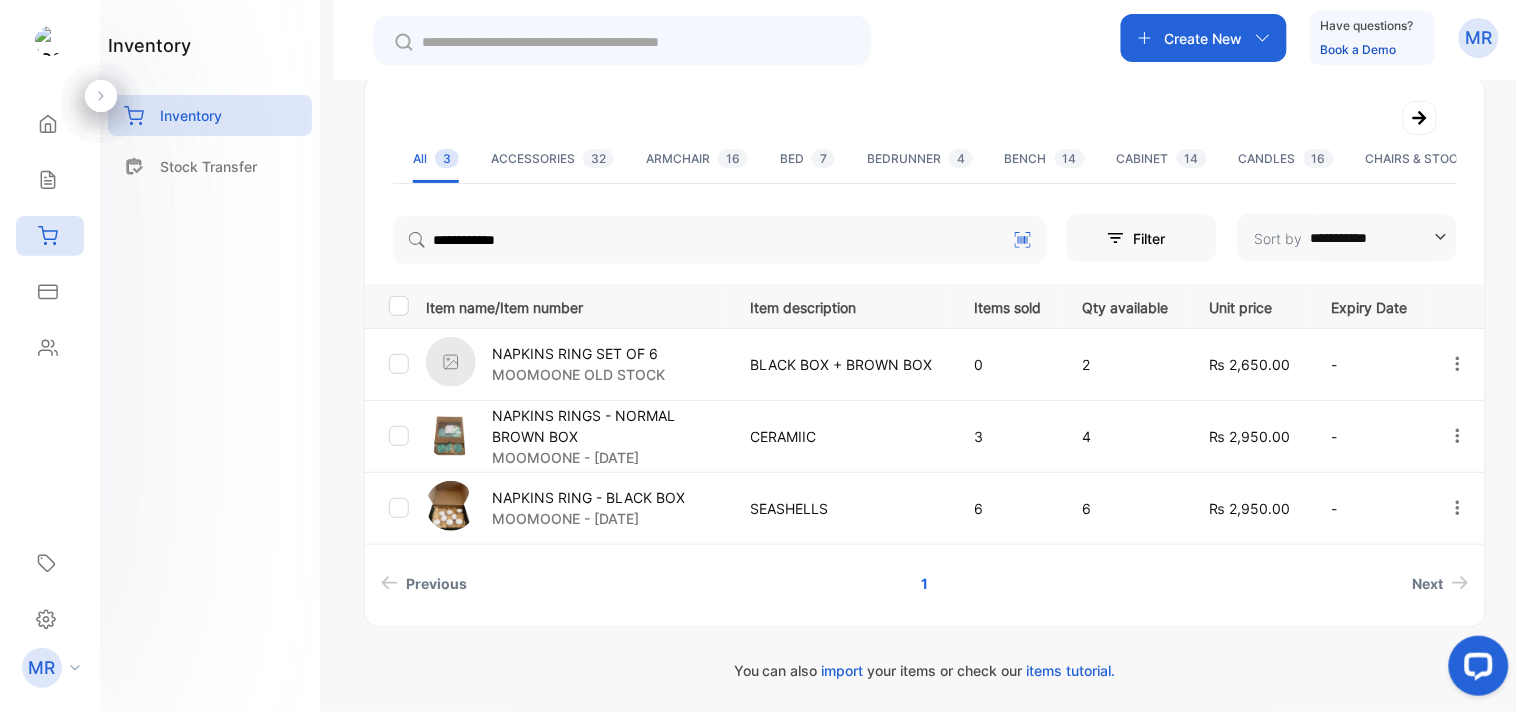 click on "NAPKINS RING SET OF 6 MOOMOONE OLD STOCK" at bounding box center (576, 364) 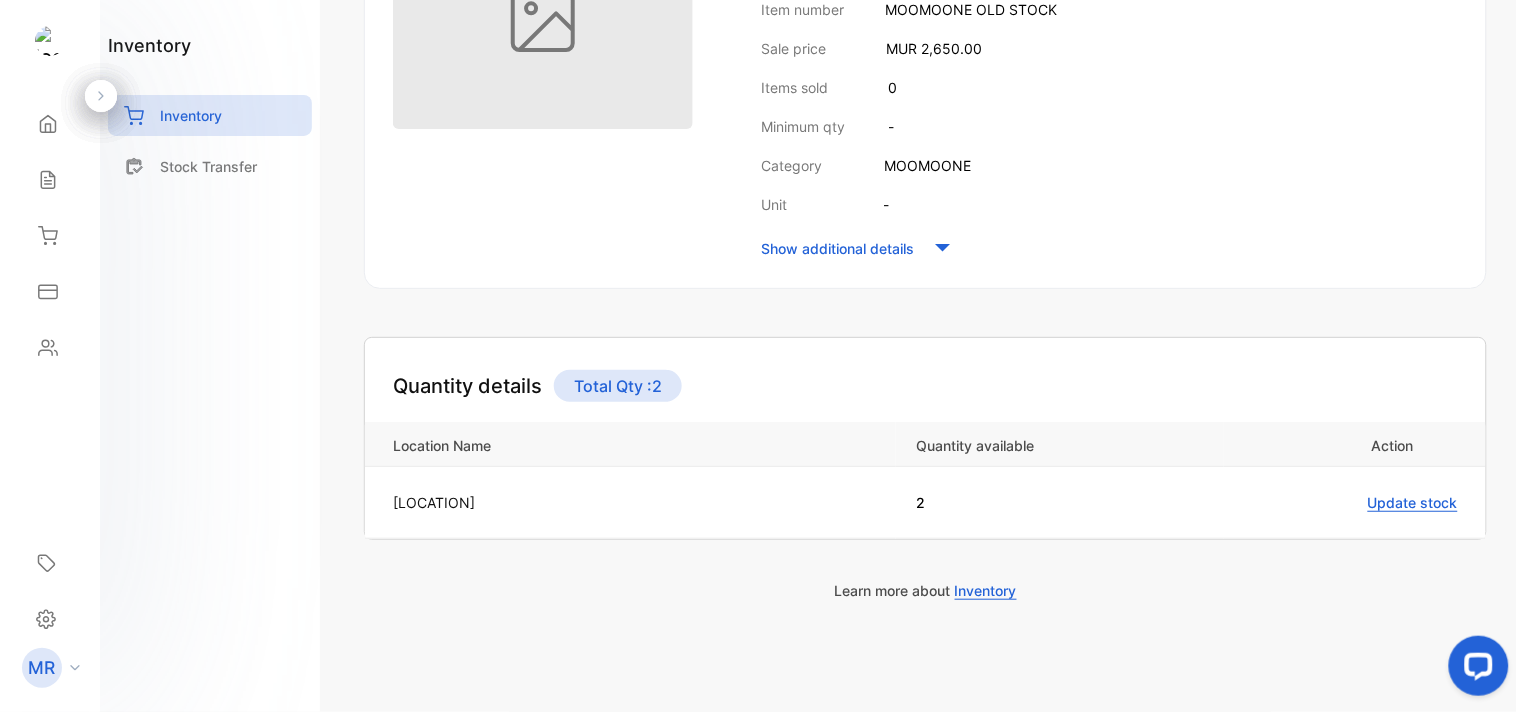 scroll, scrollTop: 0, scrollLeft: 0, axis: both 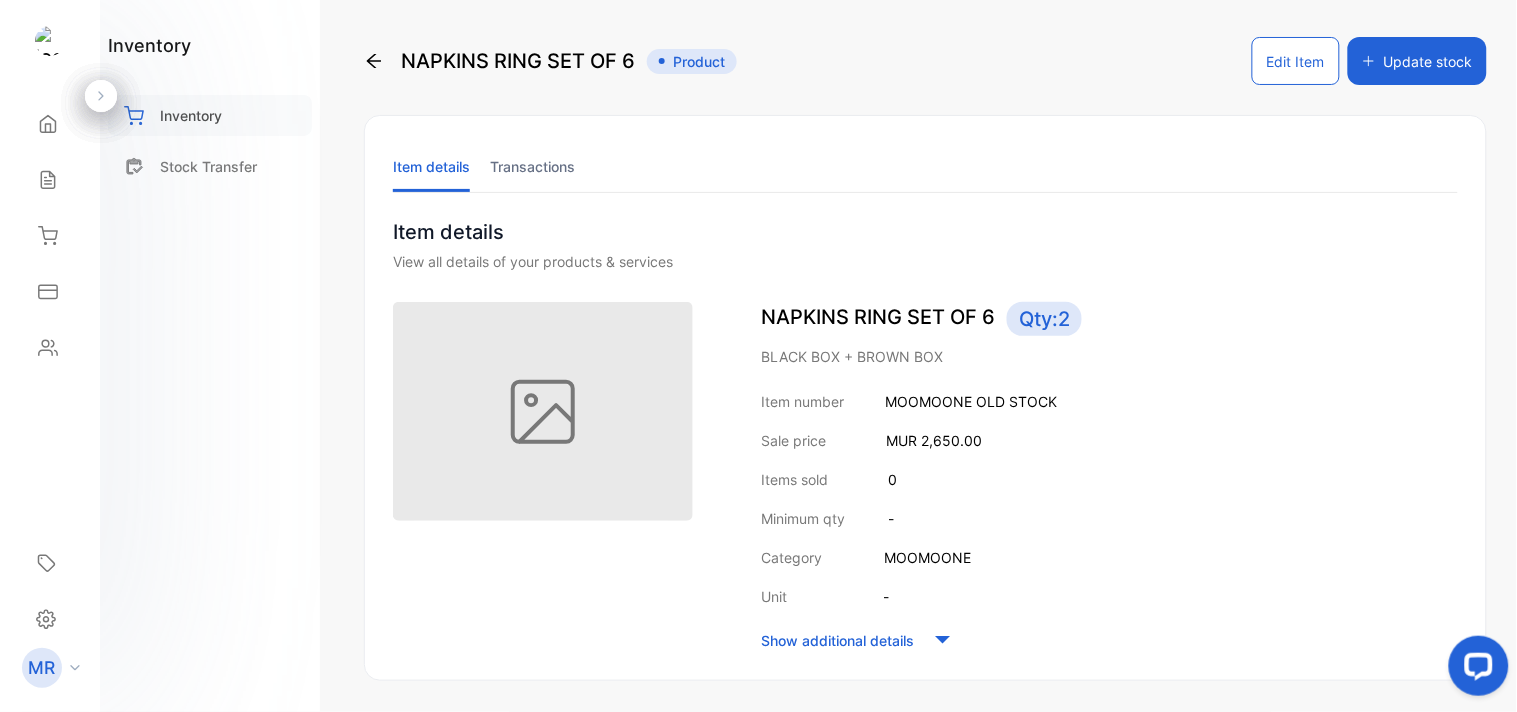 click on "Inventory" at bounding box center [191, 115] 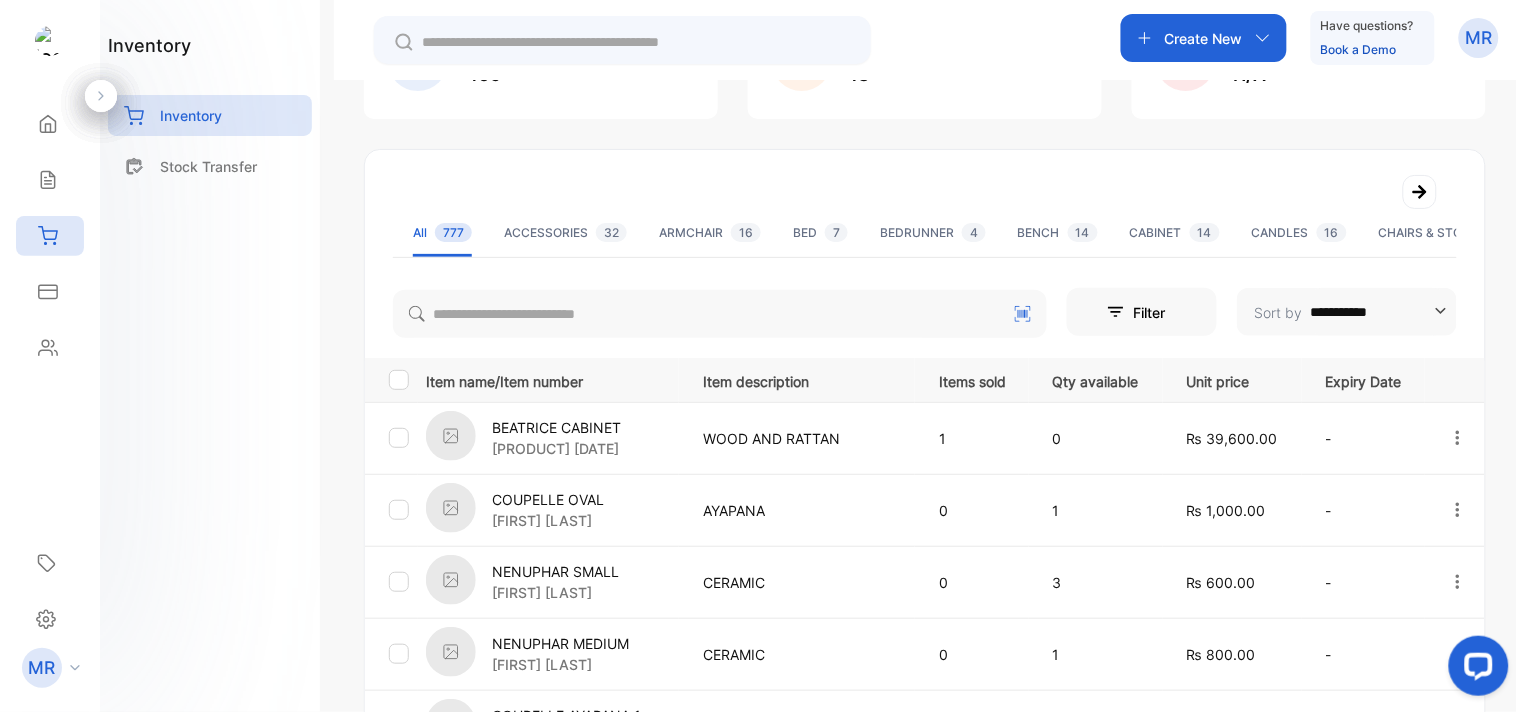 scroll, scrollTop: 200, scrollLeft: 0, axis: vertical 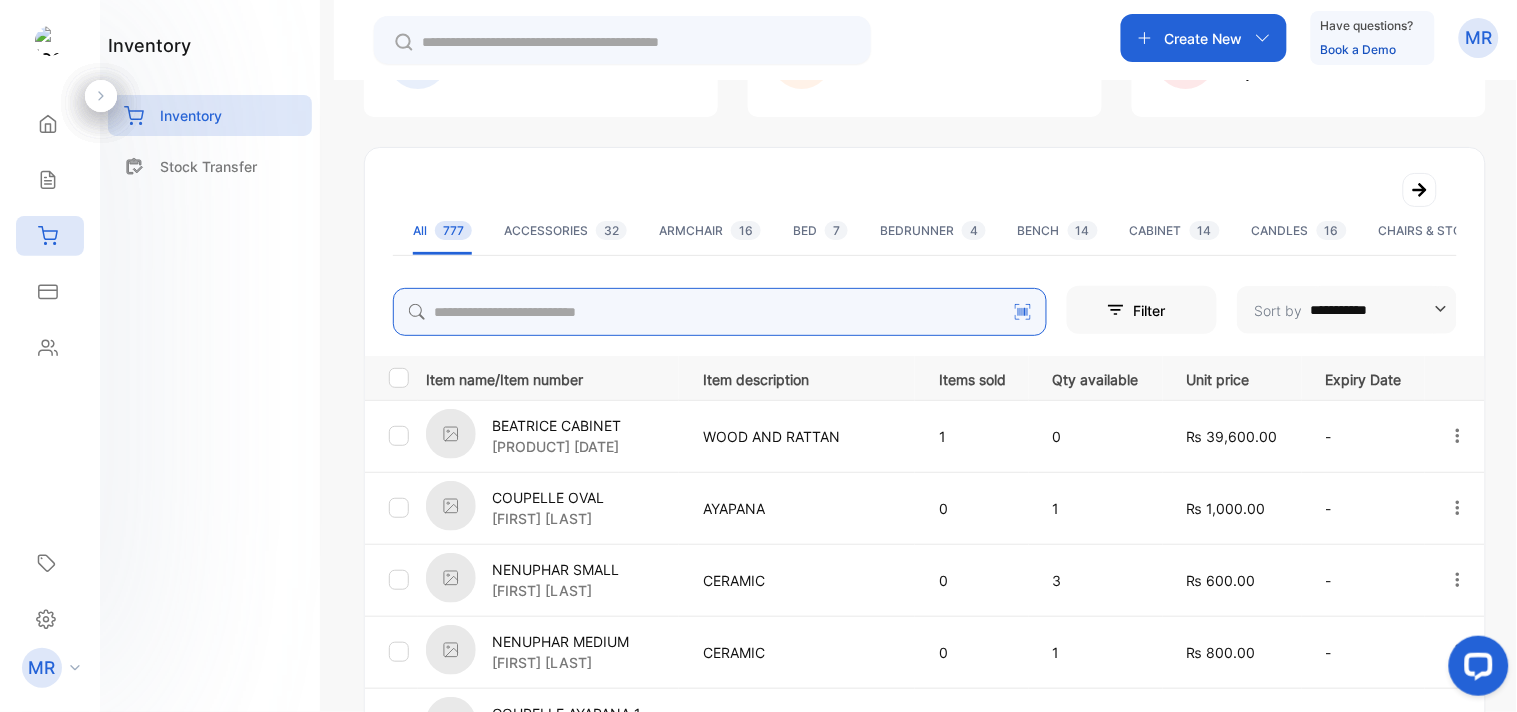 click at bounding box center [720, 312] 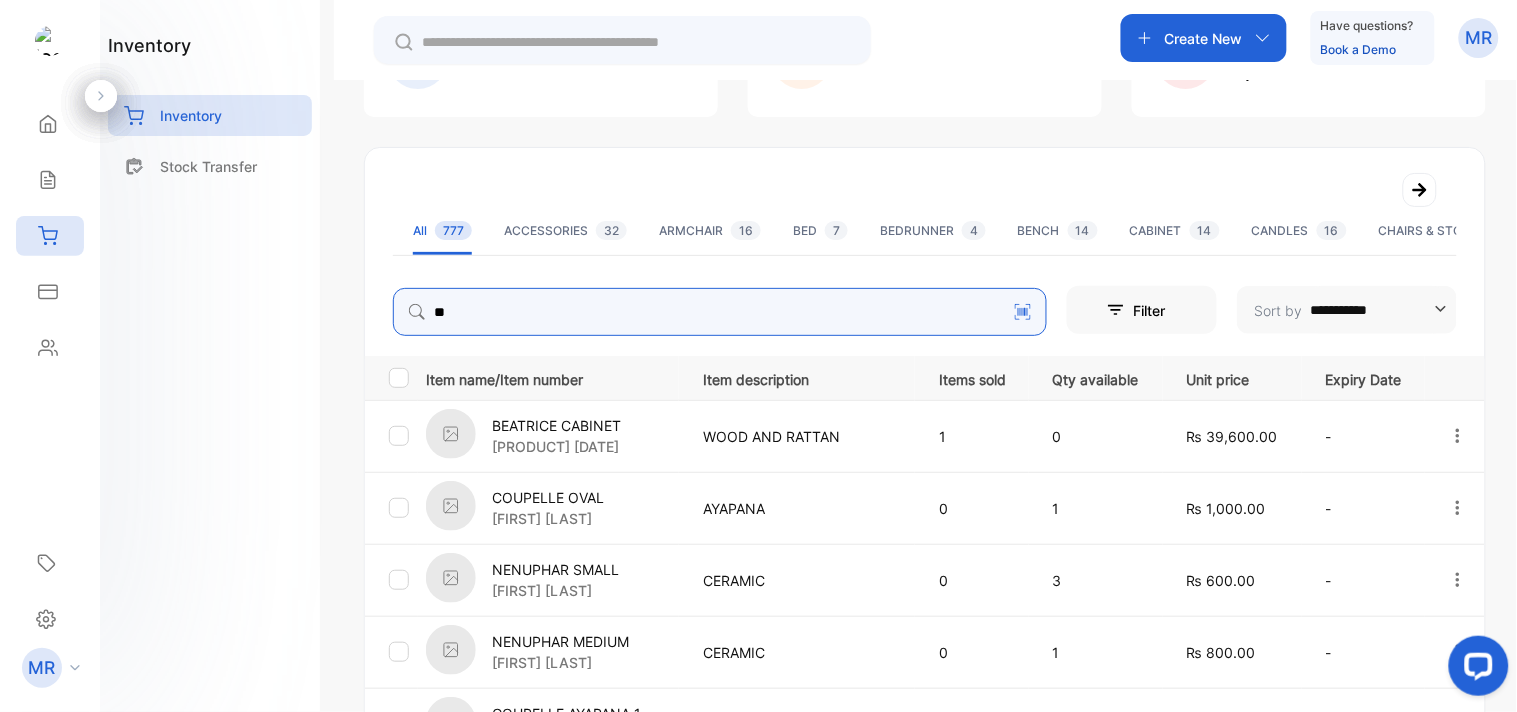 type on "*" 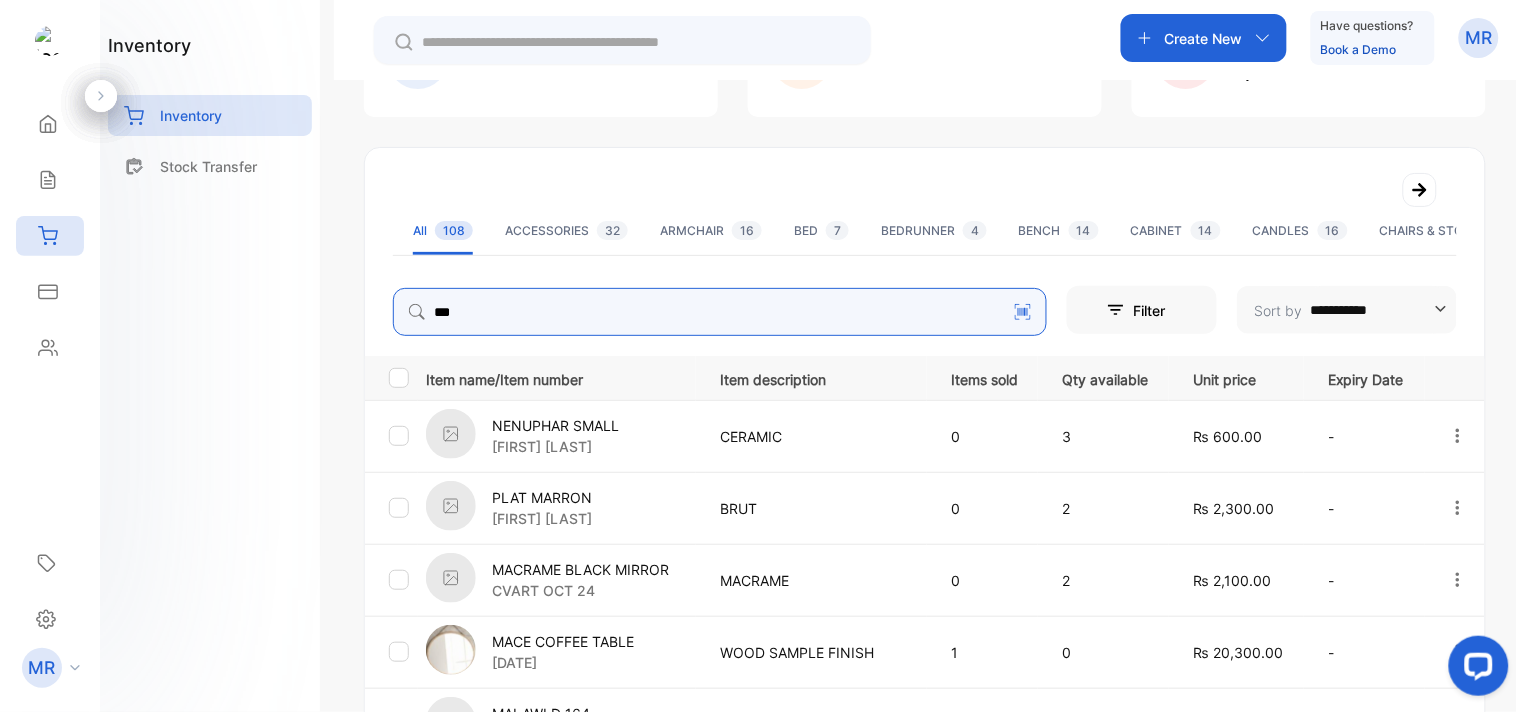 type on "**********" 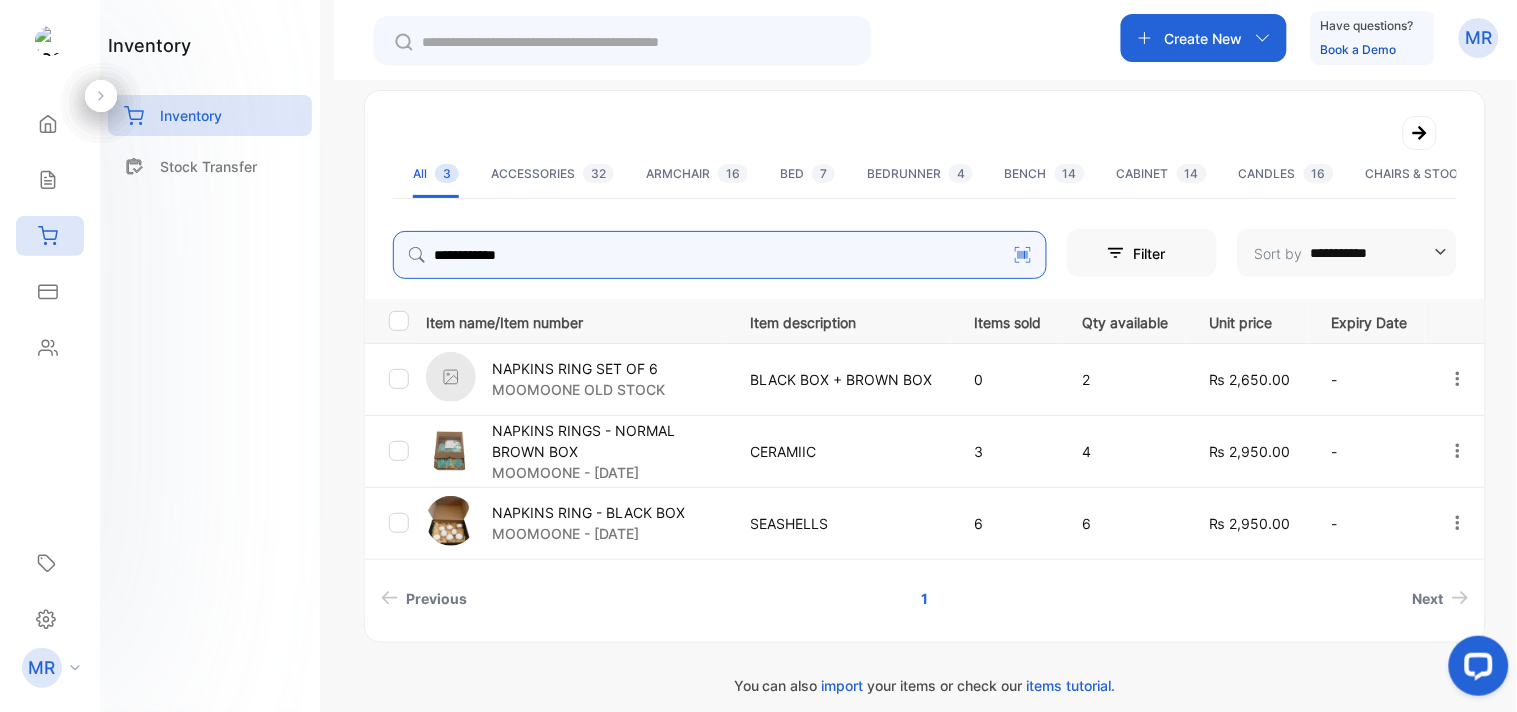 scroll, scrollTop: 261, scrollLeft: 0, axis: vertical 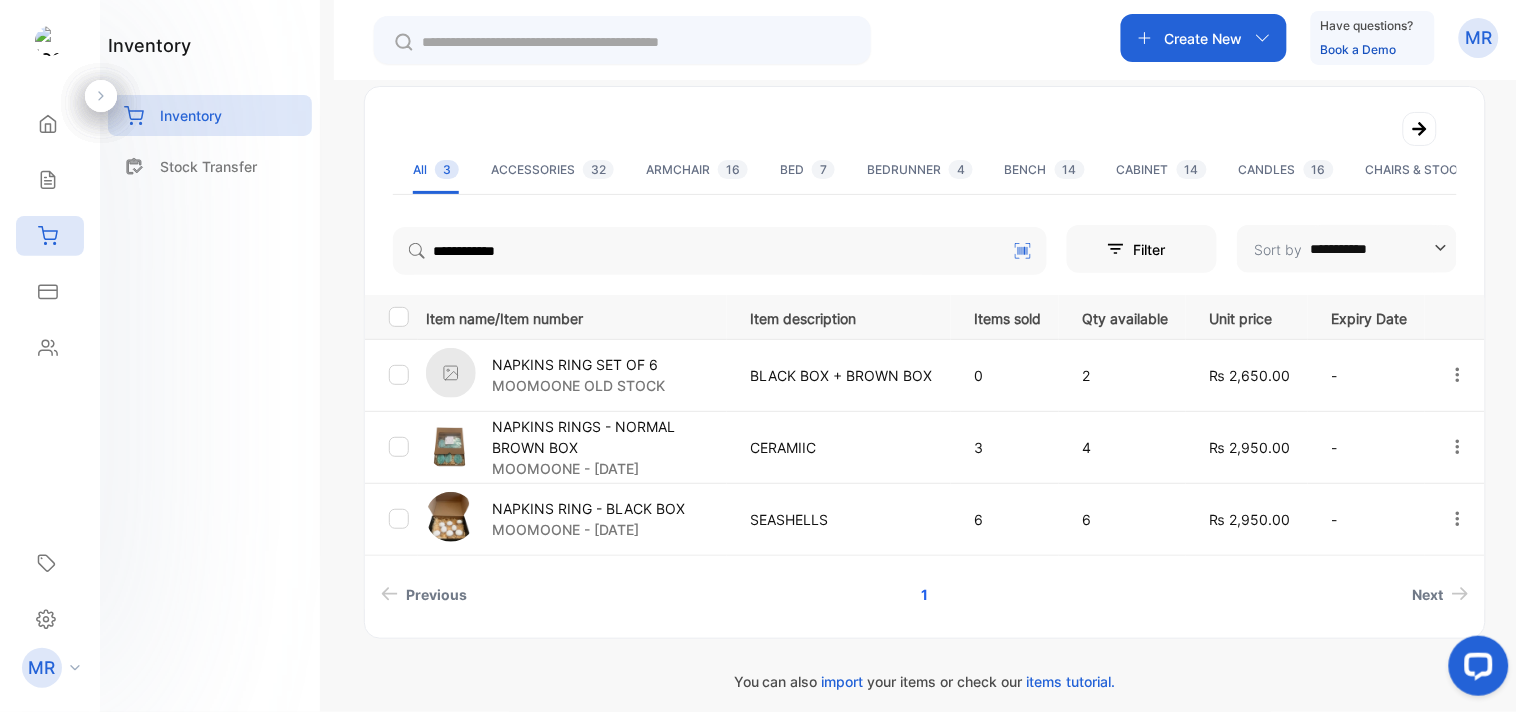 click on "NAPKINS RINGS - NORMAL BROWN BOX" at bounding box center (609, 437) 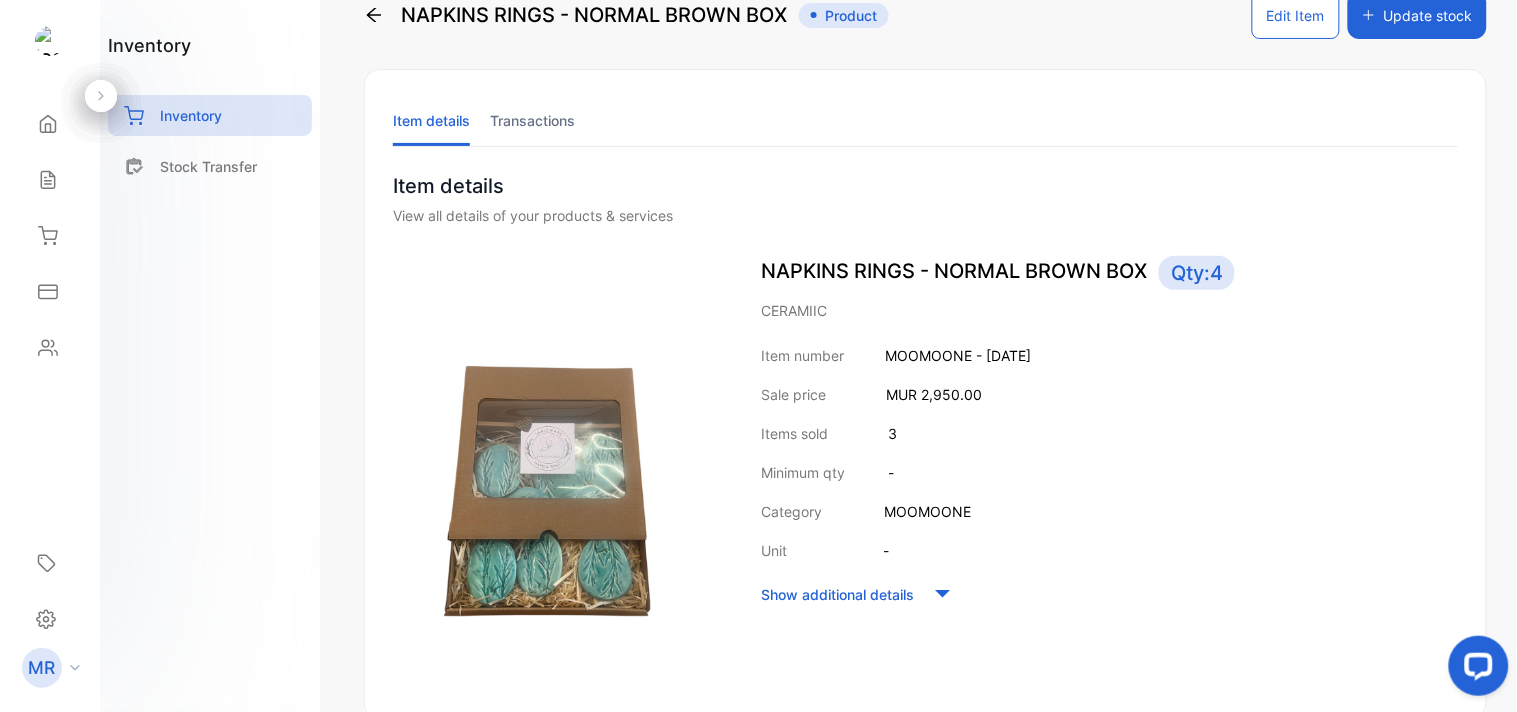scroll, scrollTop: 0, scrollLeft: 0, axis: both 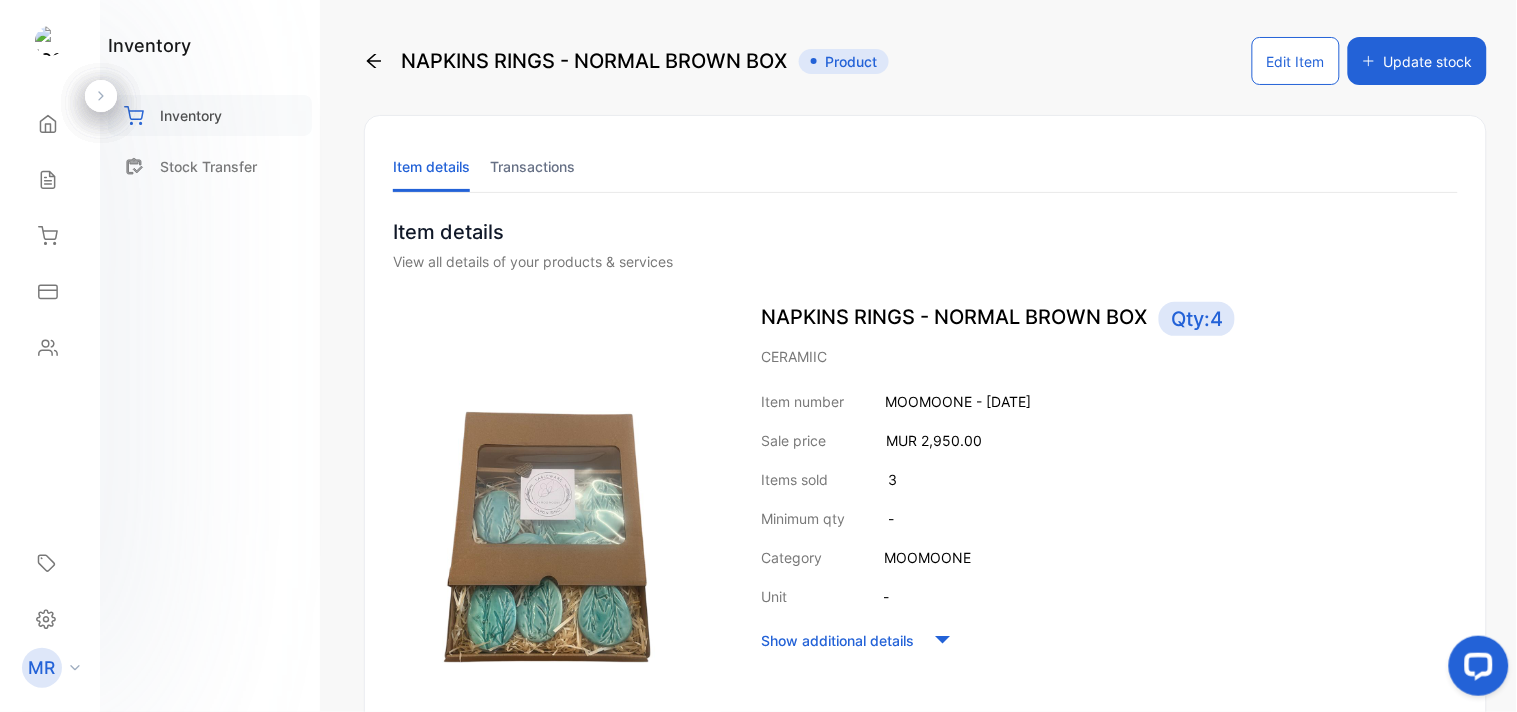 click on "Inventory" at bounding box center (191, 115) 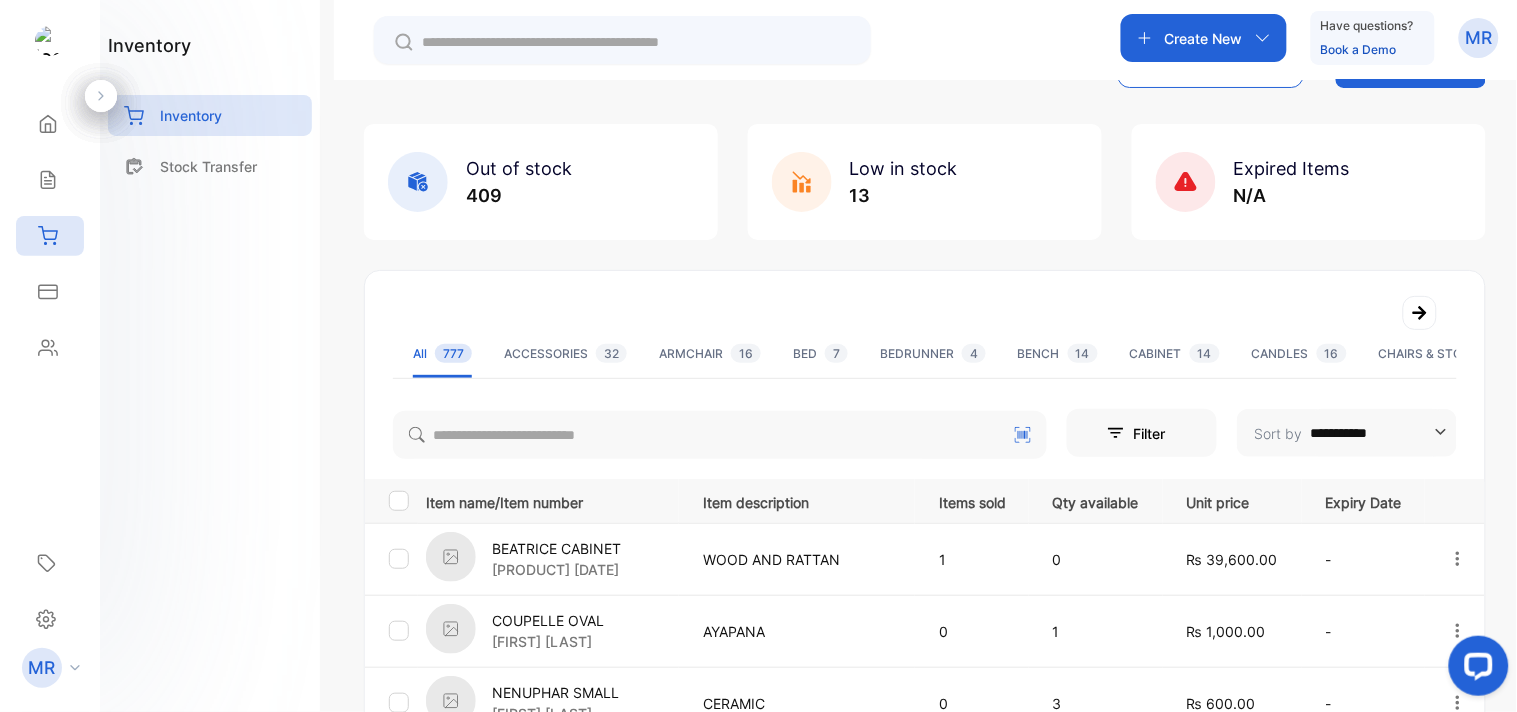 scroll, scrollTop: 0, scrollLeft: 0, axis: both 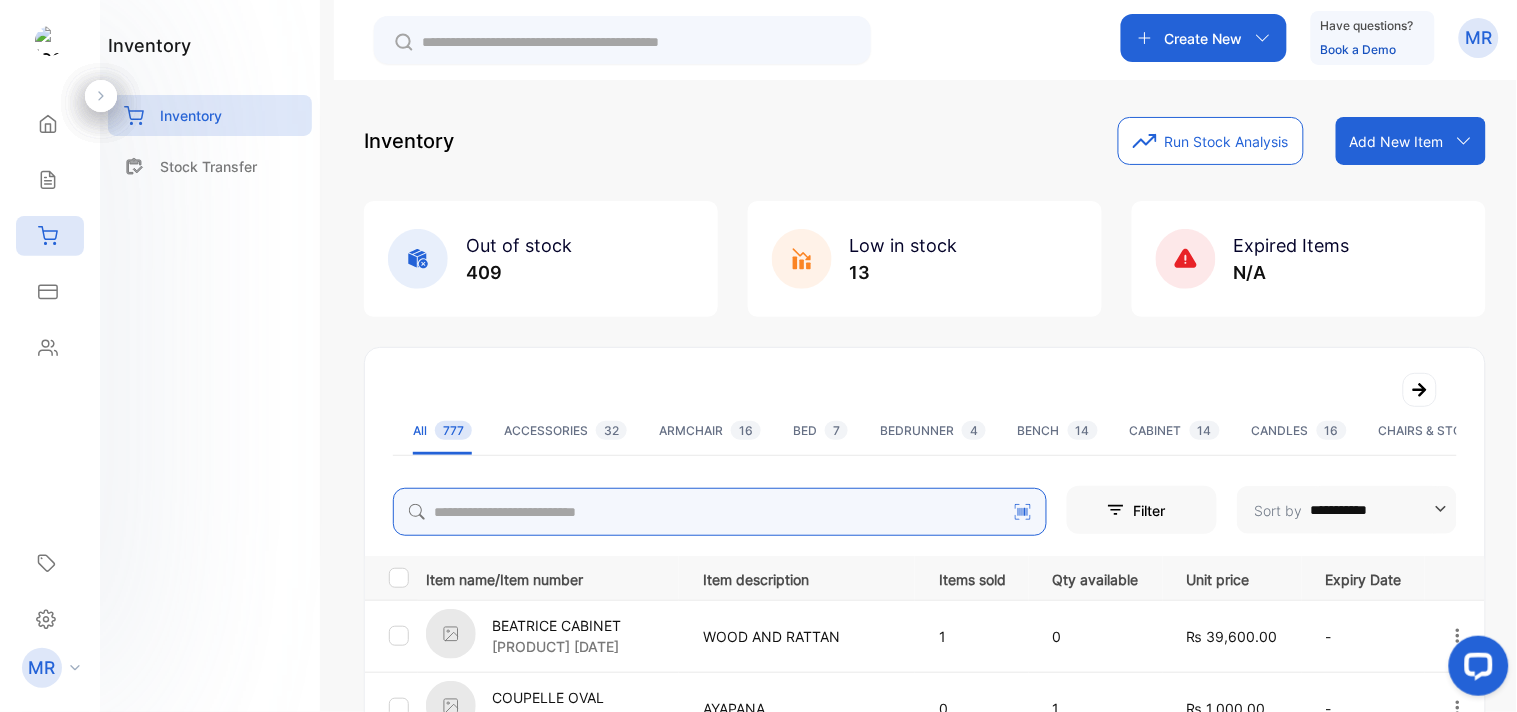 click at bounding box center [720, 512] 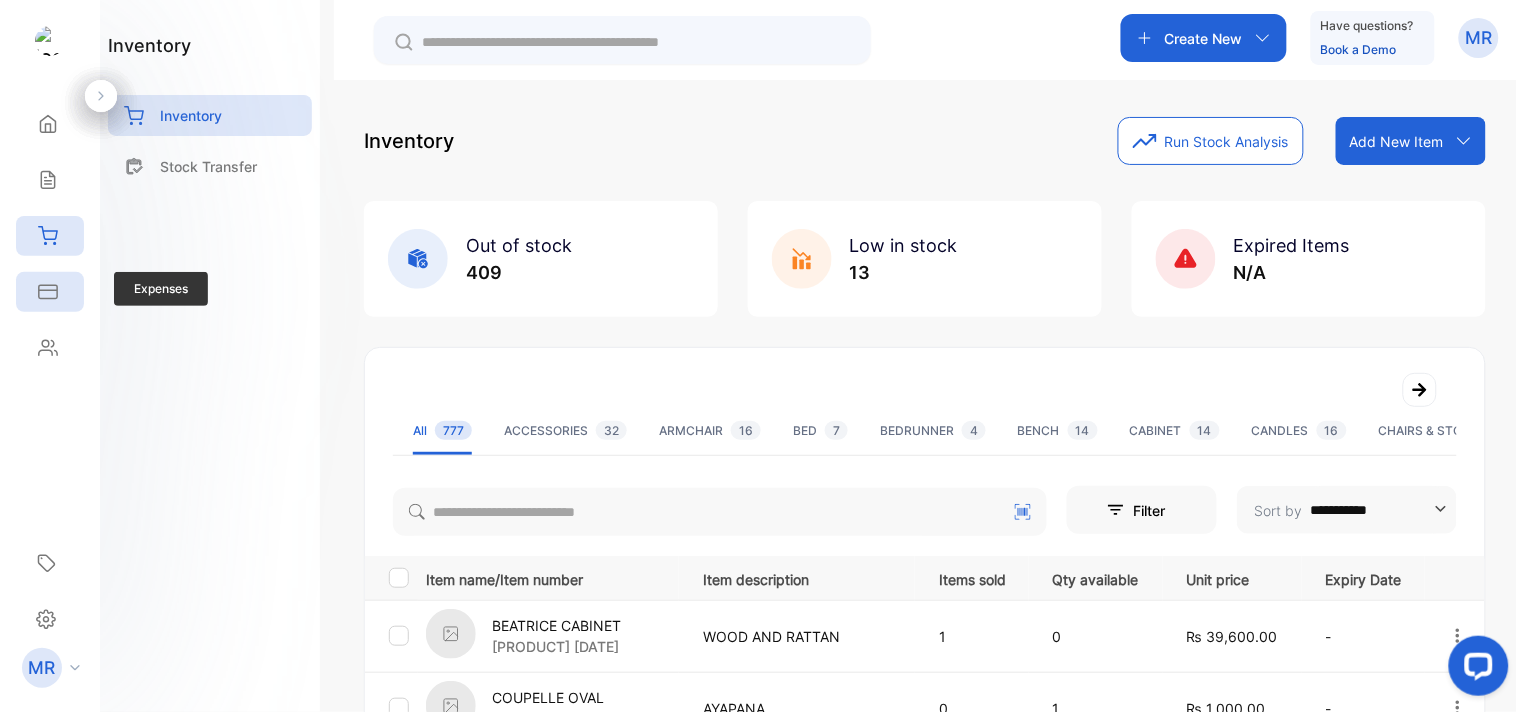 click 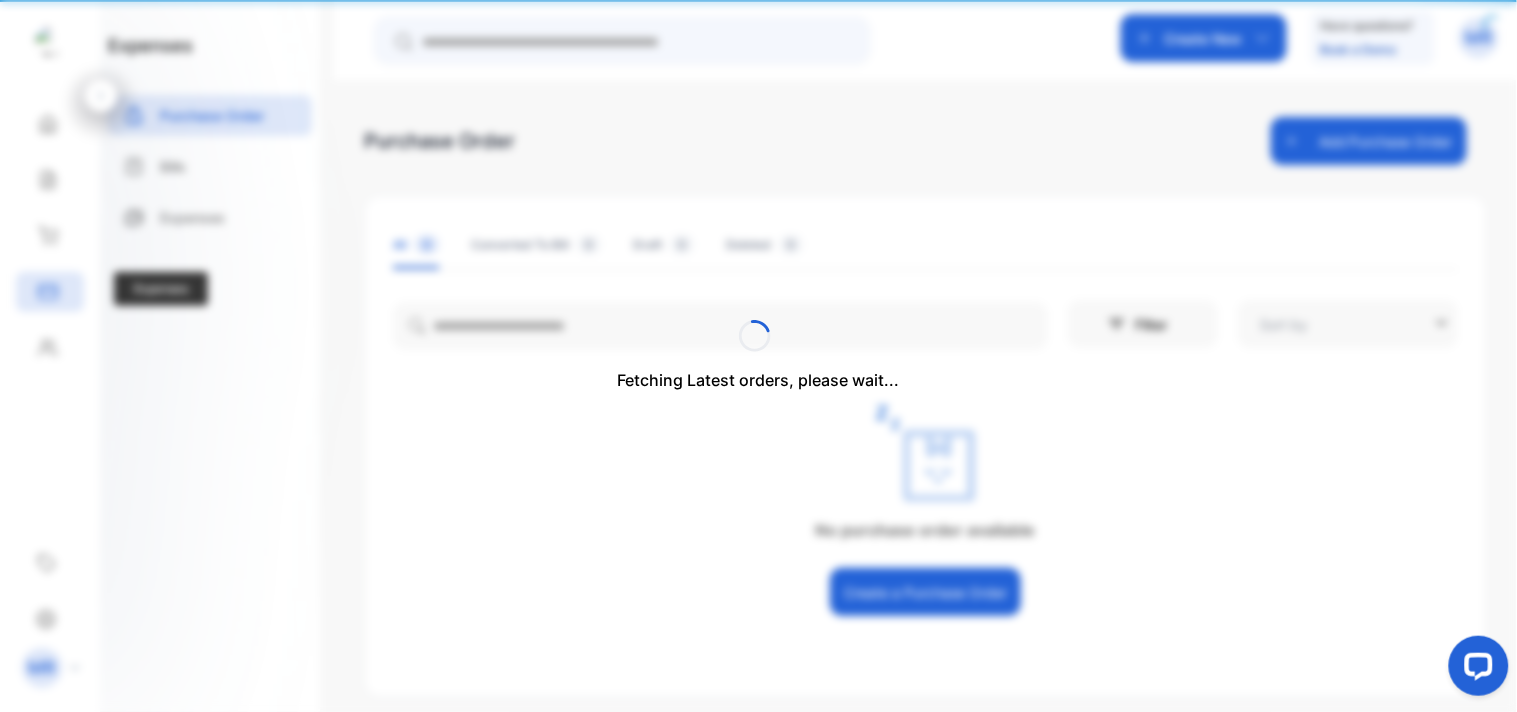 type on "**********" 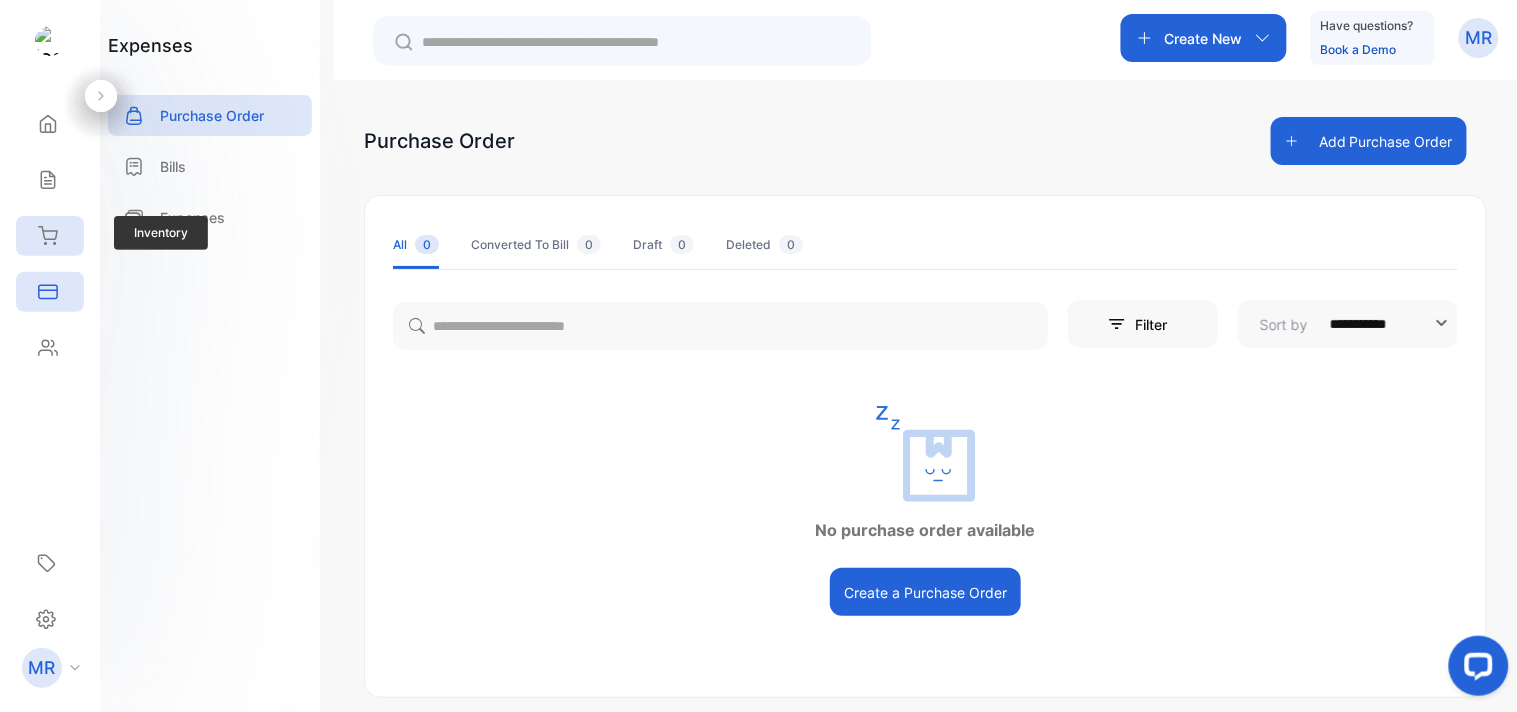 click 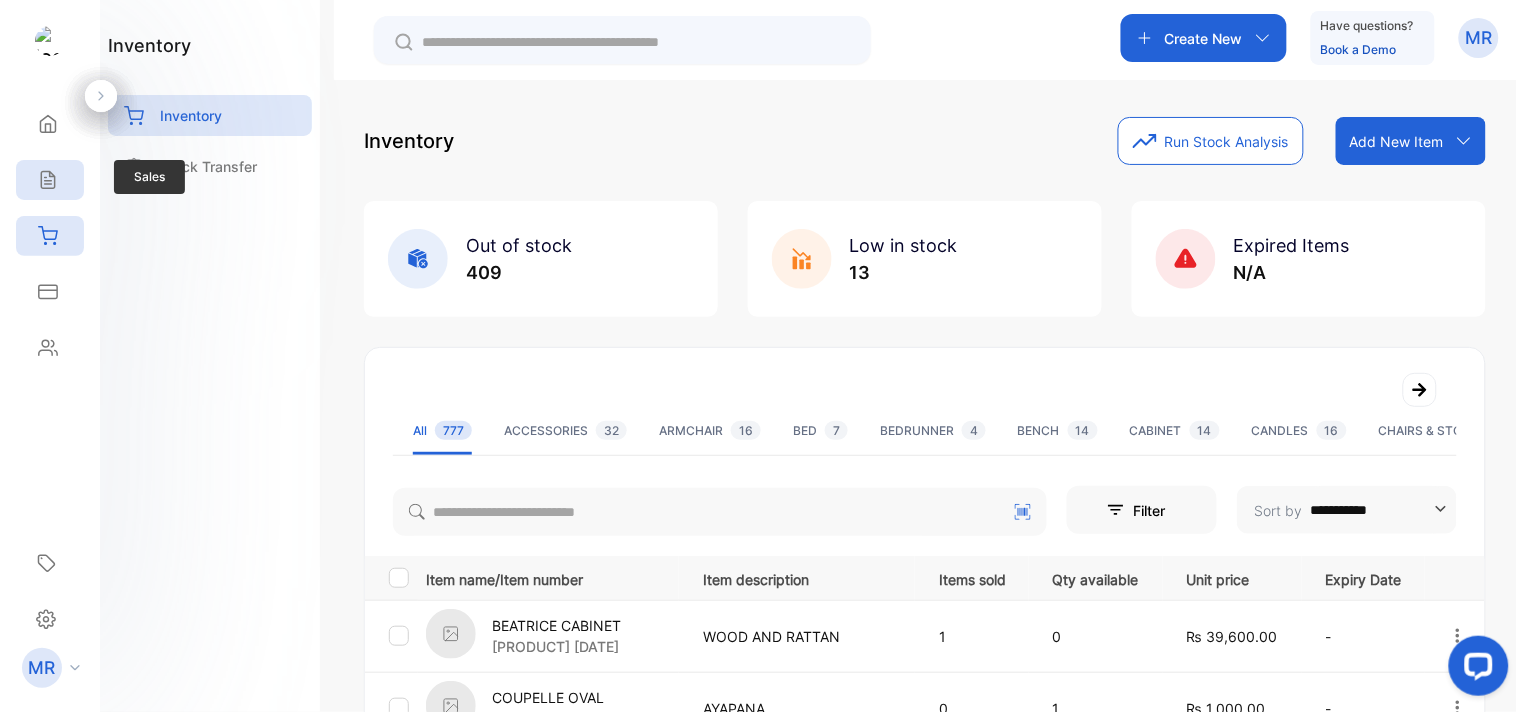 click 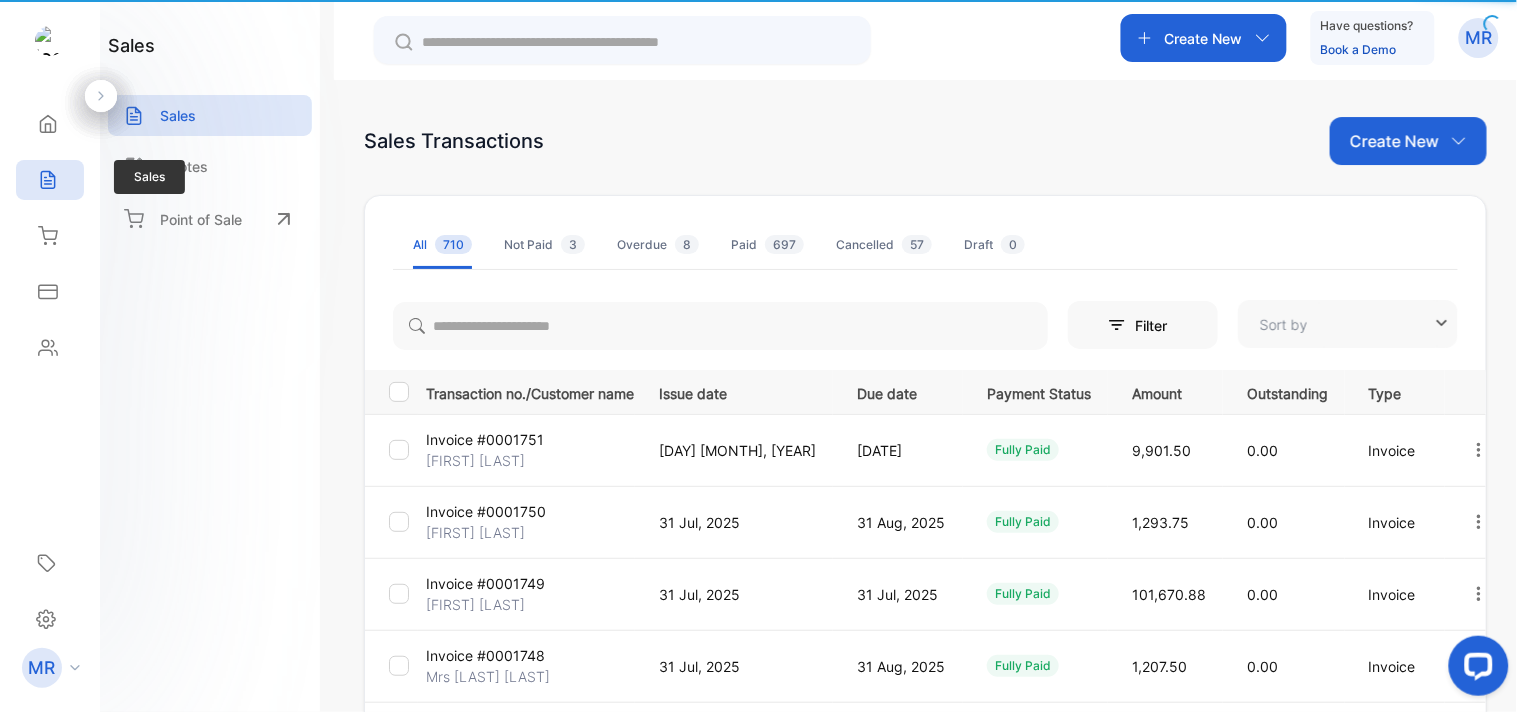 type on "**********" 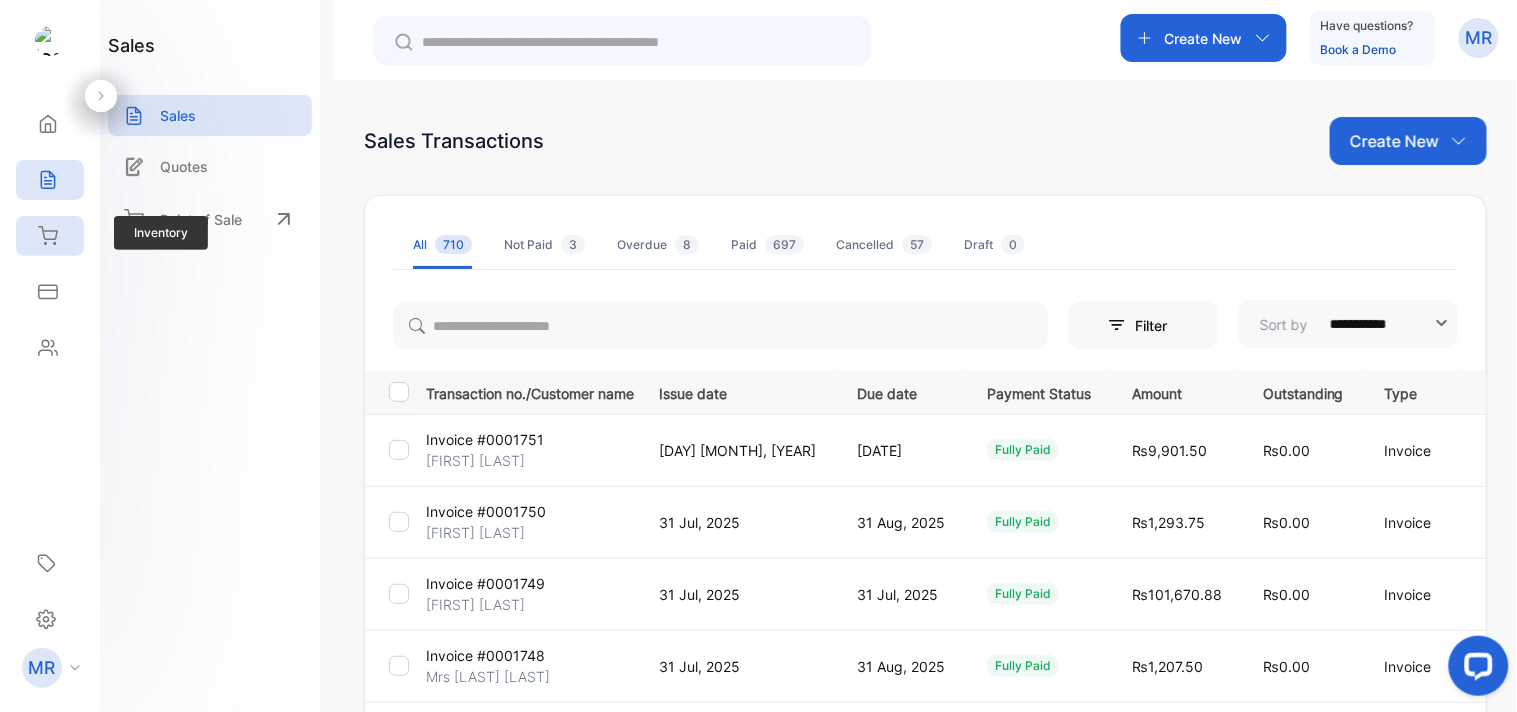 click on "Inventory" at bounding box center (50, 236) 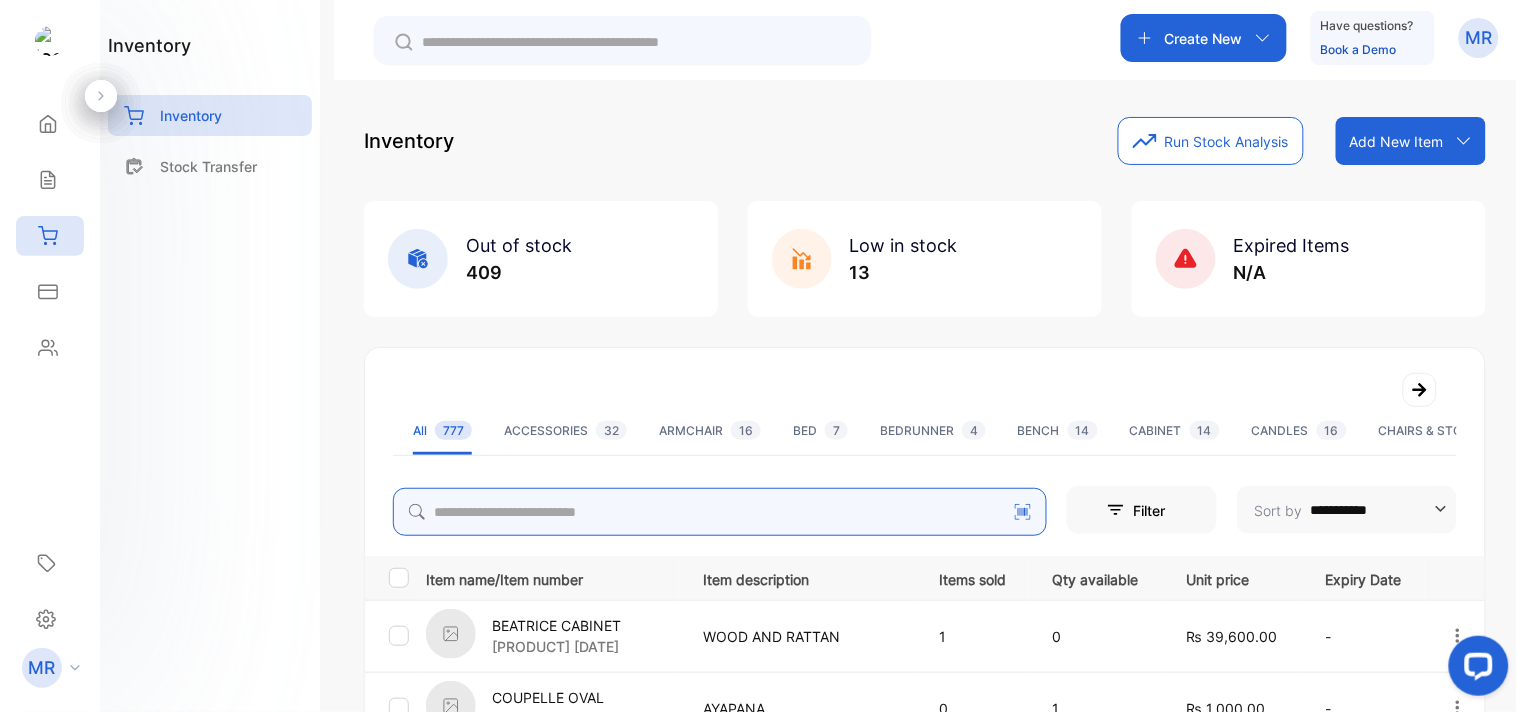 click at bounding box center (720, 512) 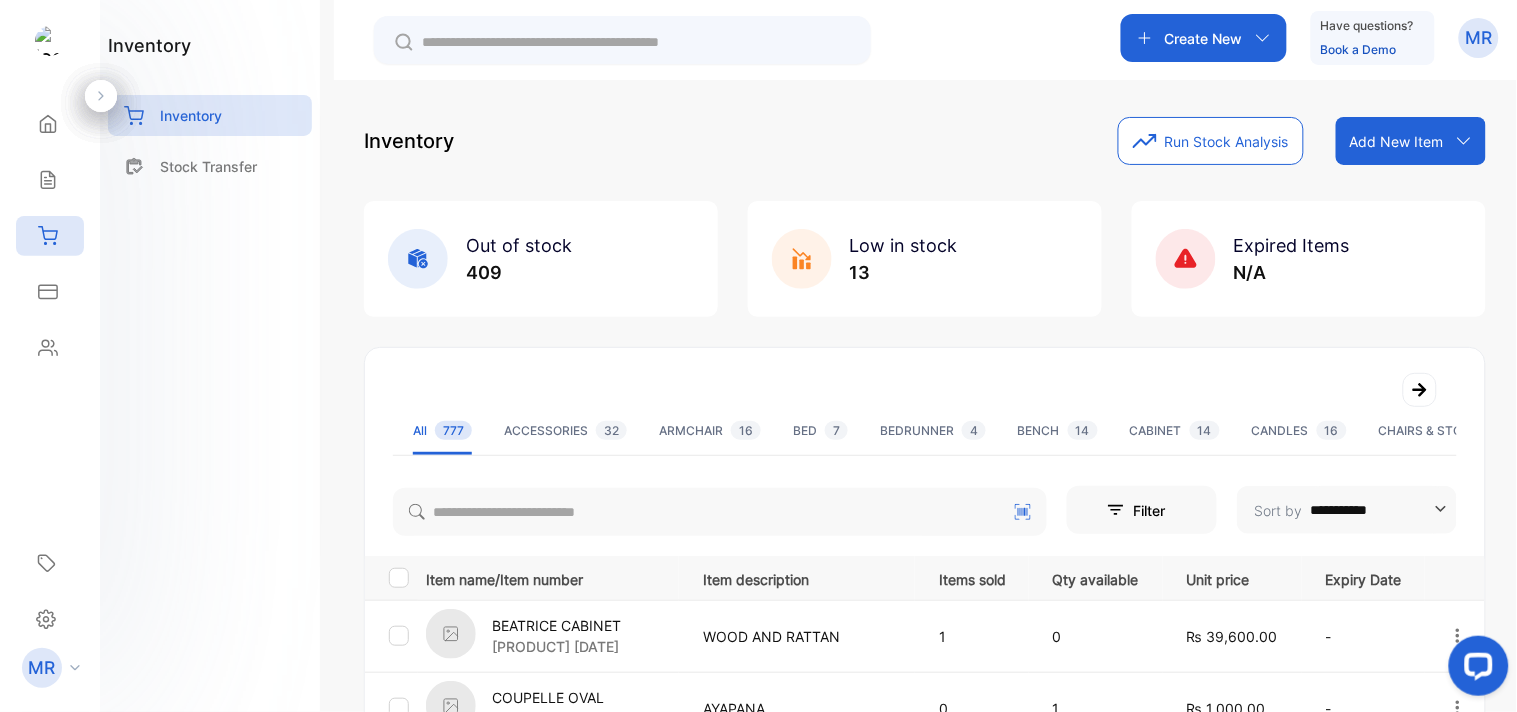 click on "inventory Inventory Stock Transfer" at bounding box center [210, 356] 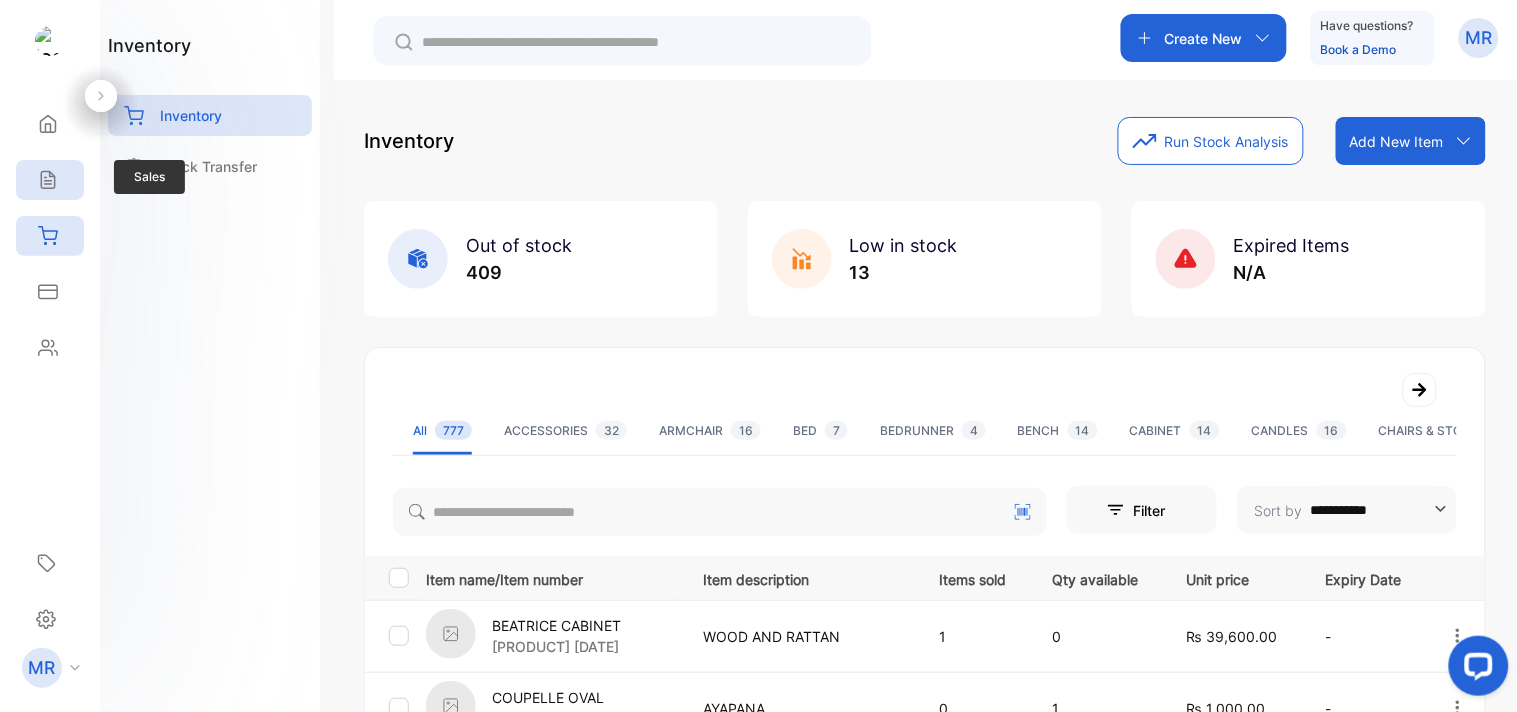 click 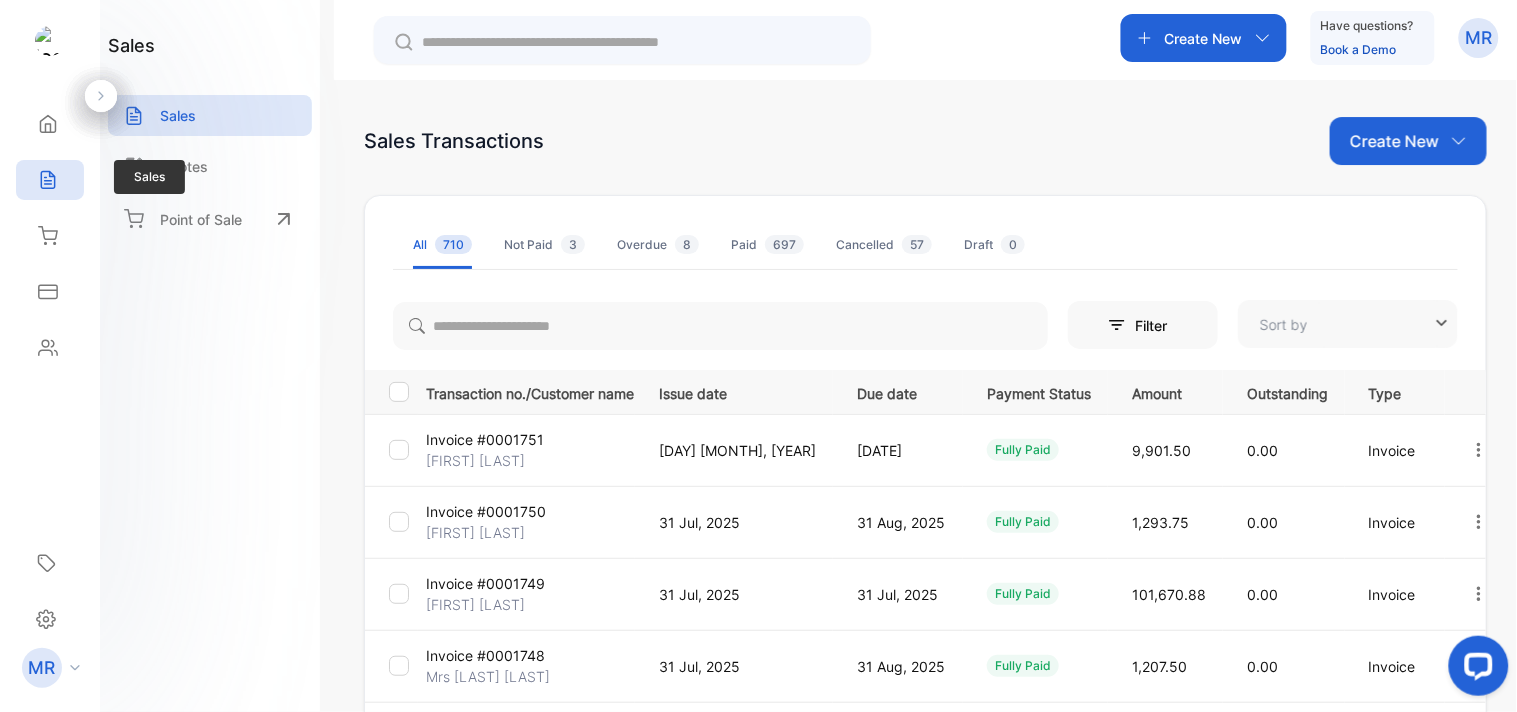 type on "**********" 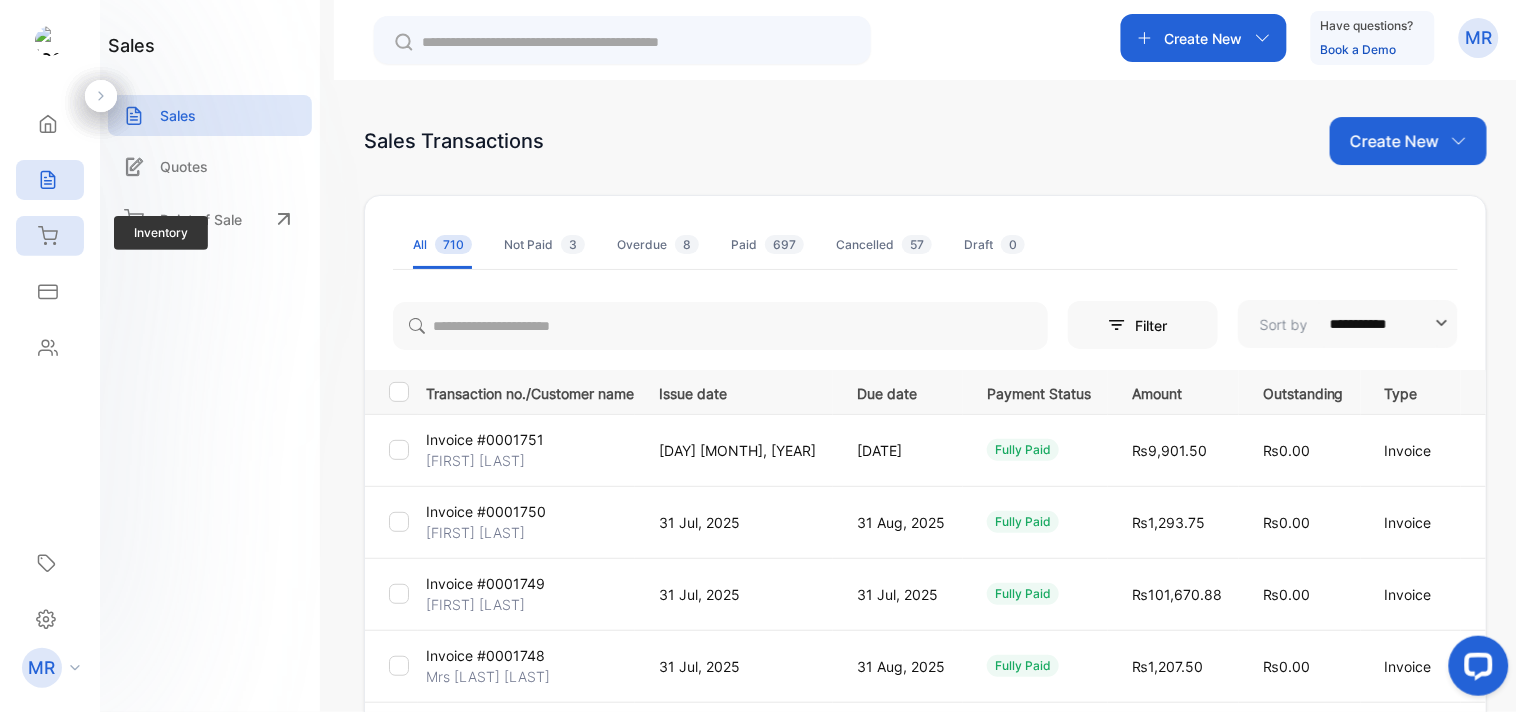 click 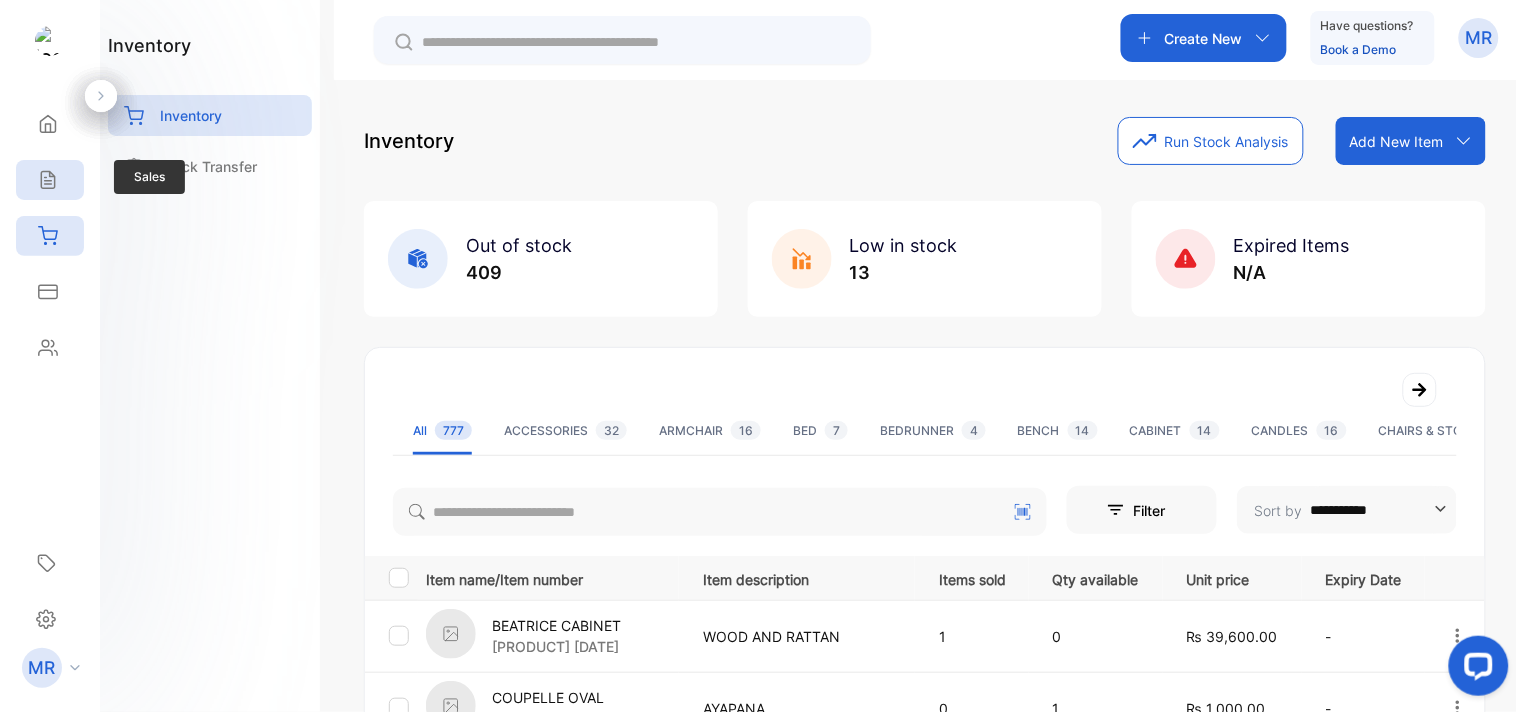 click on "Sales" at bounding box center [50, 180] 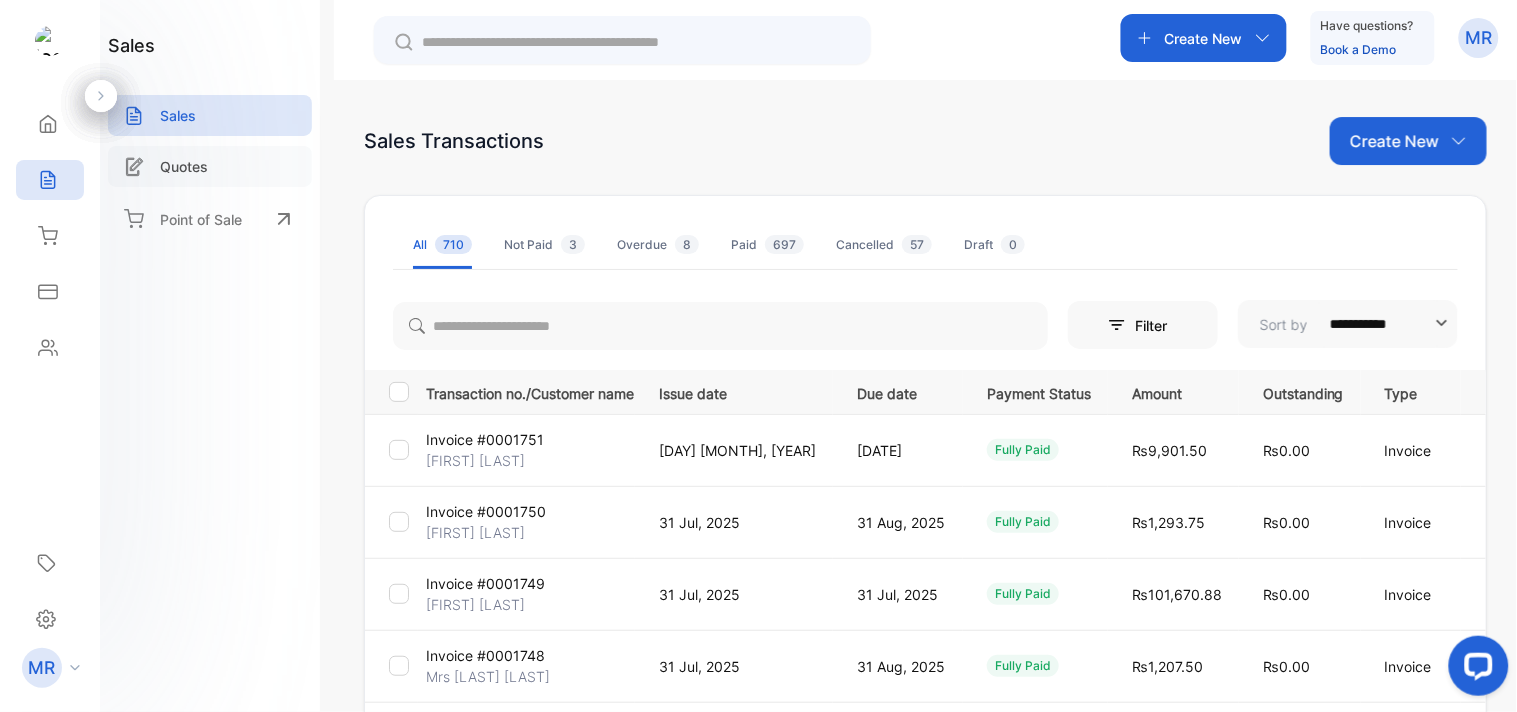 click on "Quotes" at bounding box center (184, 166) 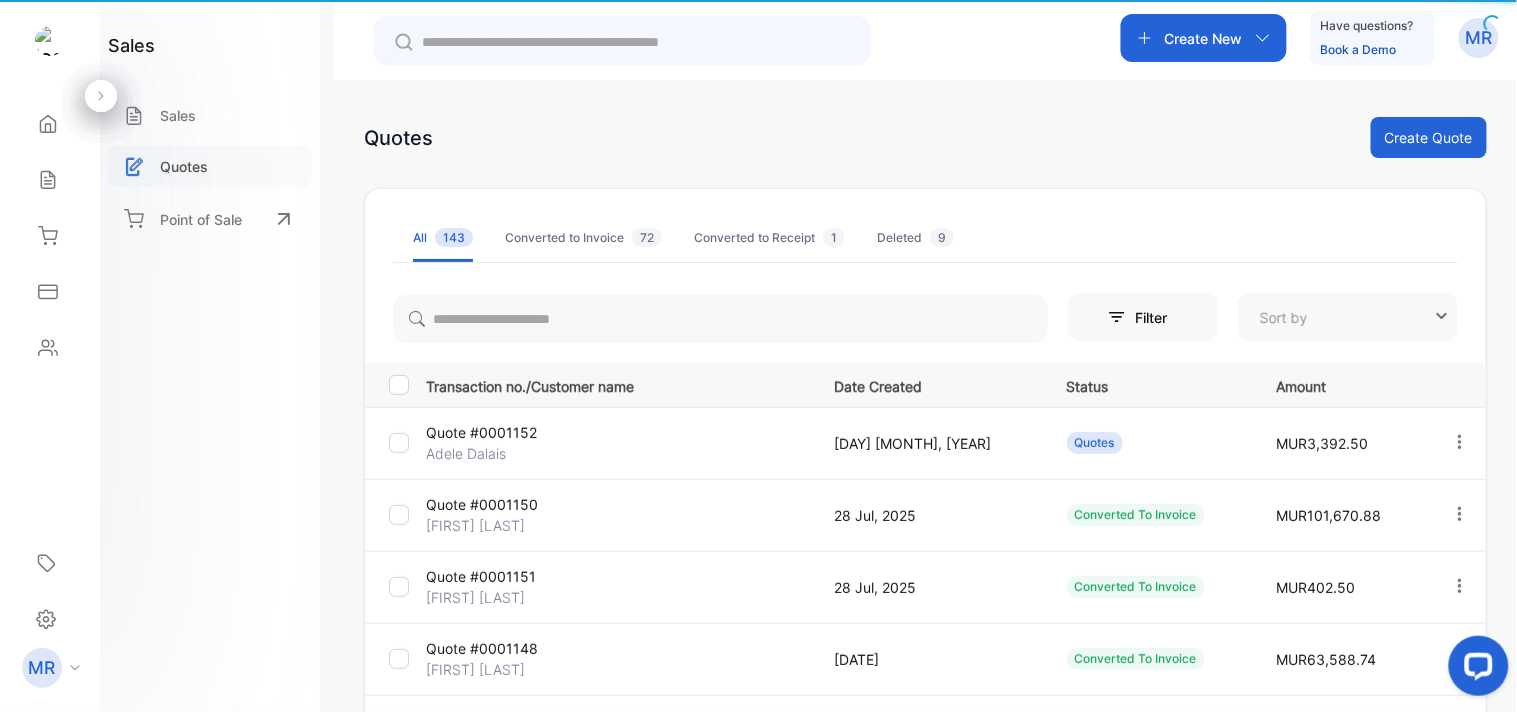 type on "**********" 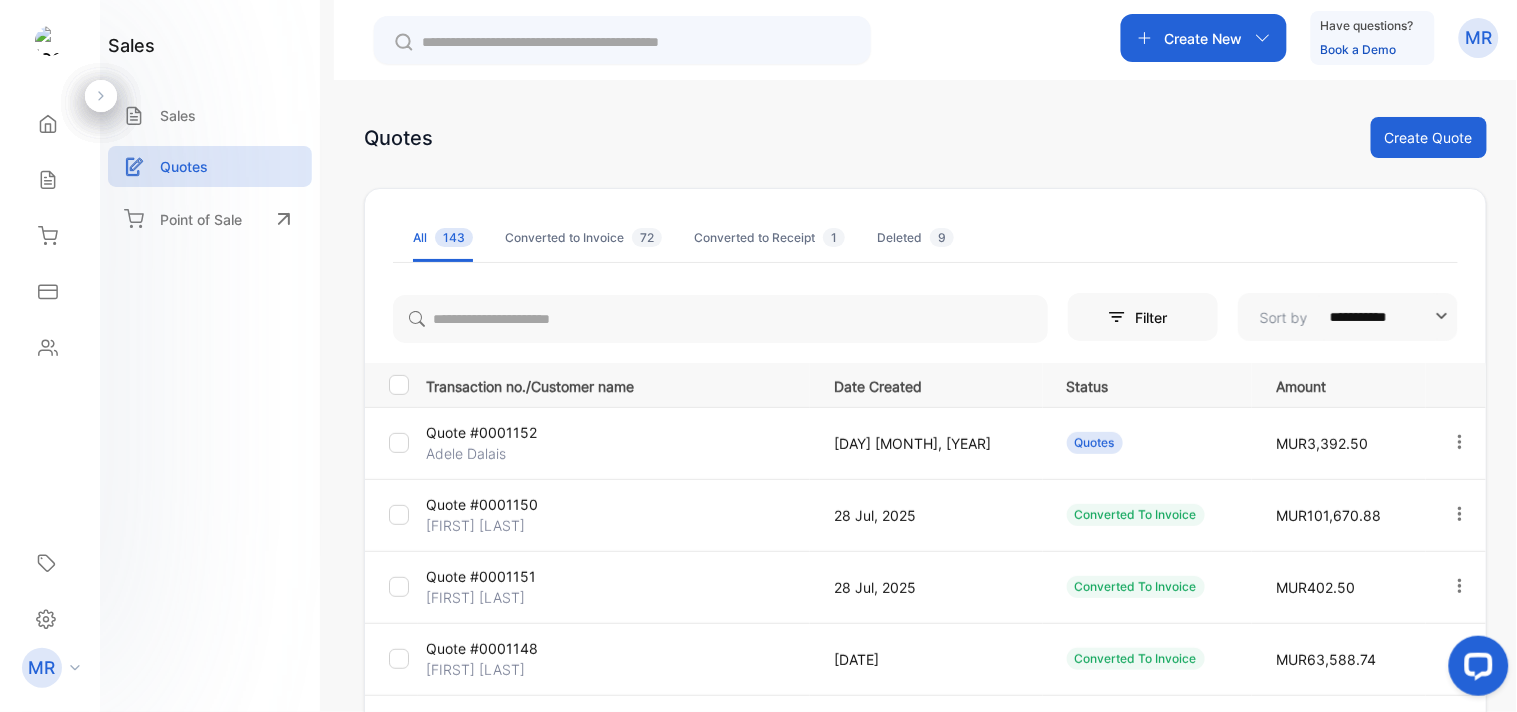 click 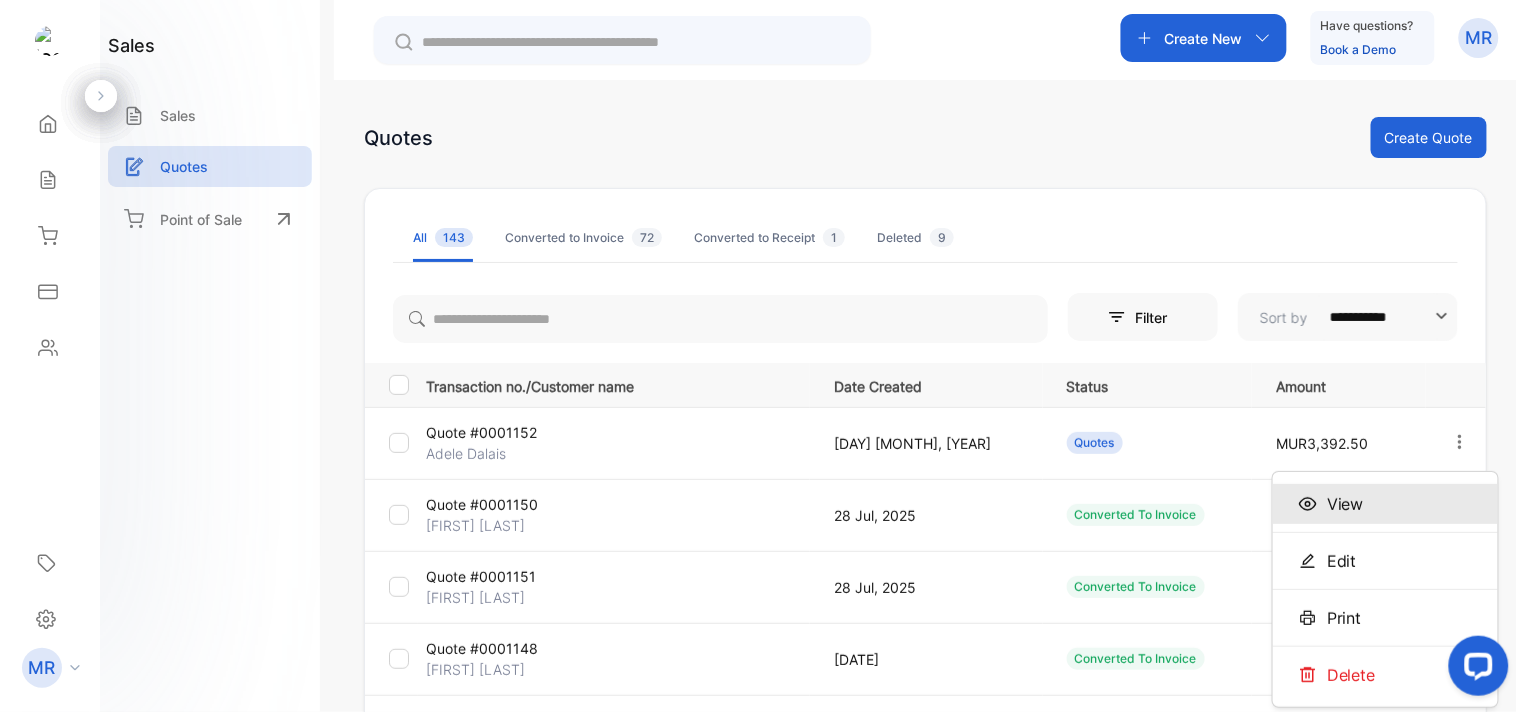 click on "View" at bounding box center [1385, 504] 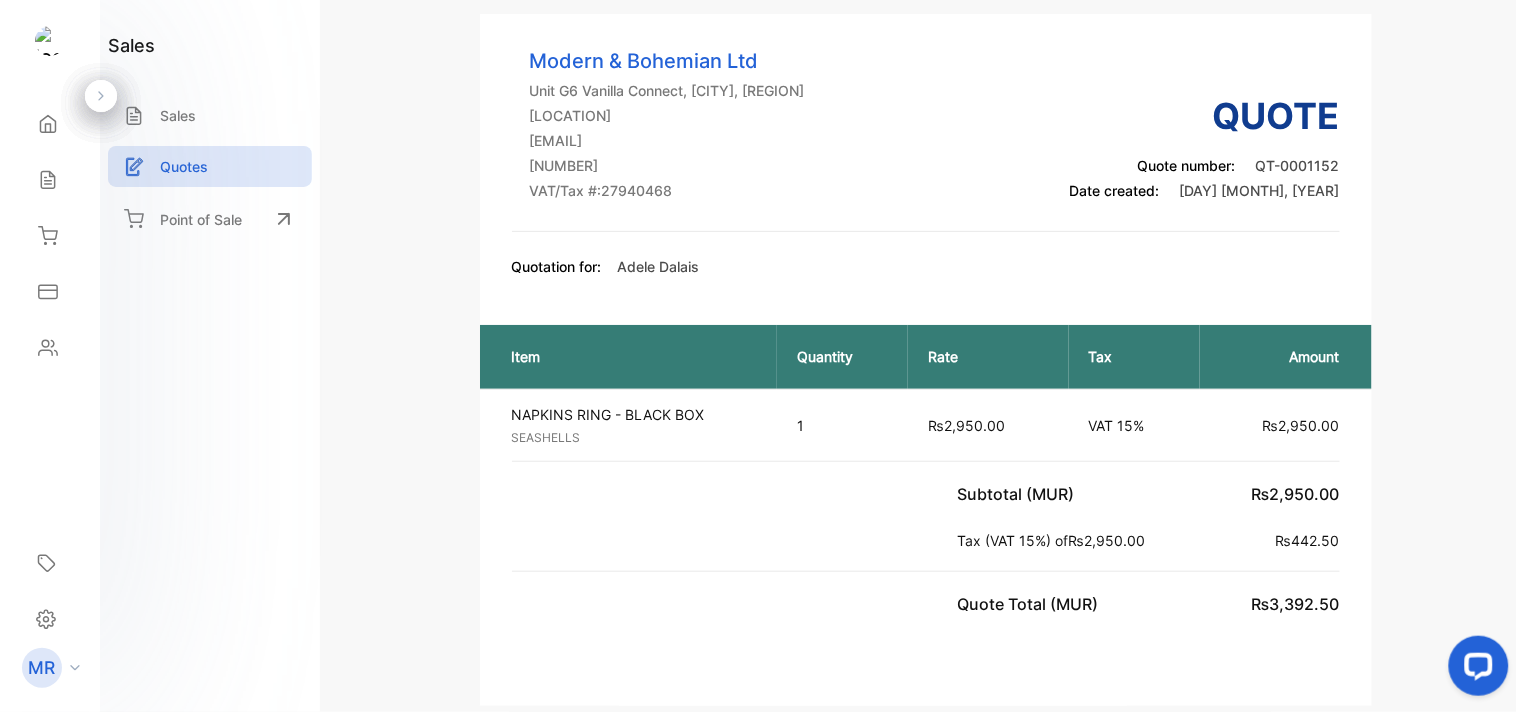 scroll, scrollTop: 0, scrollLeft: 0, axis: both 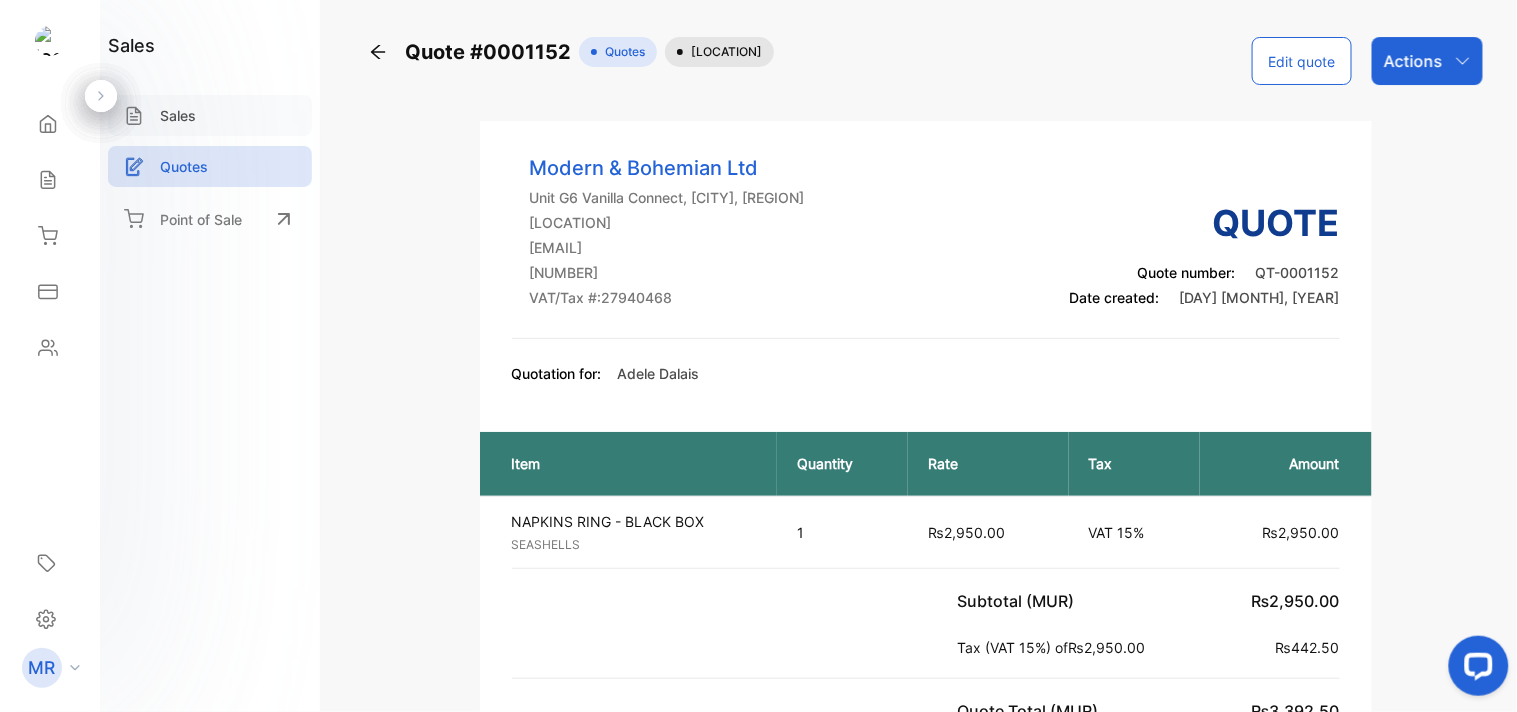 click on "Sales" at bounding box center [178, 115] 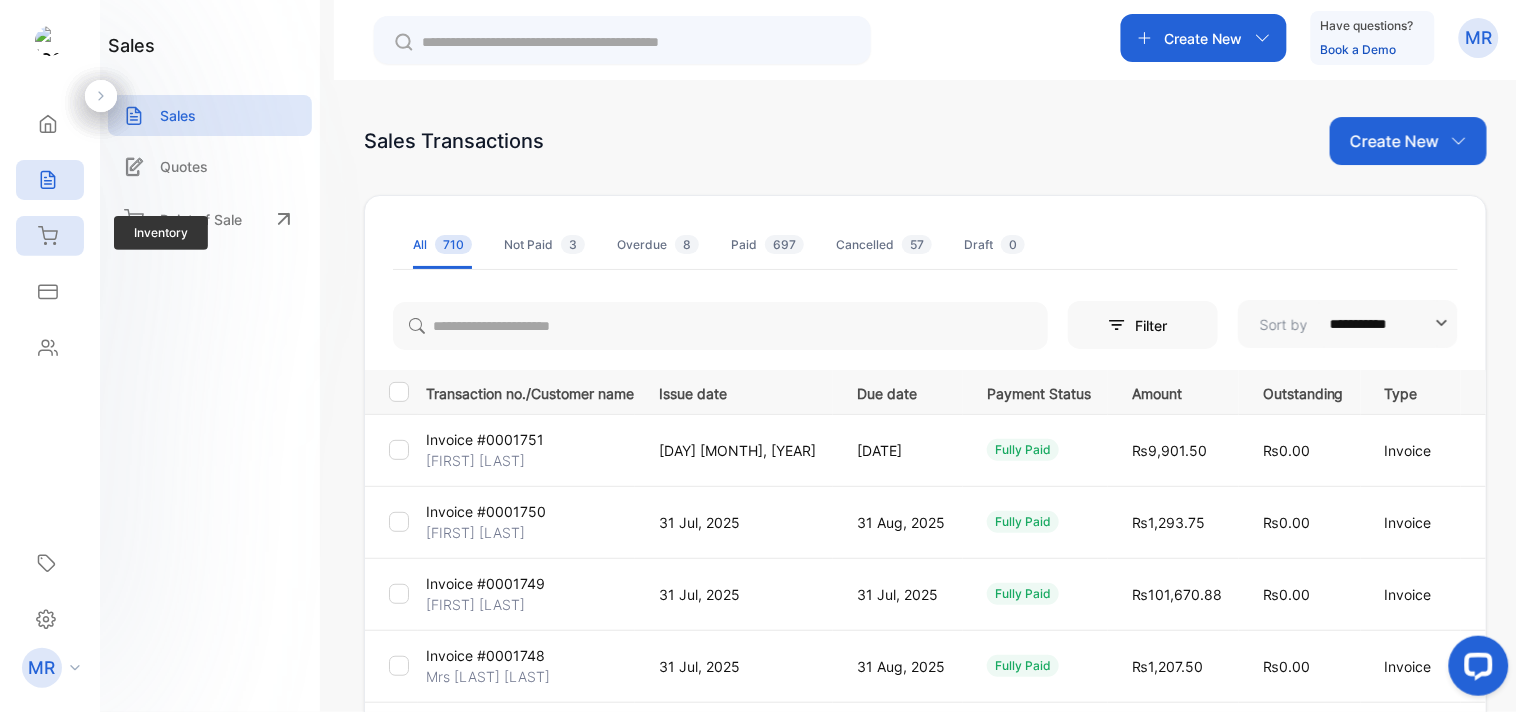 click 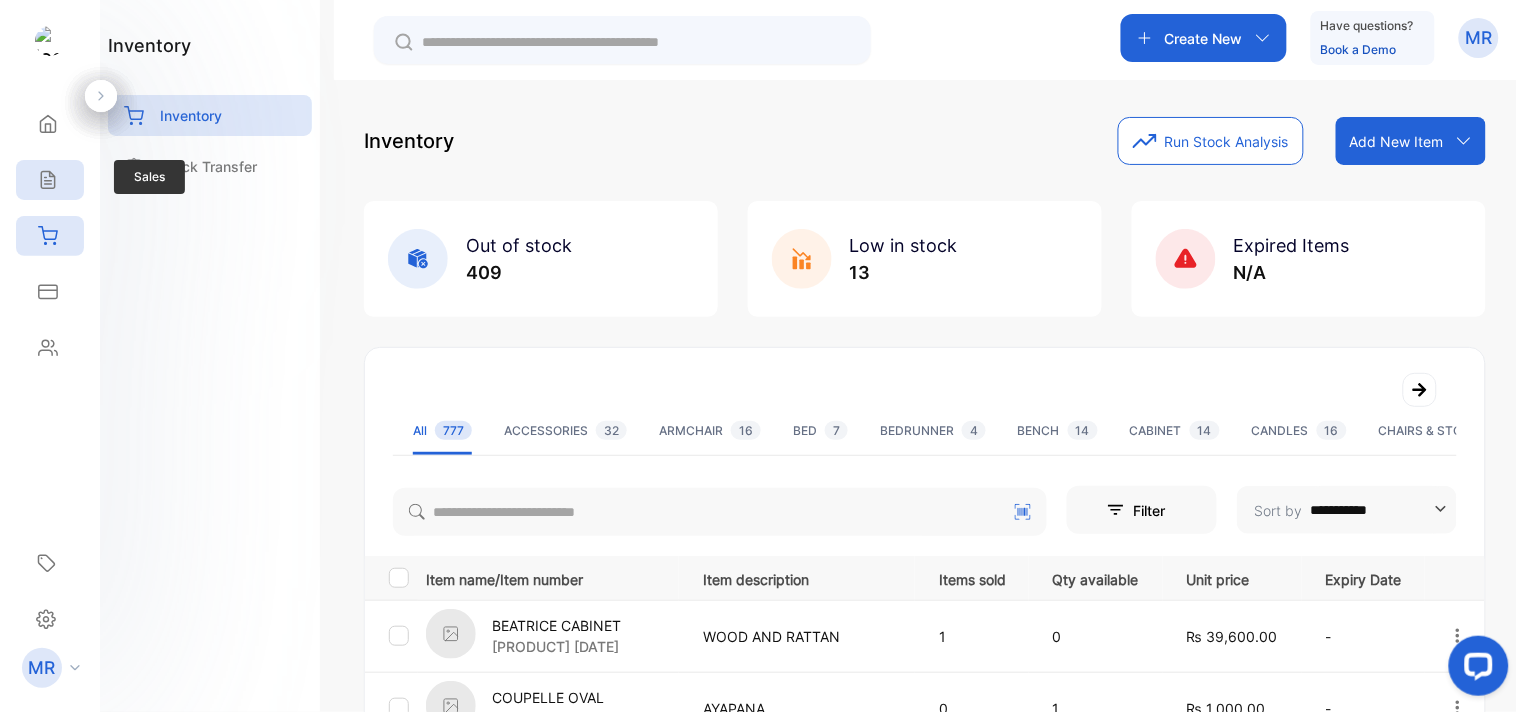 click 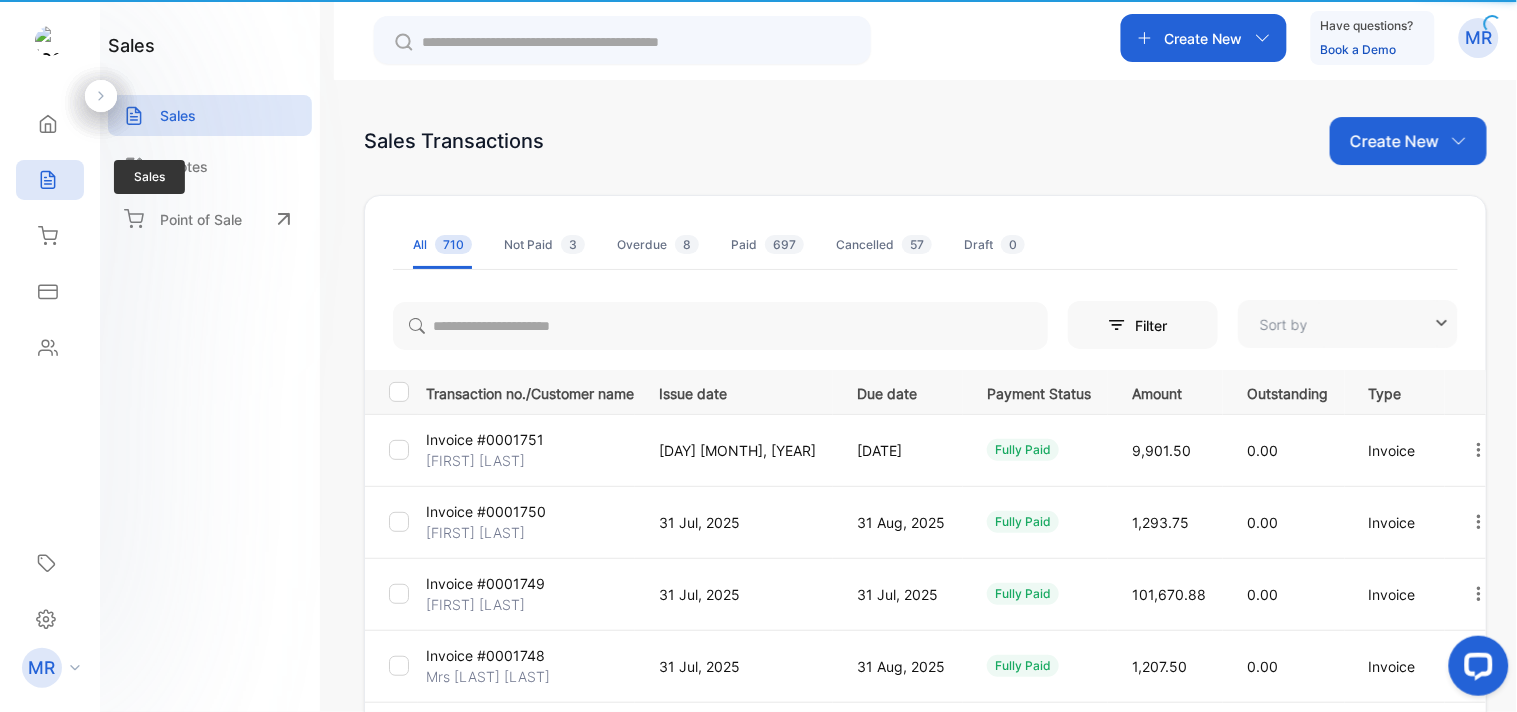 type on "**********" 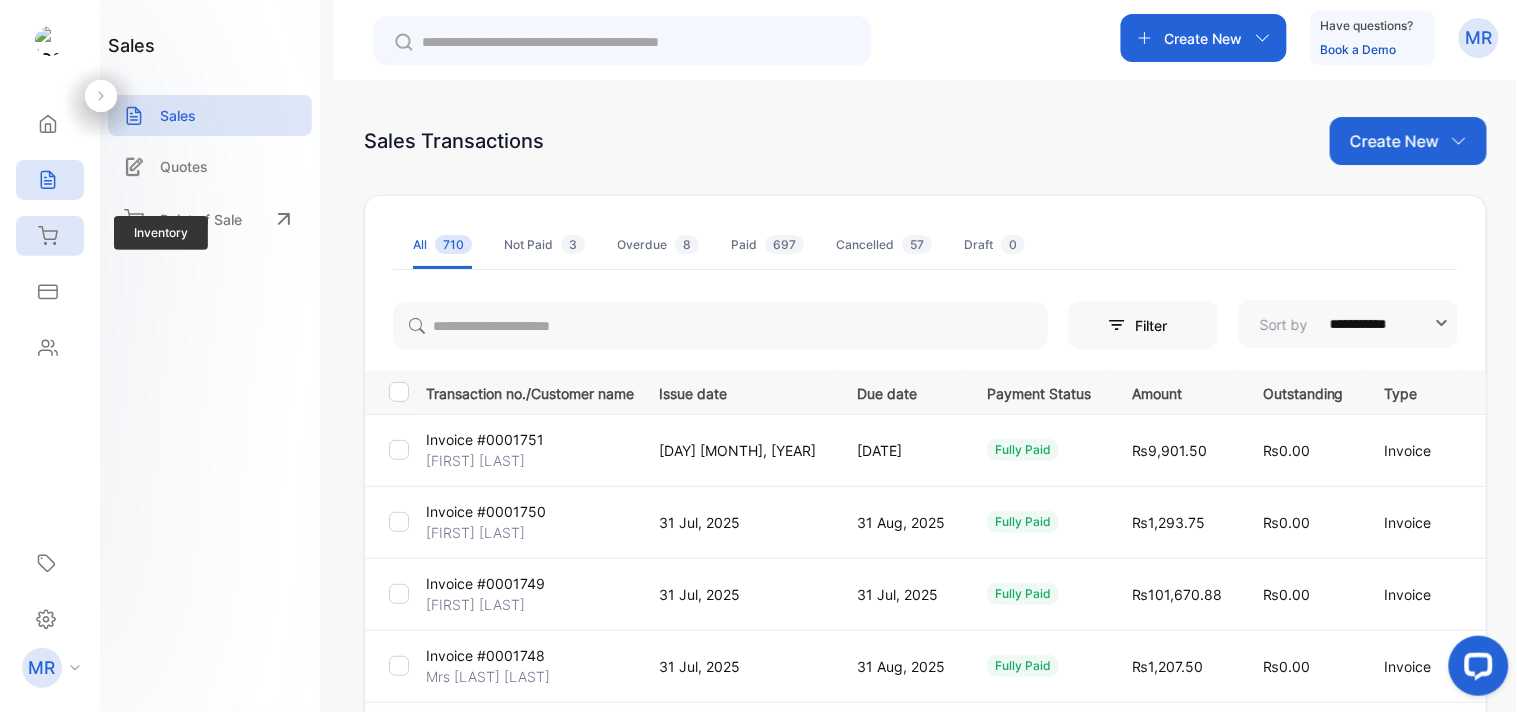 click 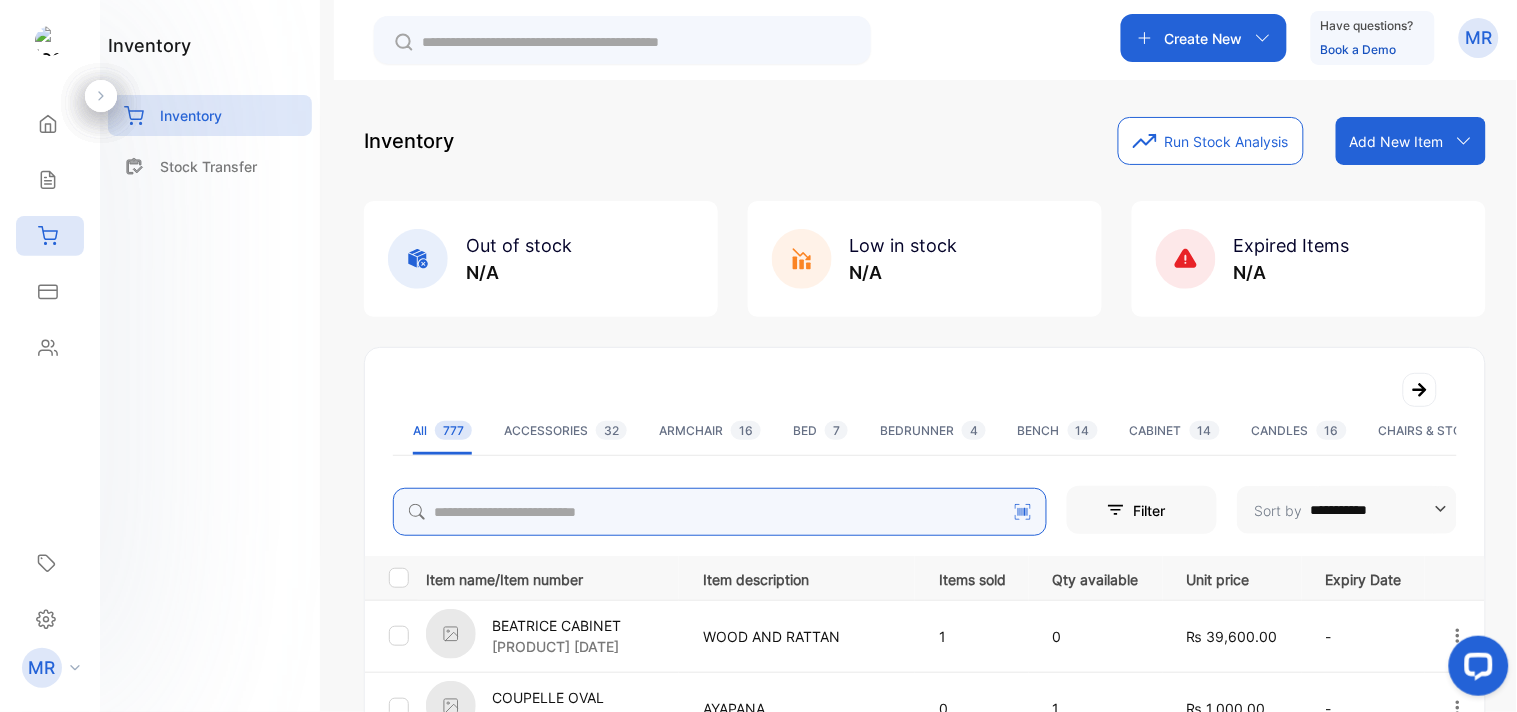 click at bounding box center [720, 512] 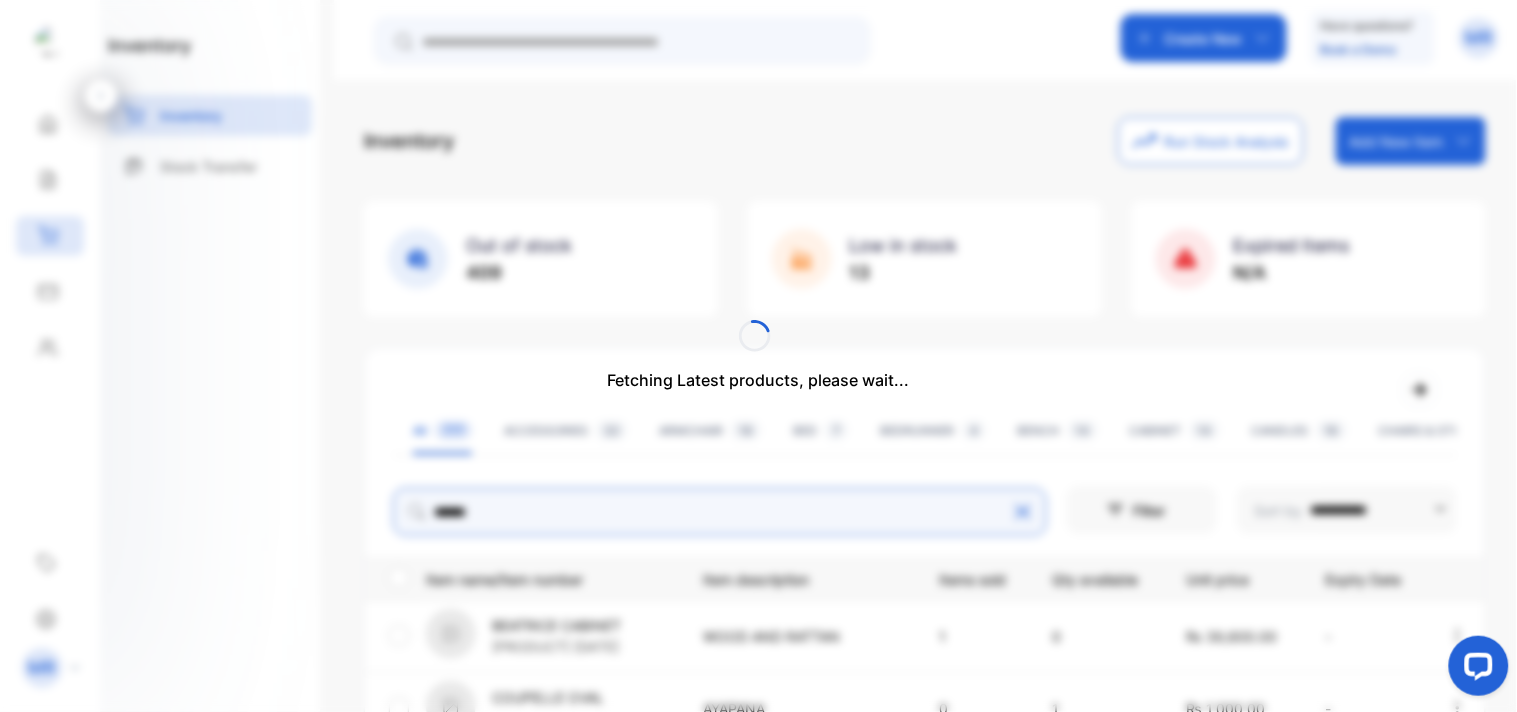 type on "**********" 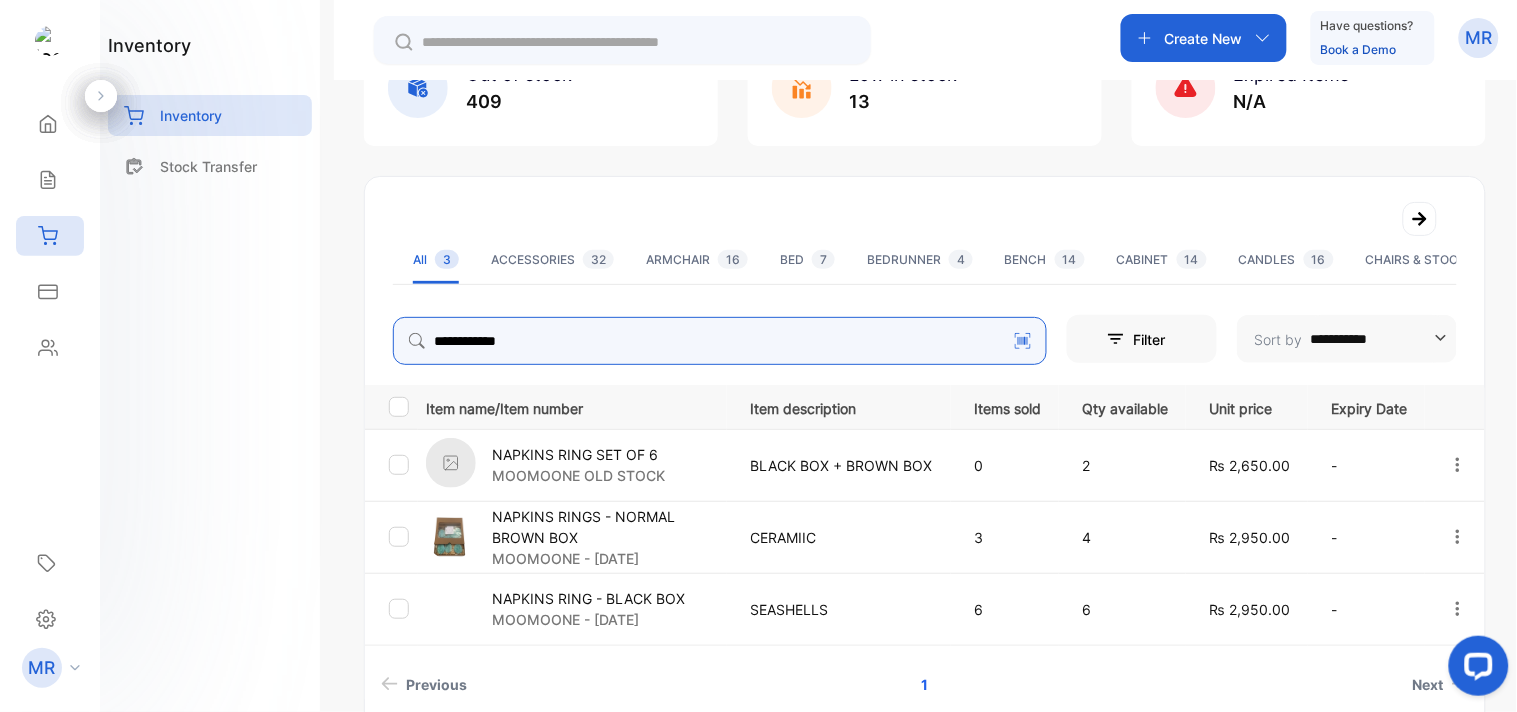 scroll, scrollTop: 272, scrollLeft: 0, axis: vertical 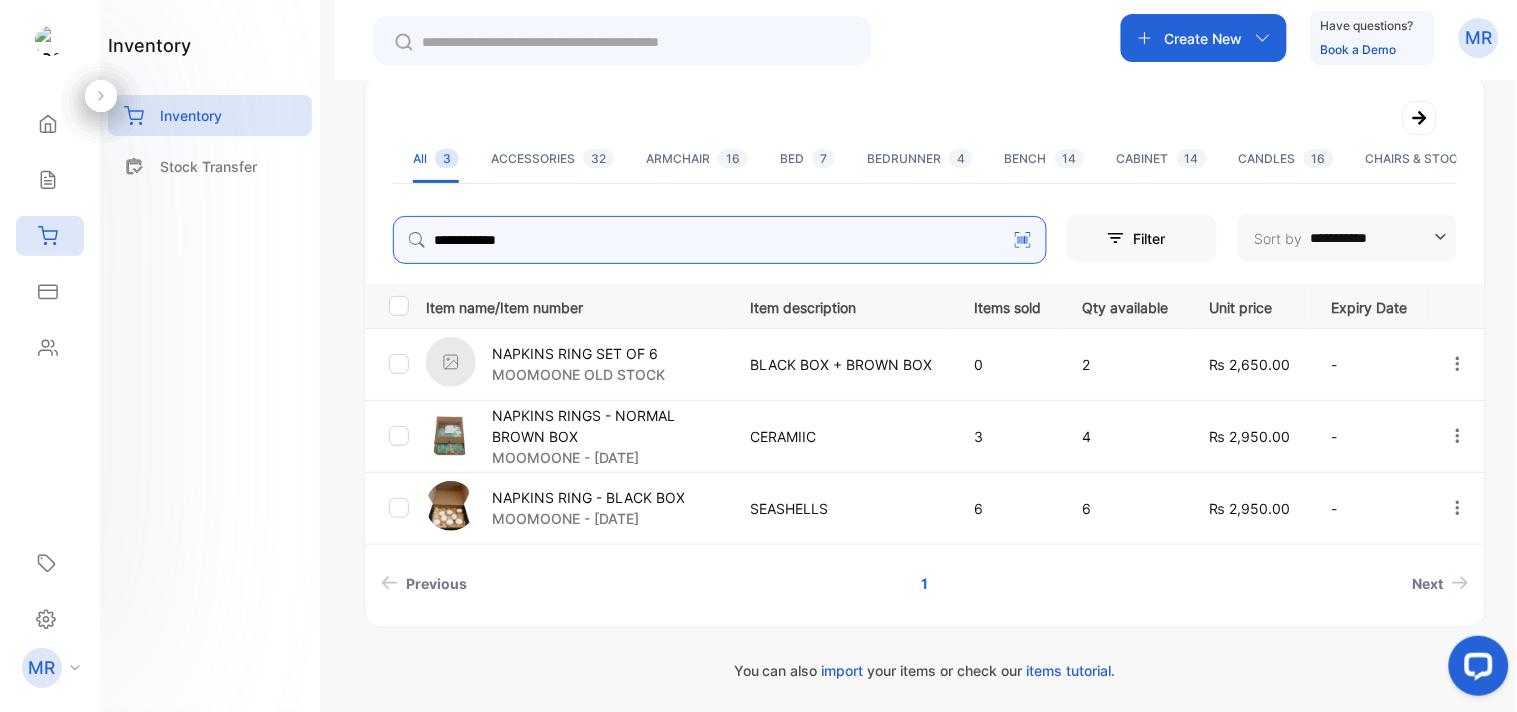 click 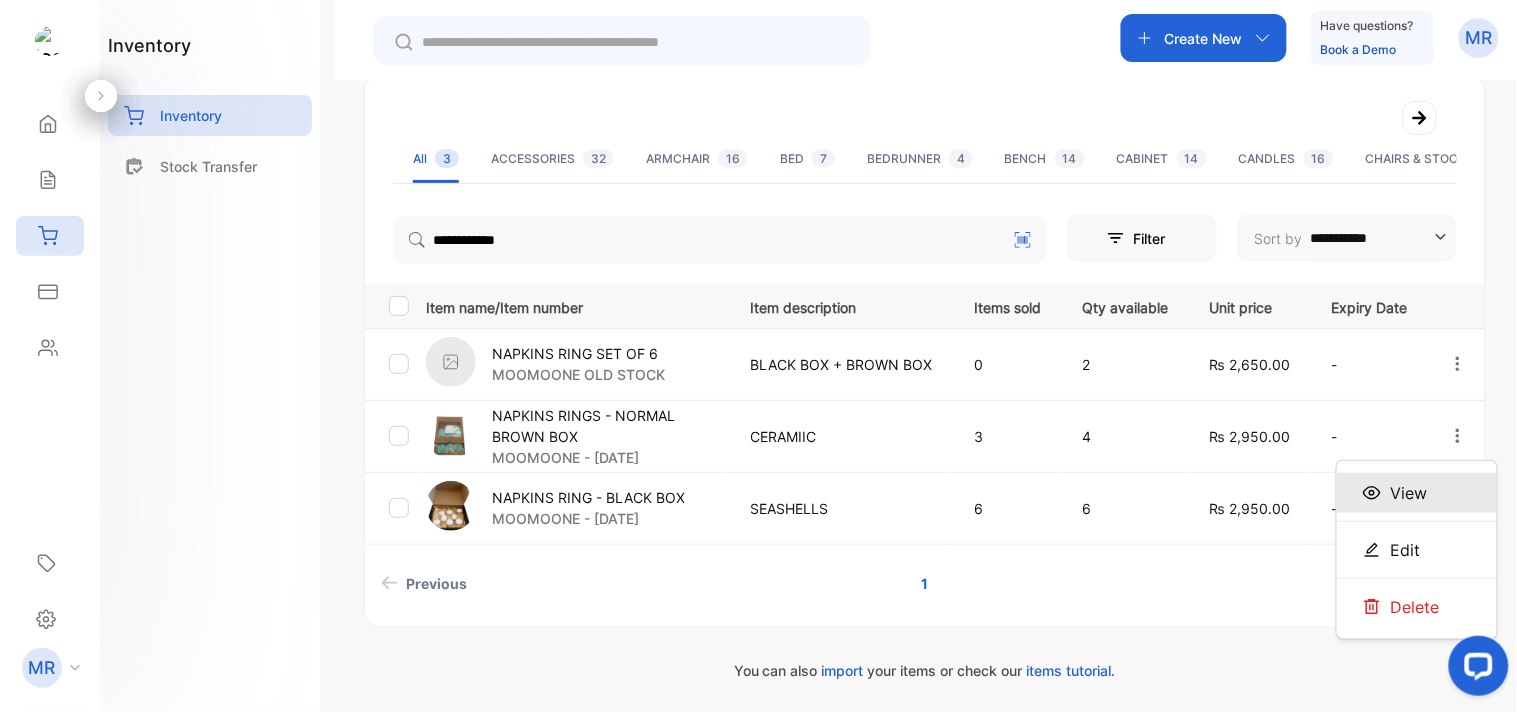 click on "View" at bounding box center (1409, 493) 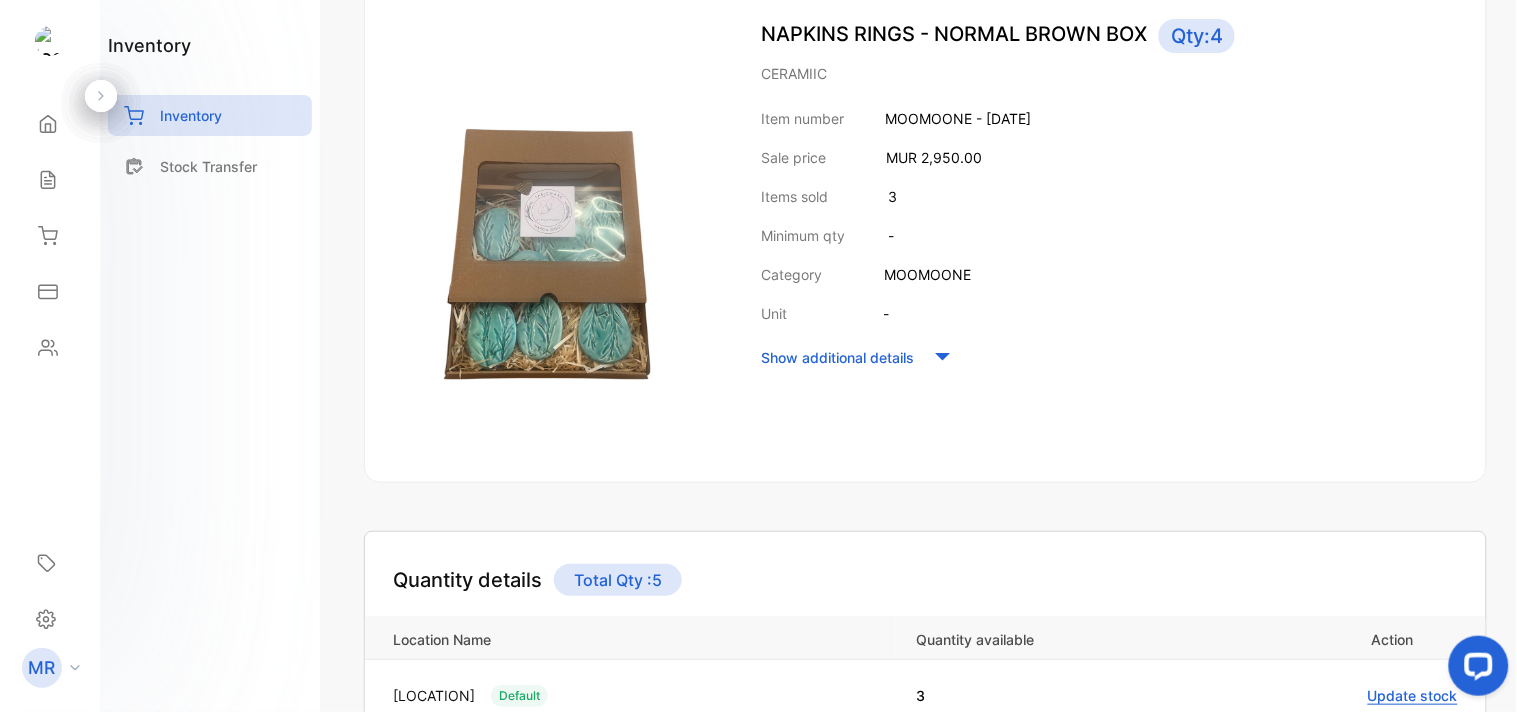 scroll, scrollTop: 57, scrollLeft: 0, axis: vertical 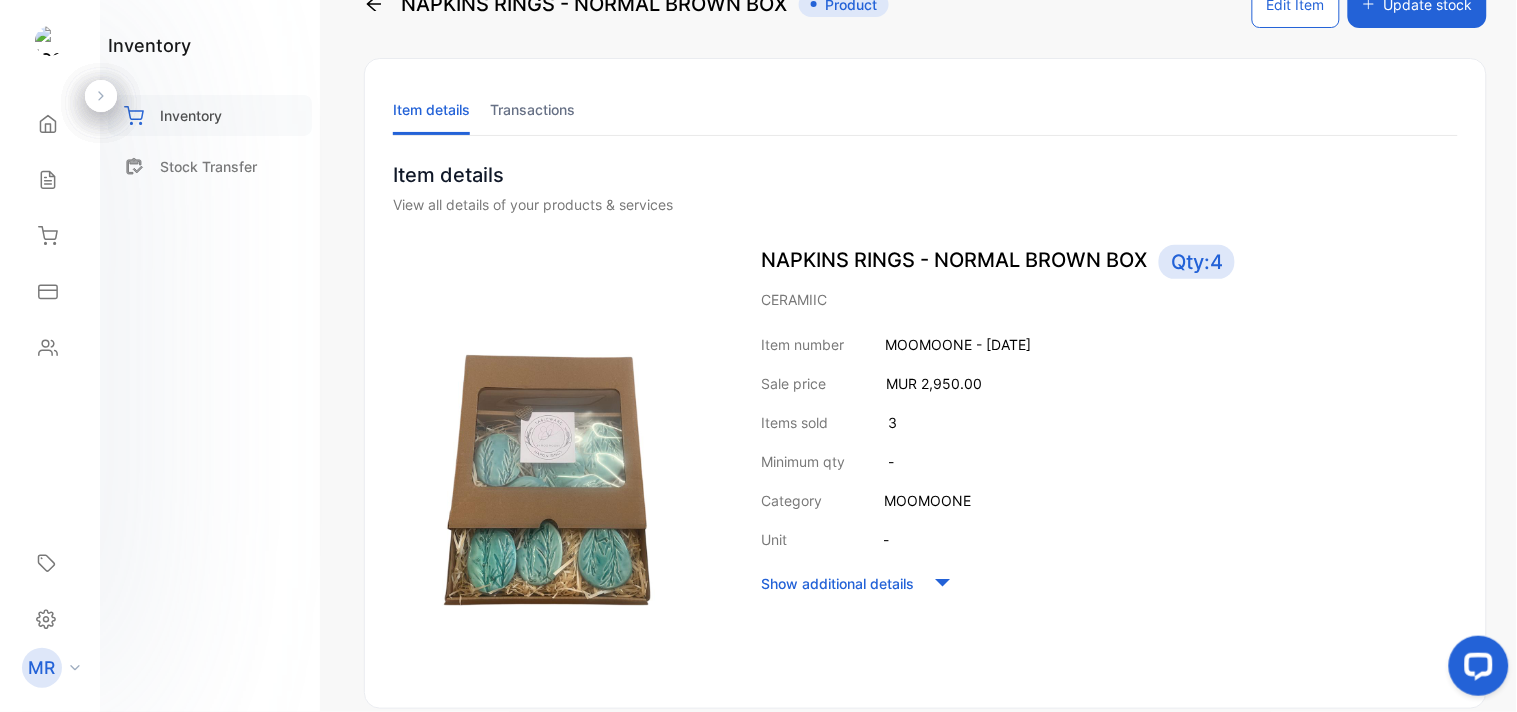 click on "Inventory" at bounding box center [210, 115] 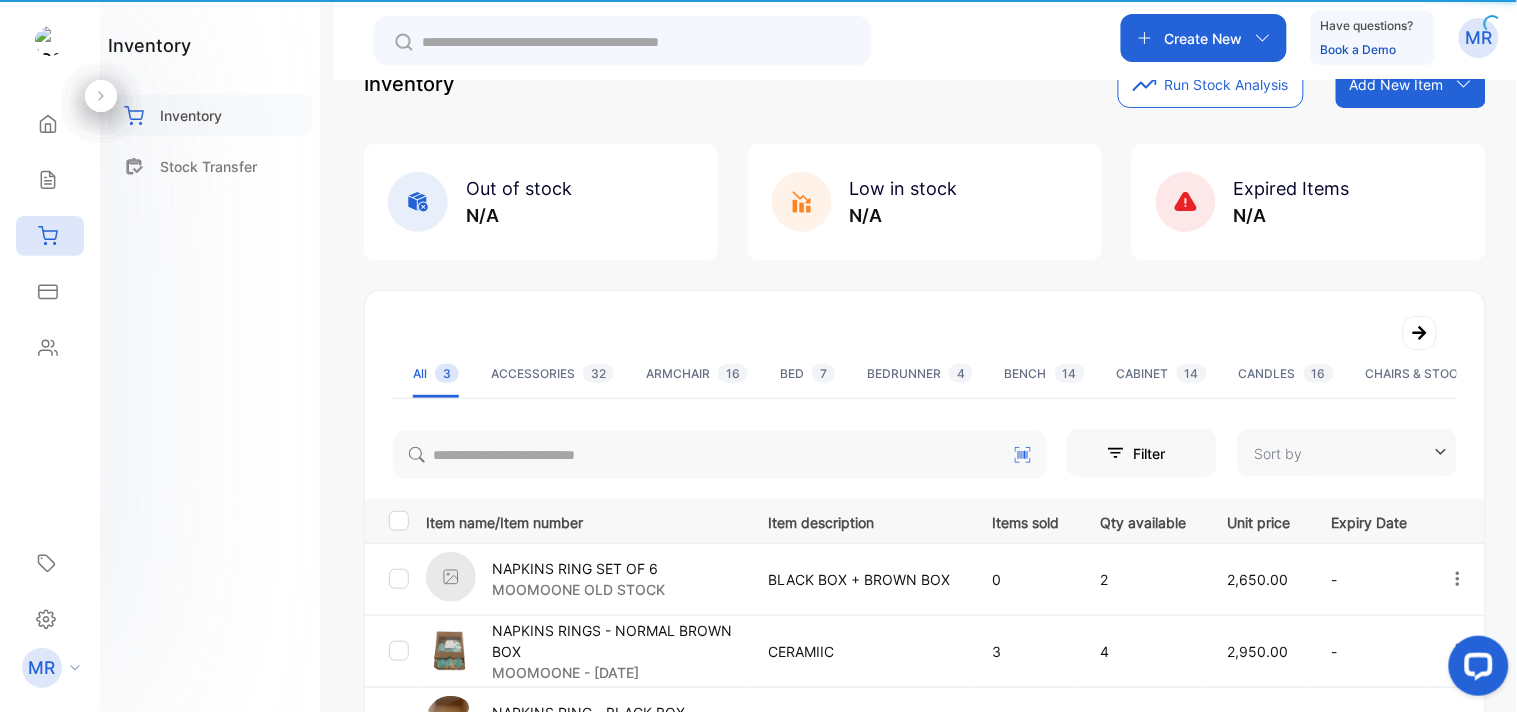 type on "**********" 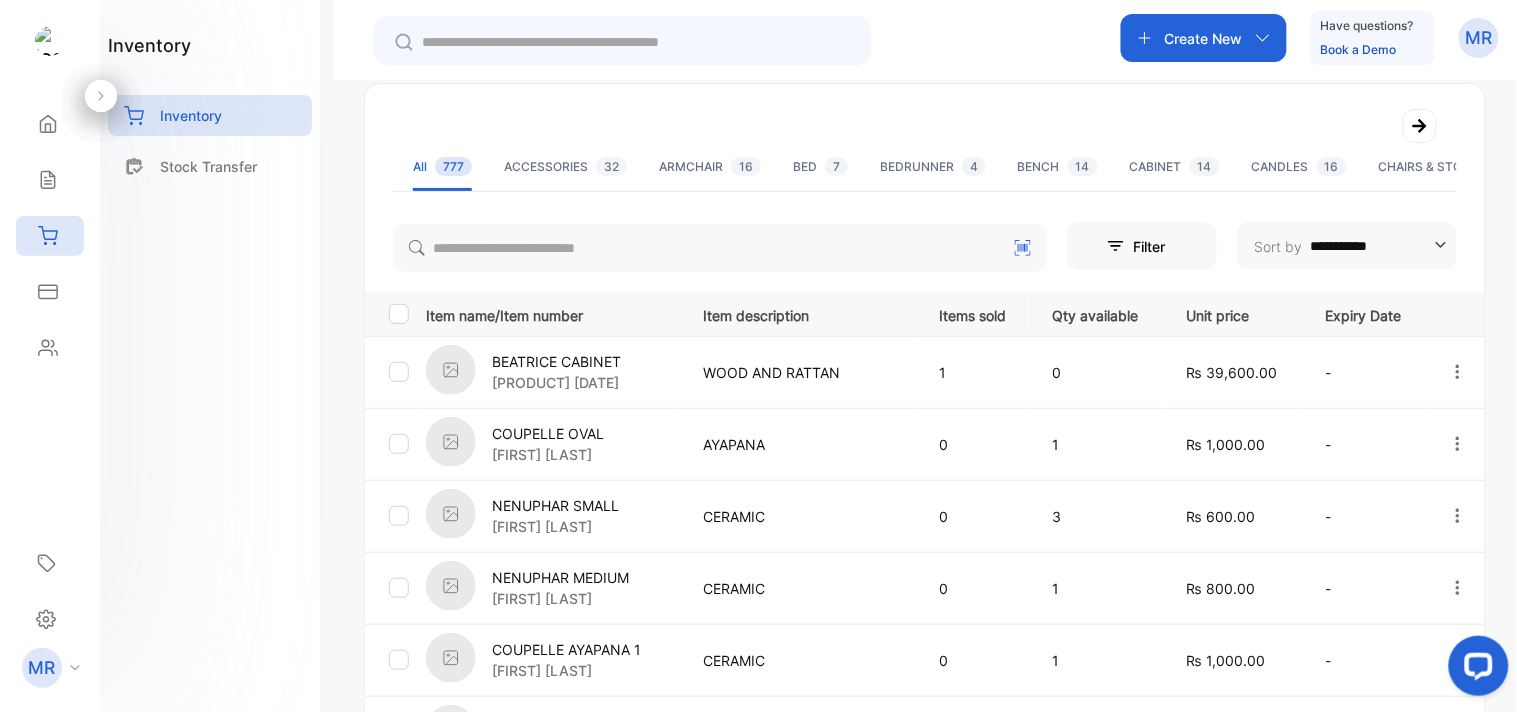 scroll, scrollTop: 0, scrollLeft: 0, axis: both 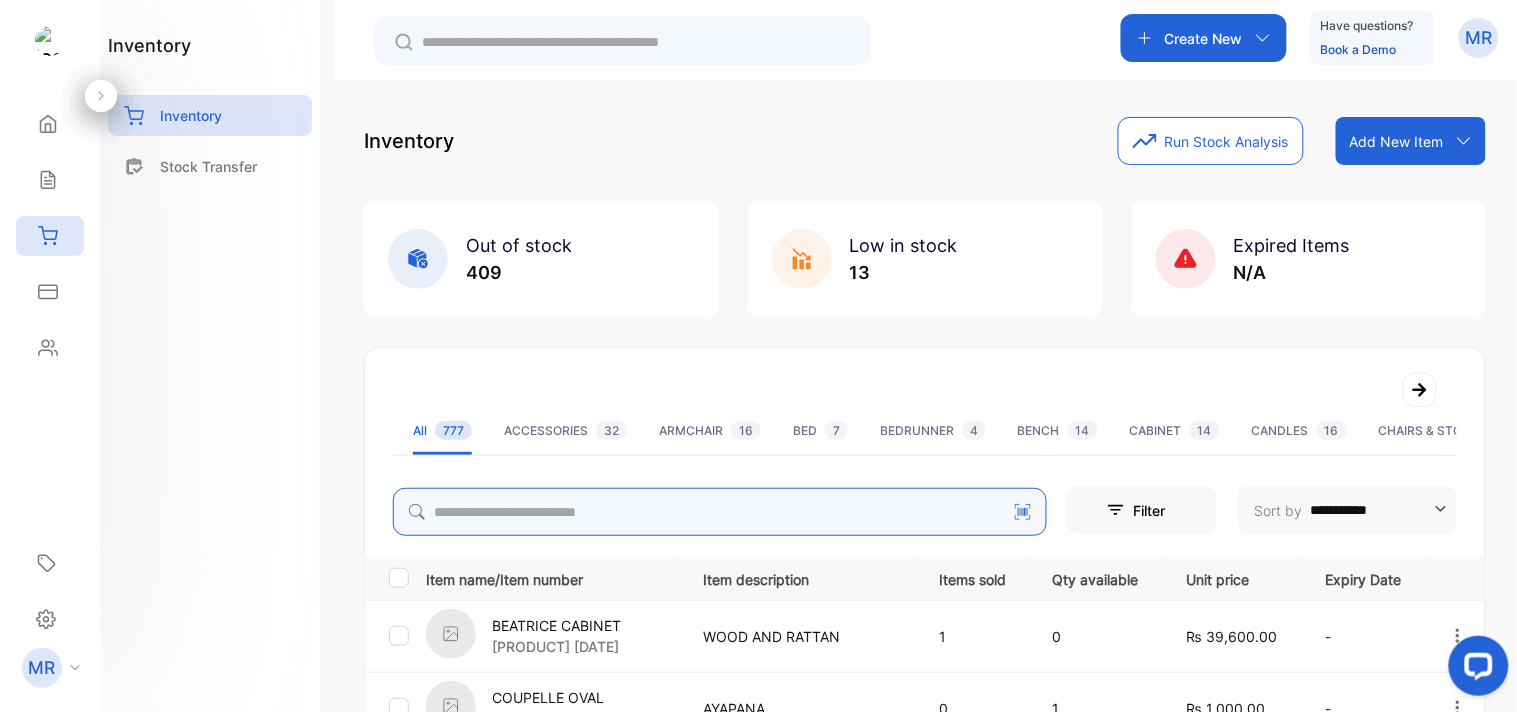 click at bounding box center (720, 512) 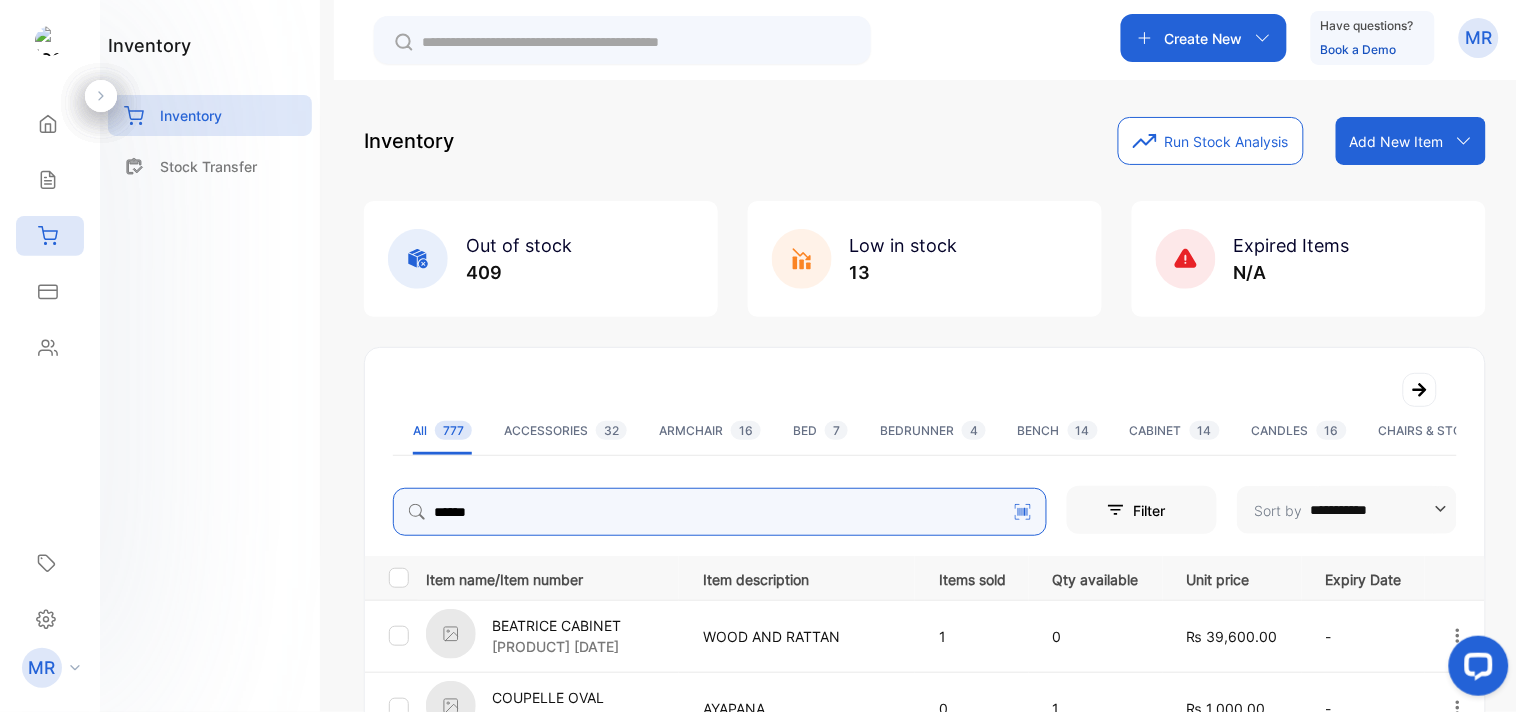 type on "**********" 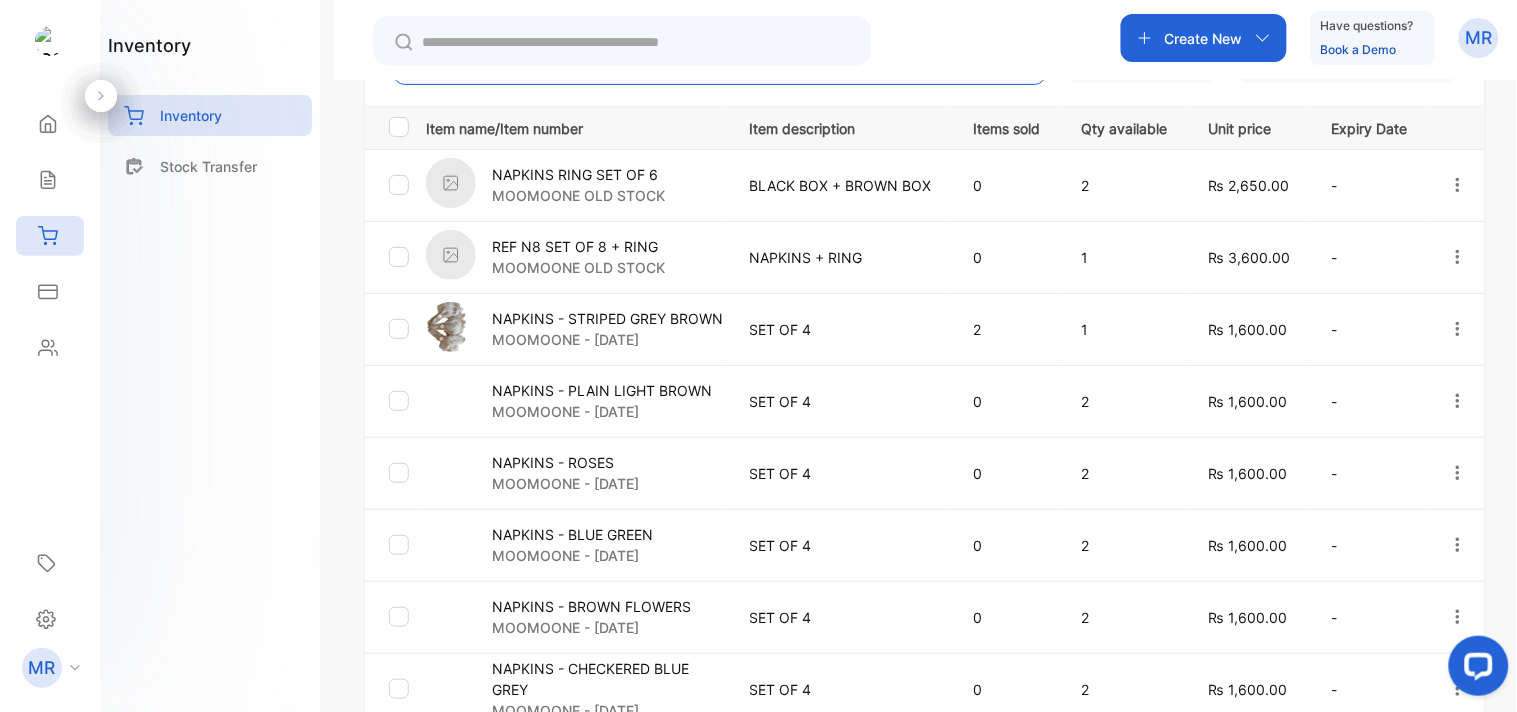 scroll, scrollTop: 433, scrollLeft: 0, axis: vertical 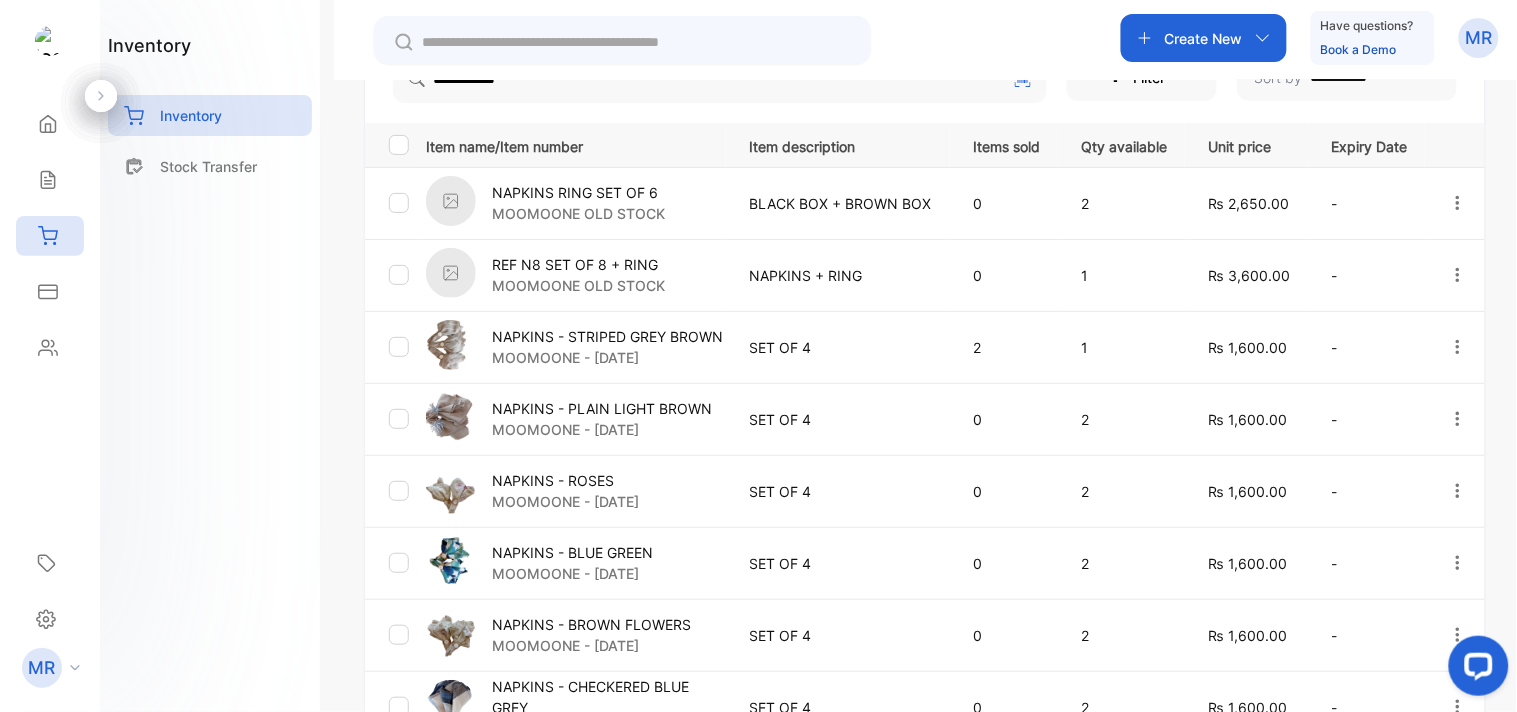 click on "REF N8 SET OF 8 + RING" at bounding box center [578, 264] 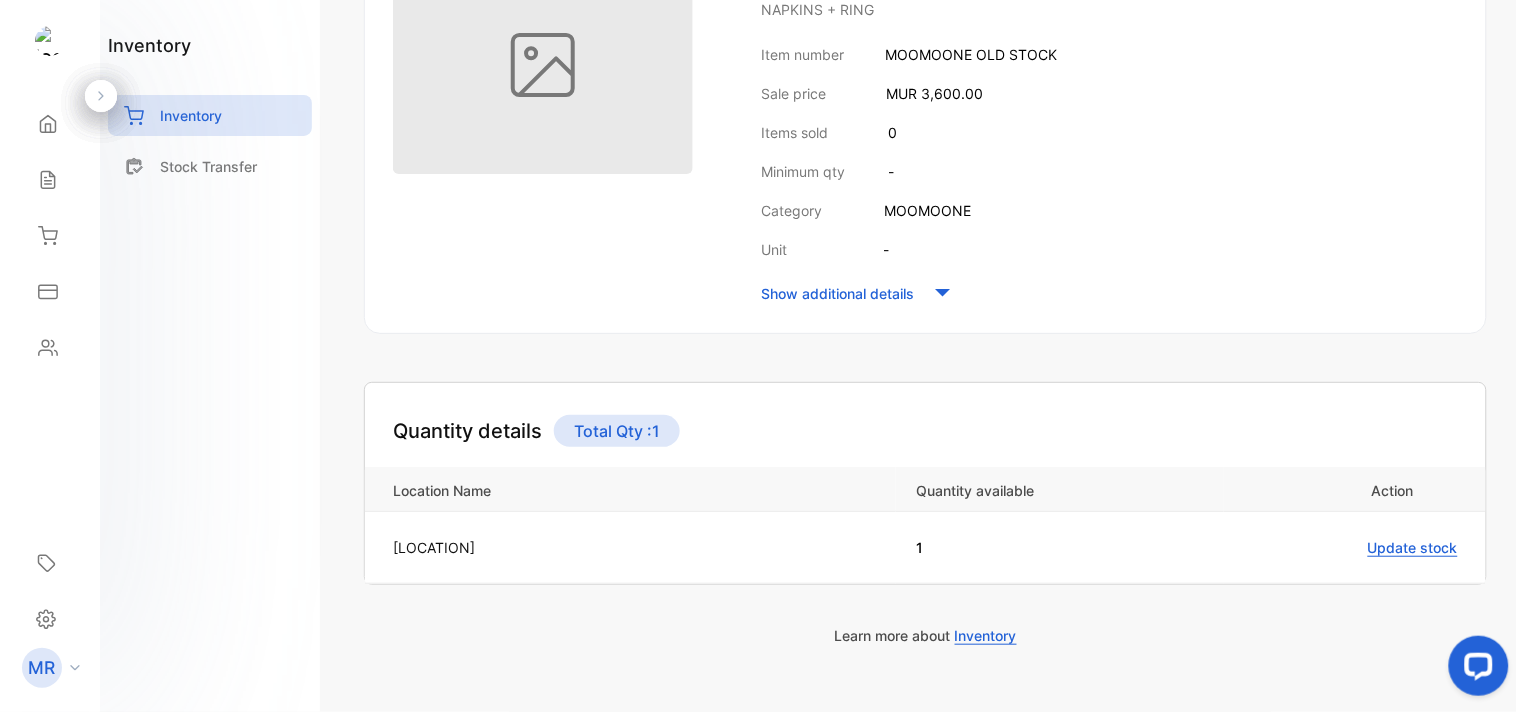 scroll, scrollTop: 0, scrollLeft: 0, axis: both 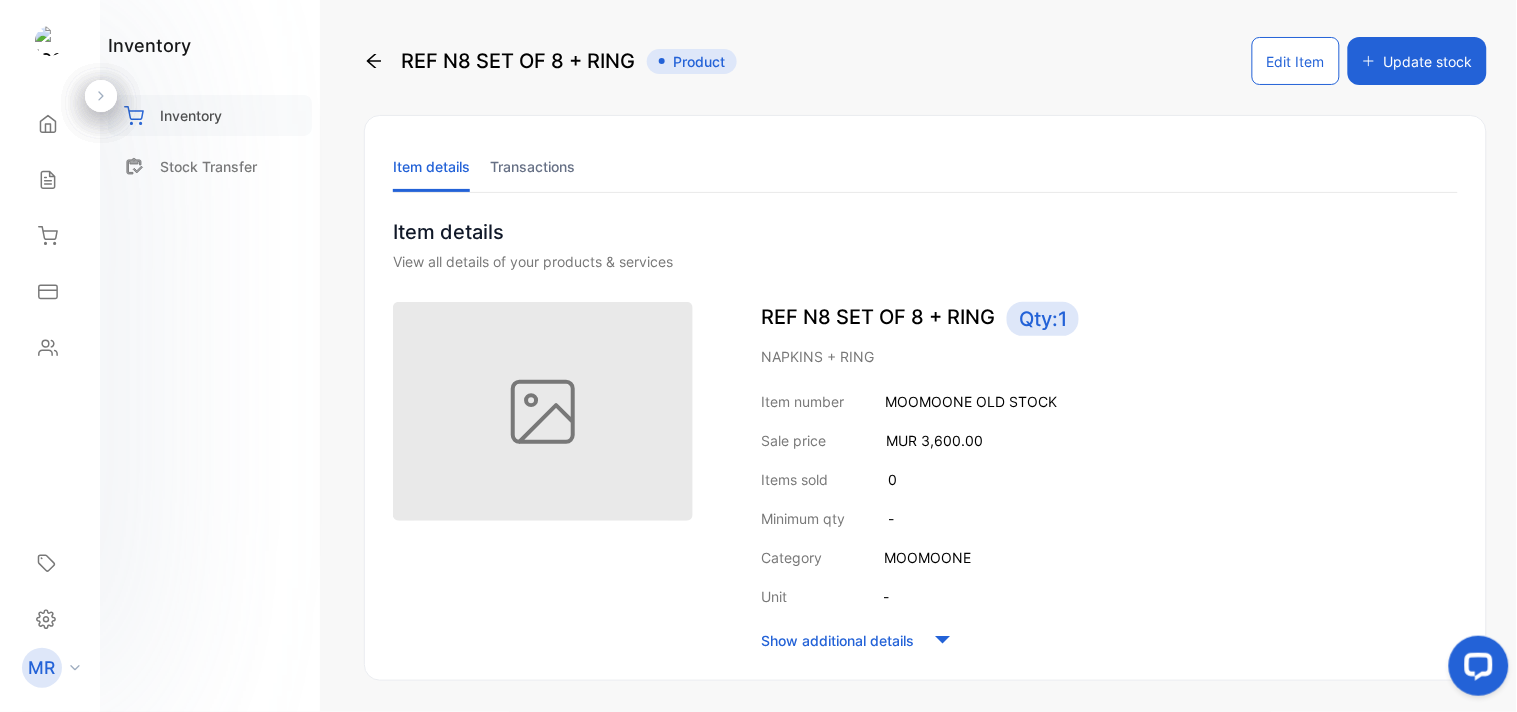 click on "Inventory" at bounding box center (210, 115) 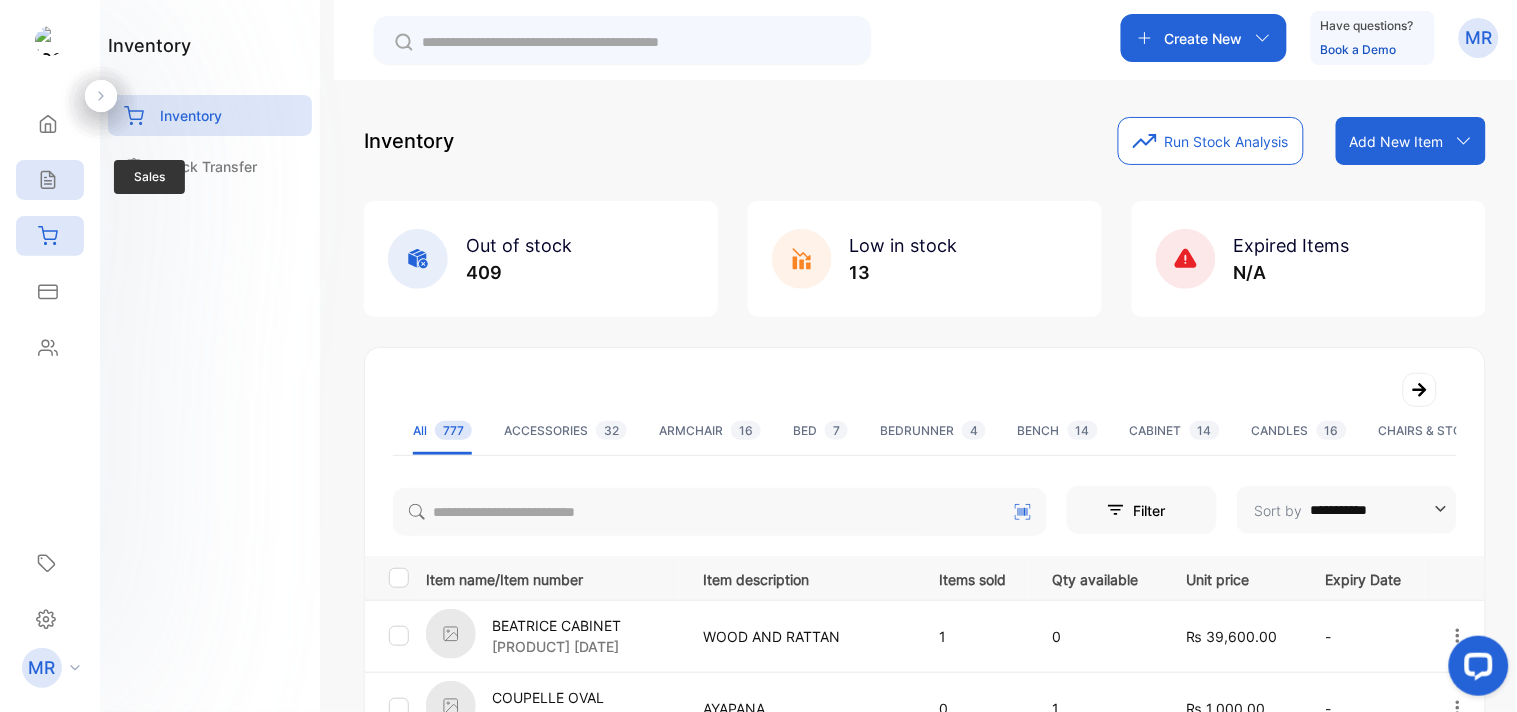 click on "Sales" at bounding box center [45, 180] 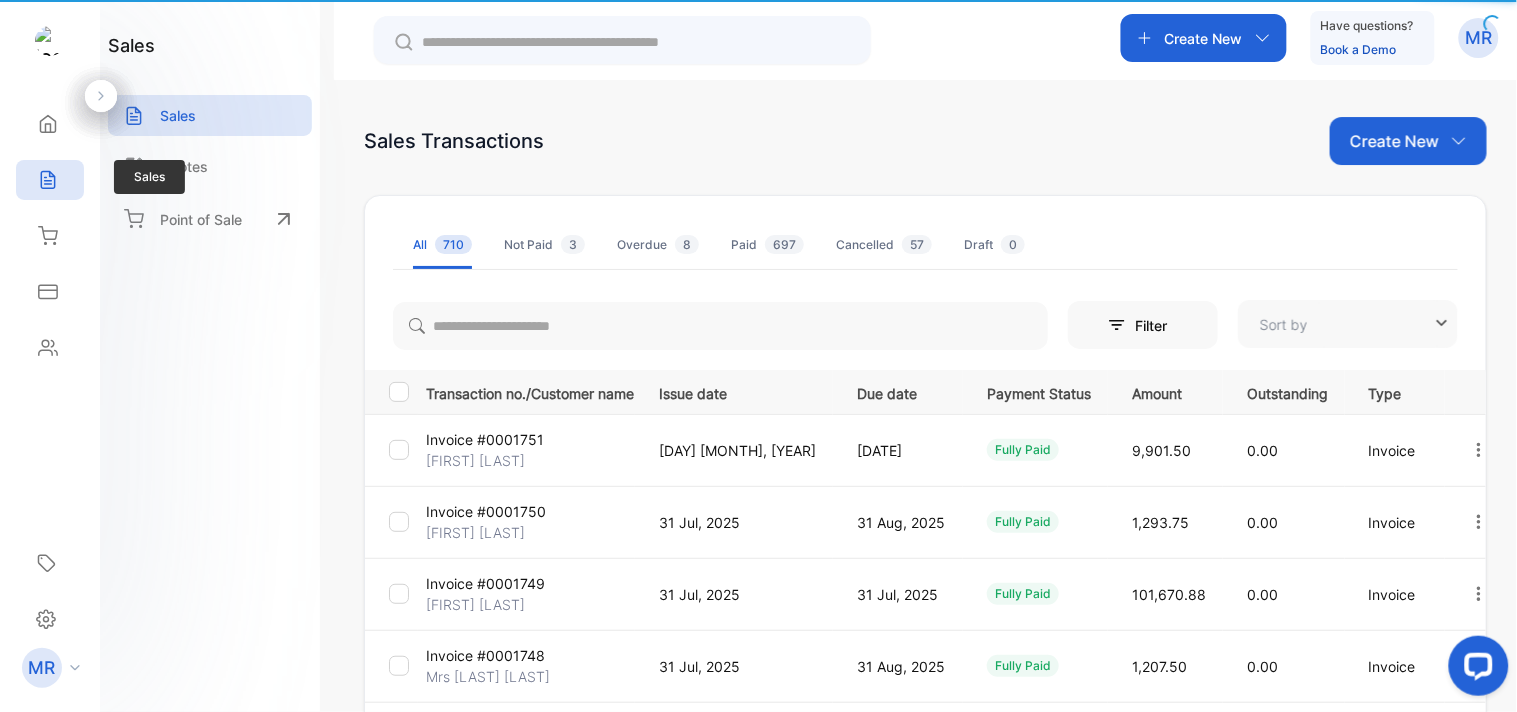 type on "**********" 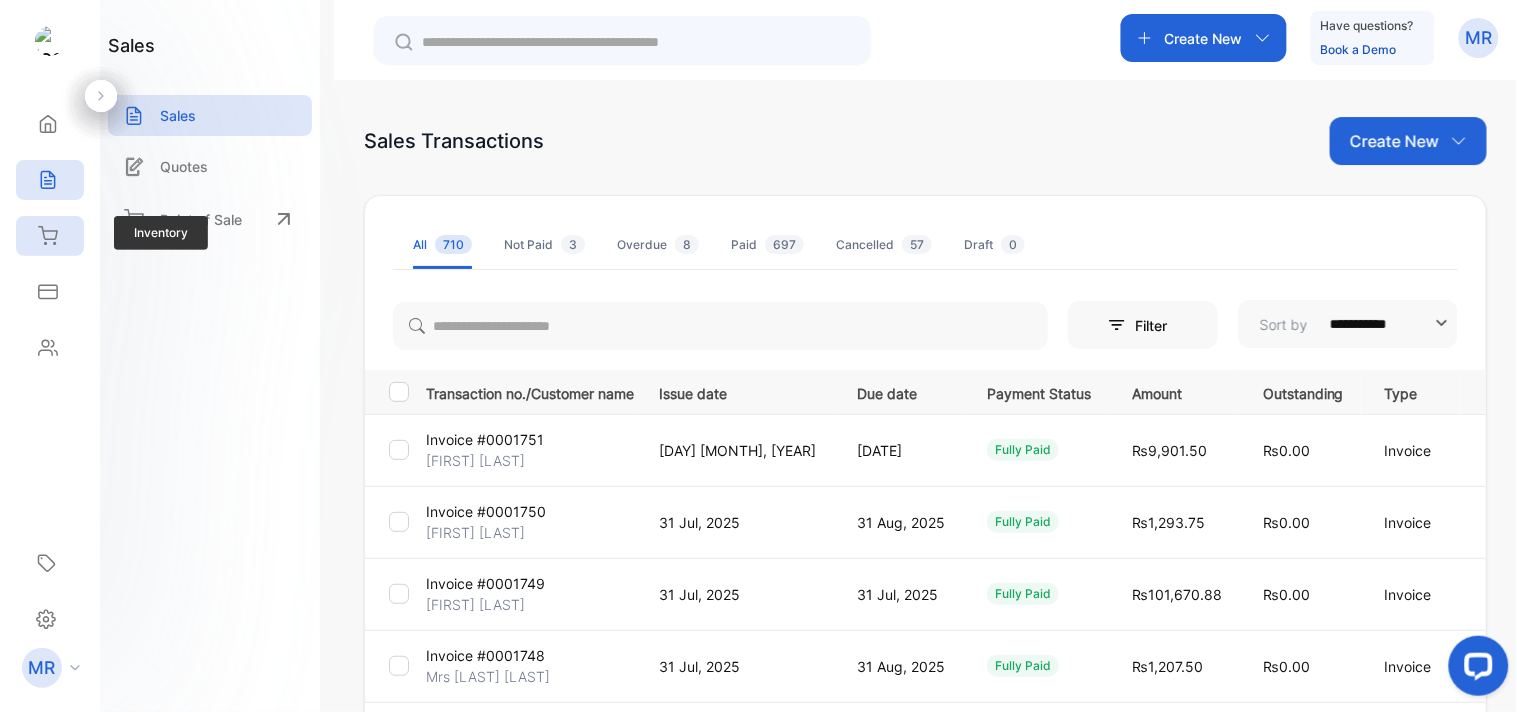 click 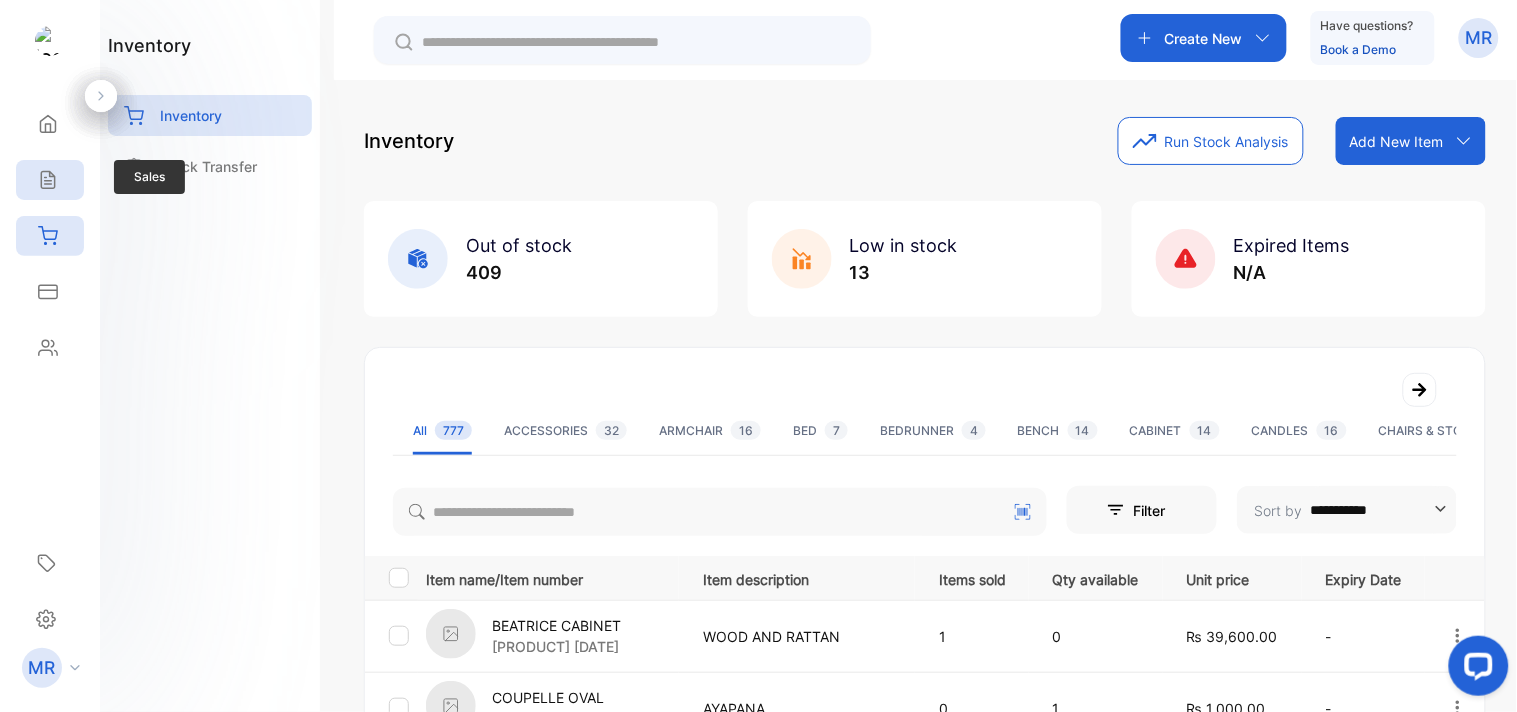 click 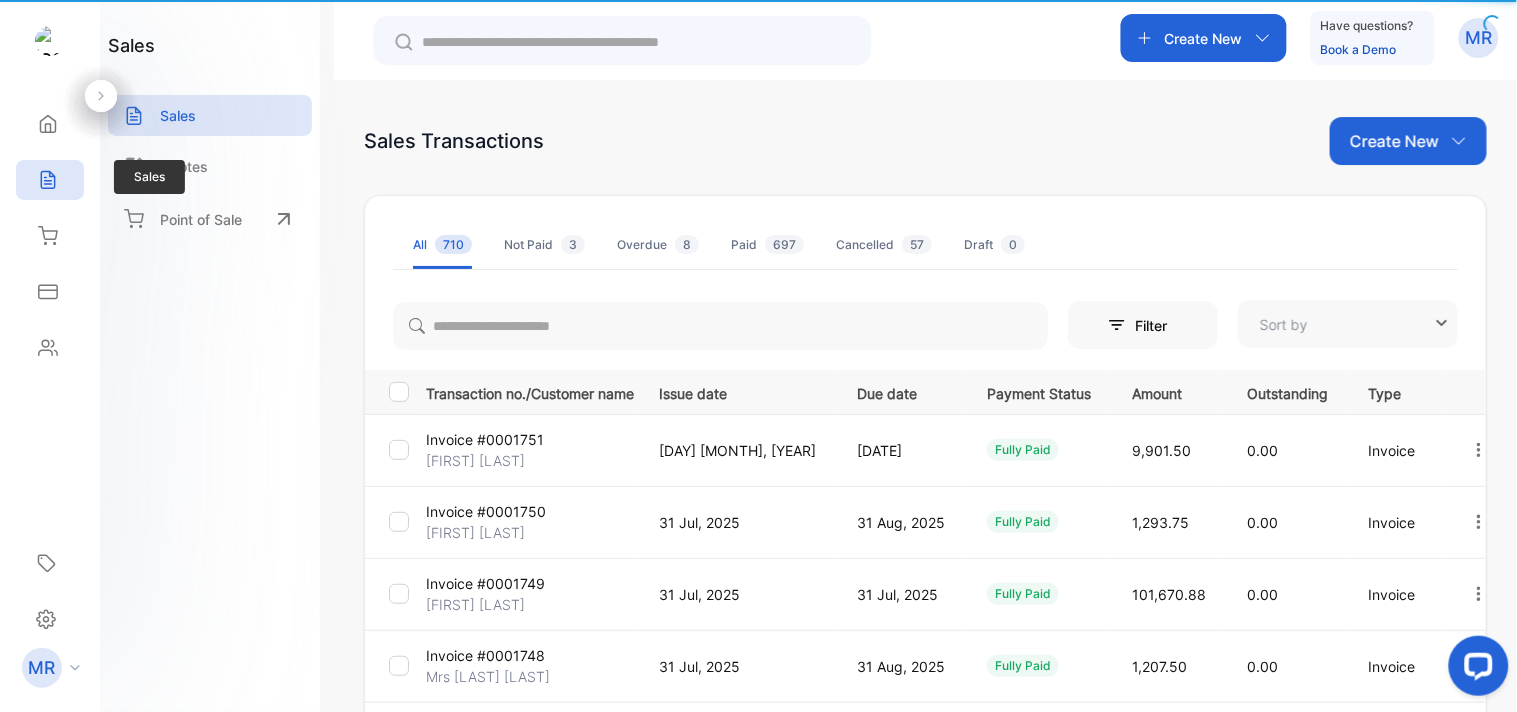 type on "**********" 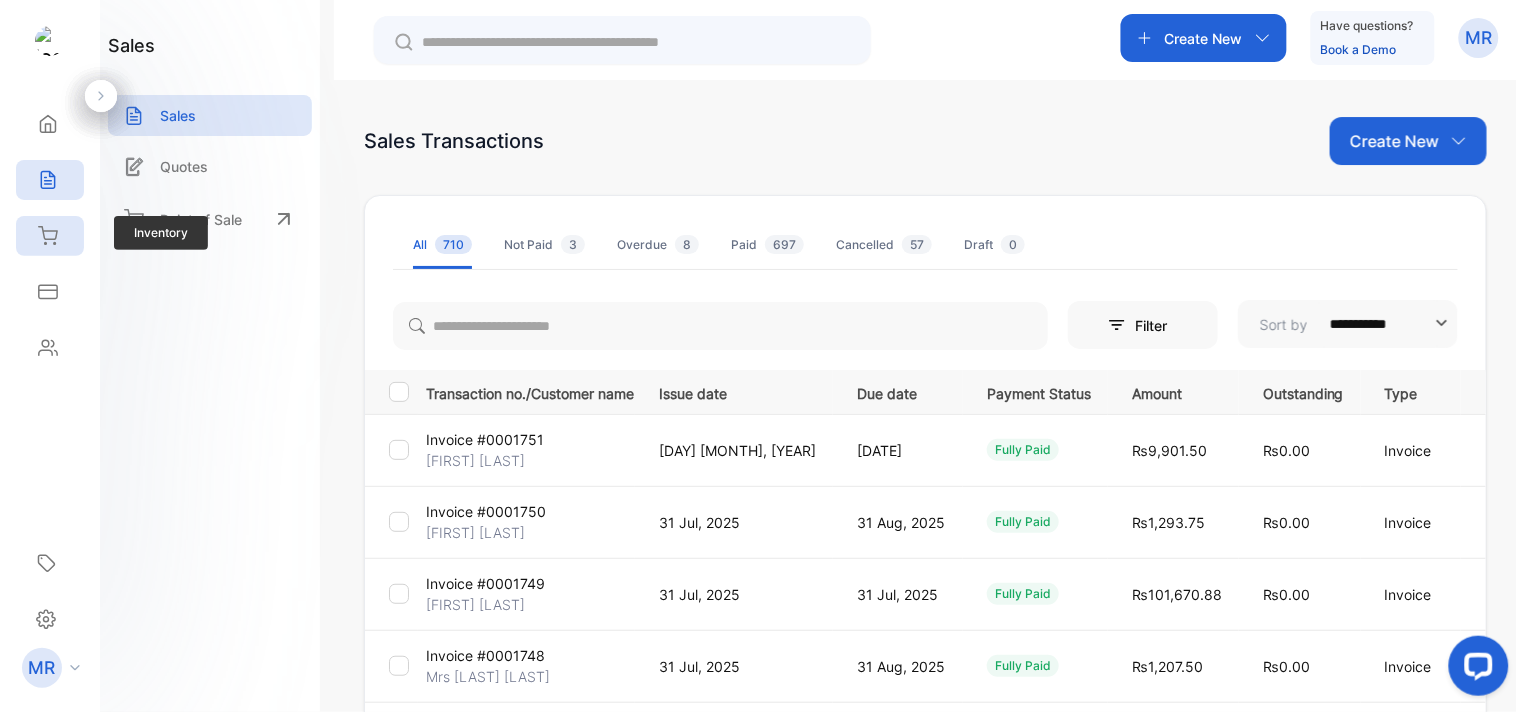 click 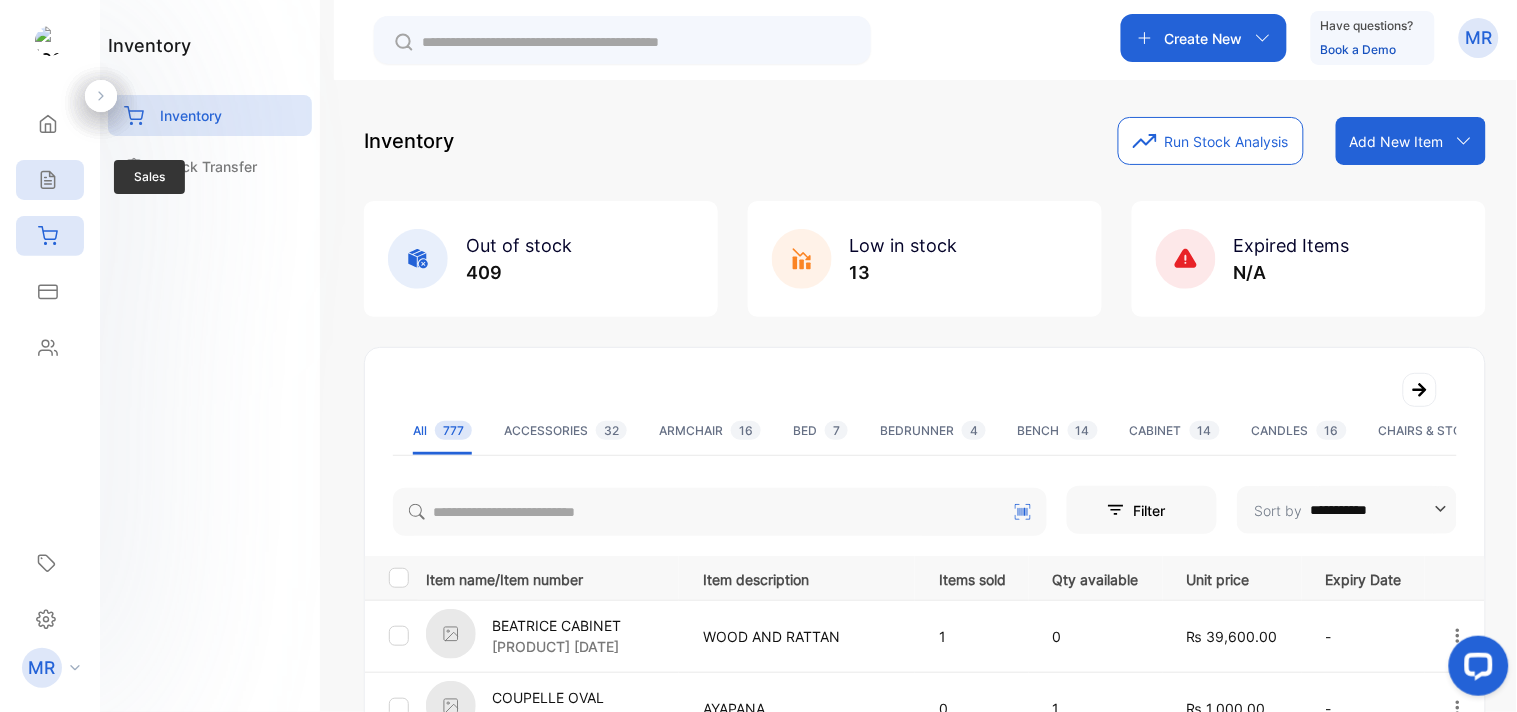 click 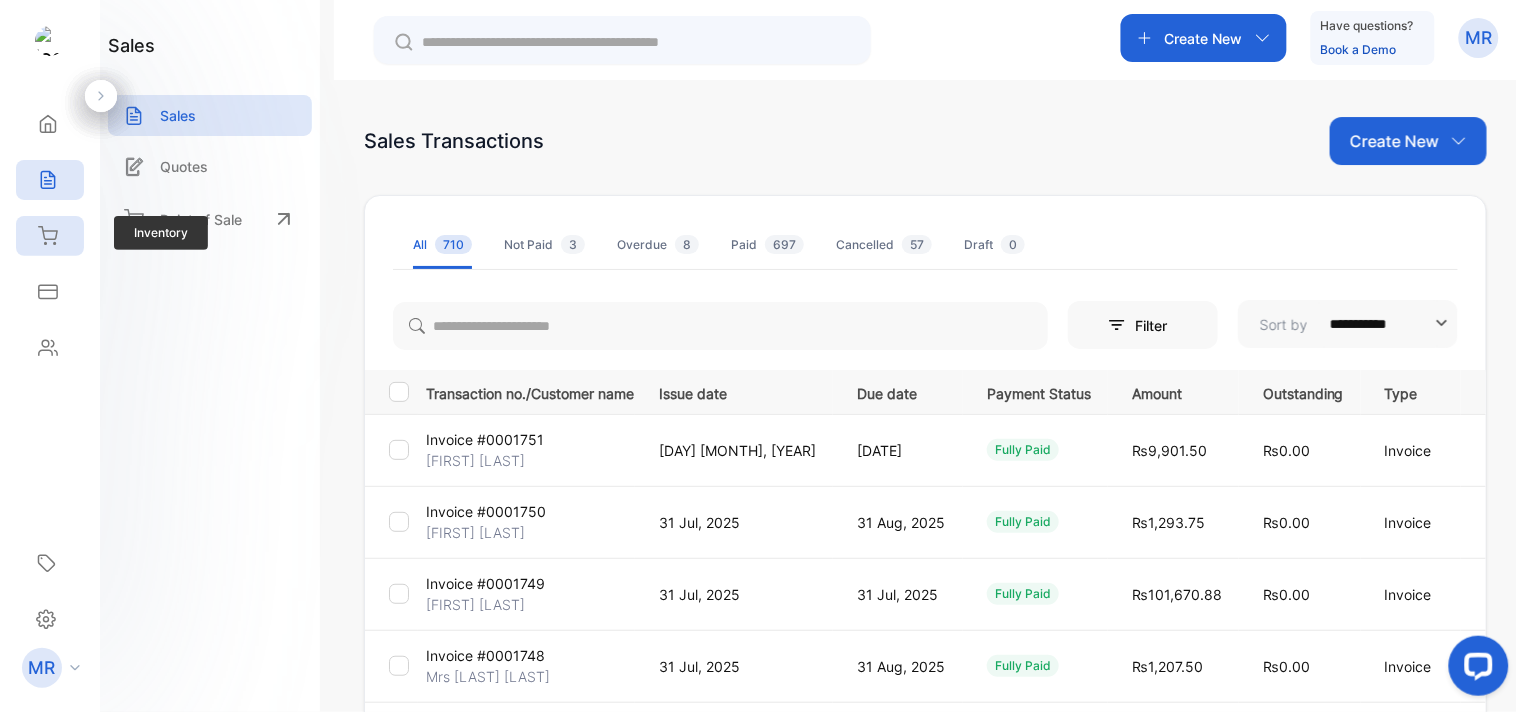 click on "Inventory" at bounding box center [50, 236] 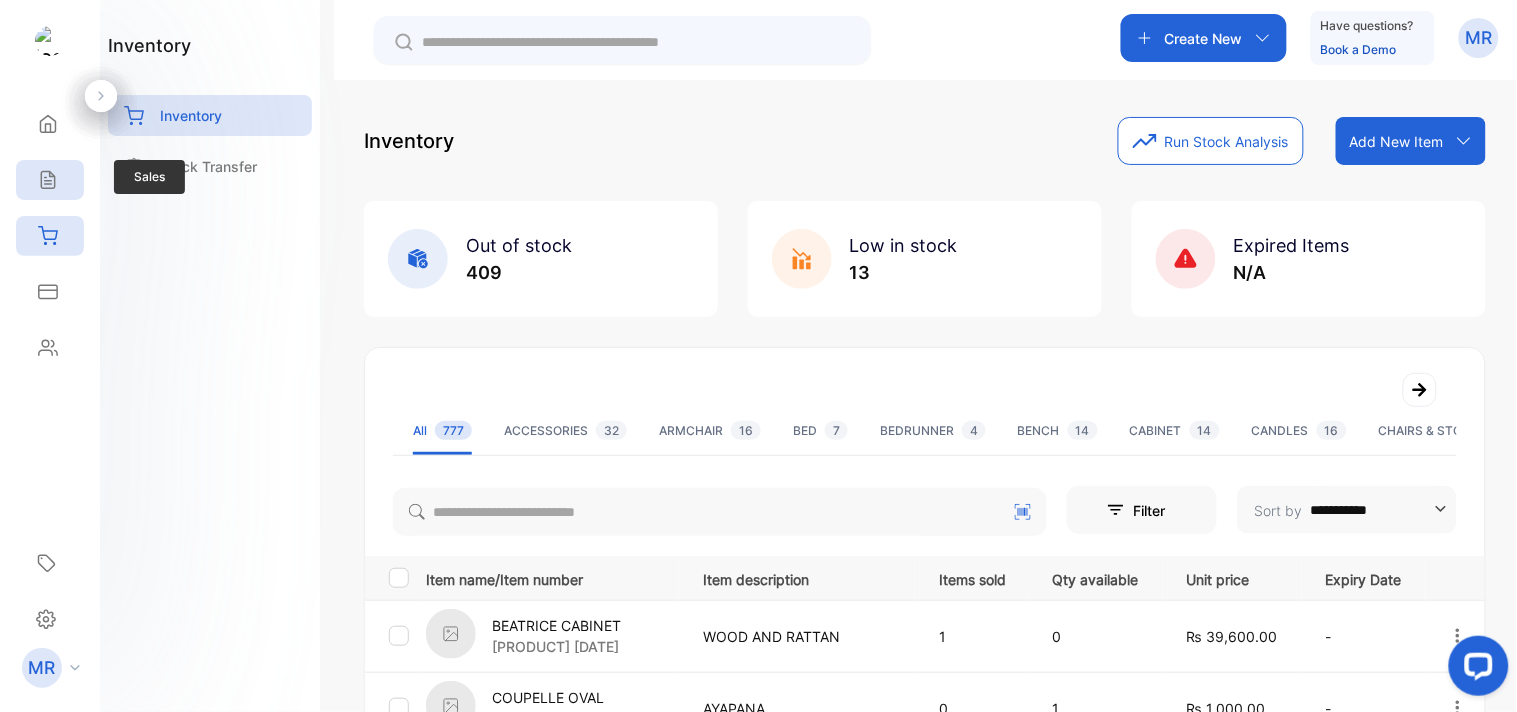 click 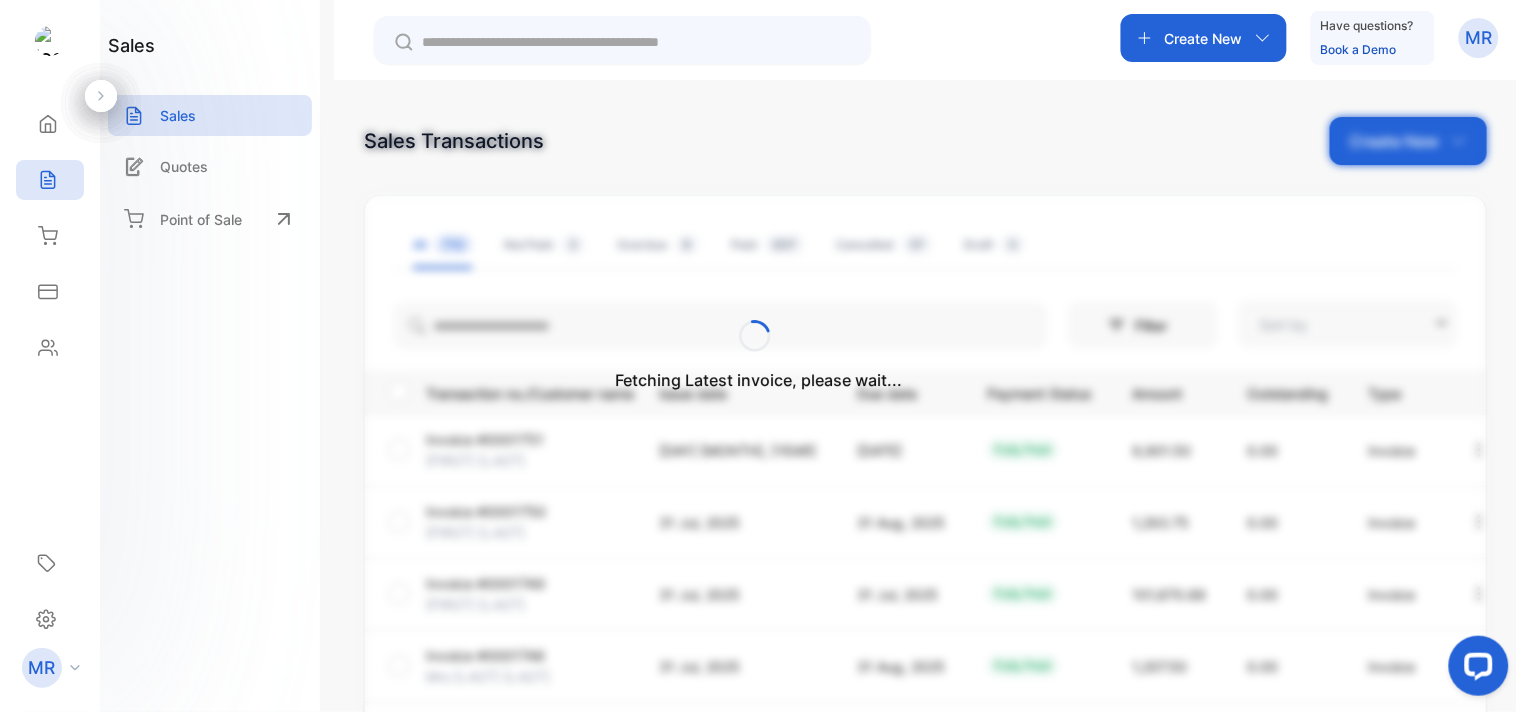 type on "**********" 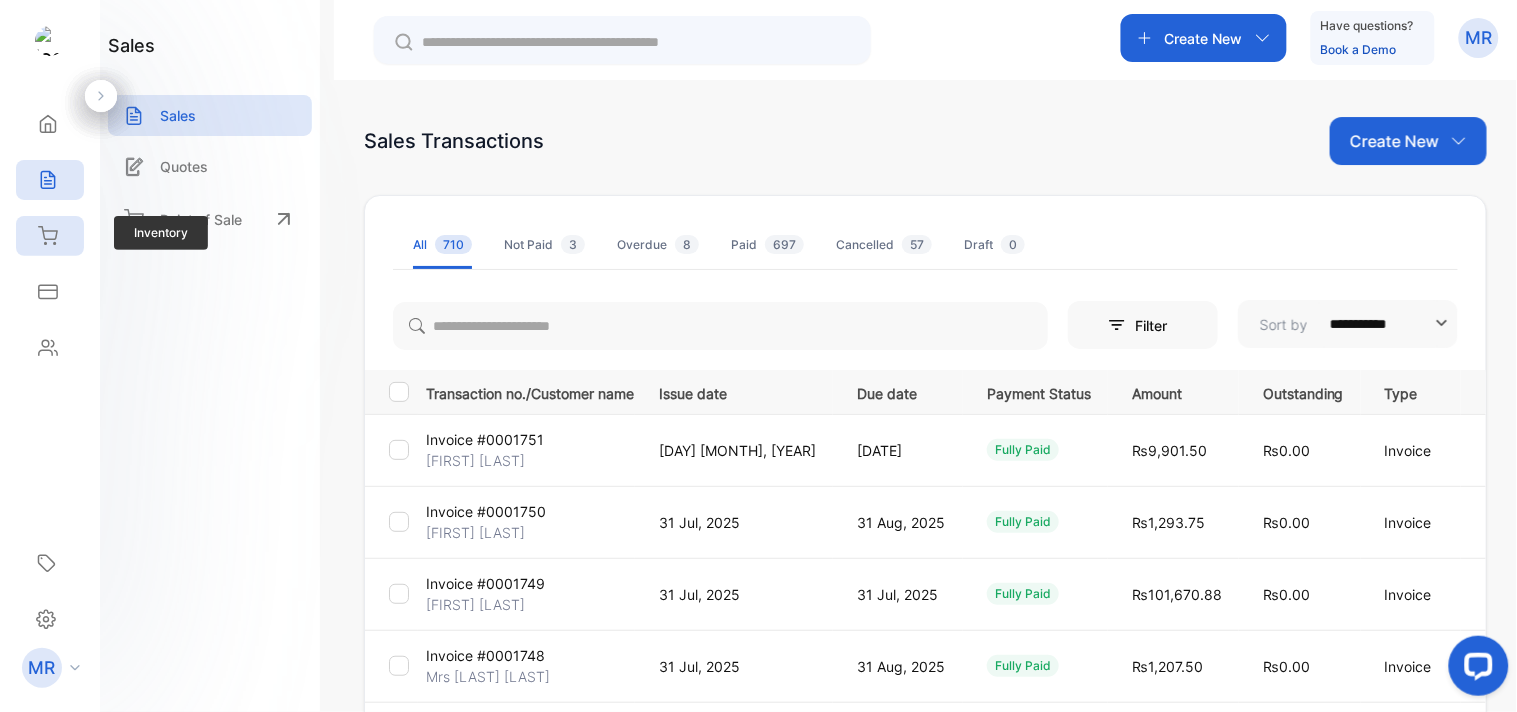 click 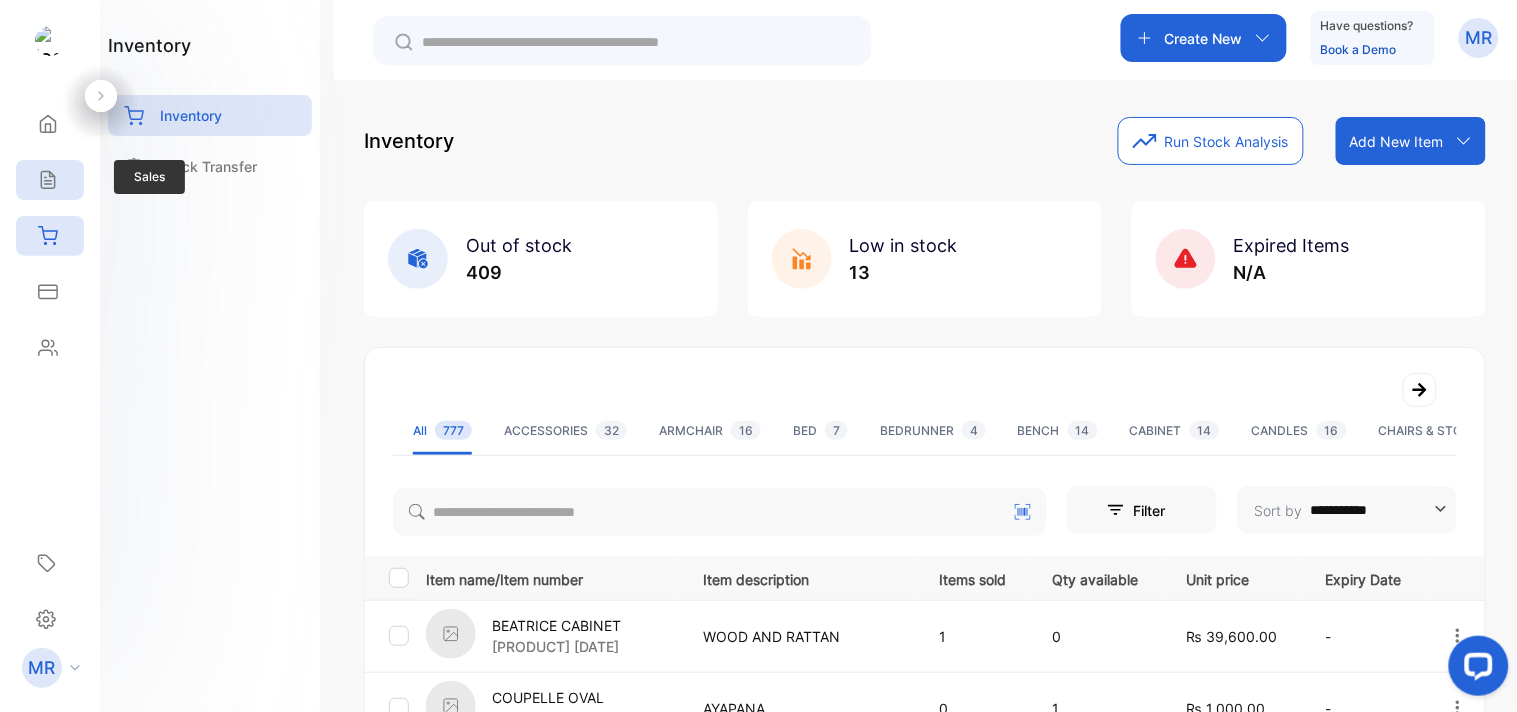 click 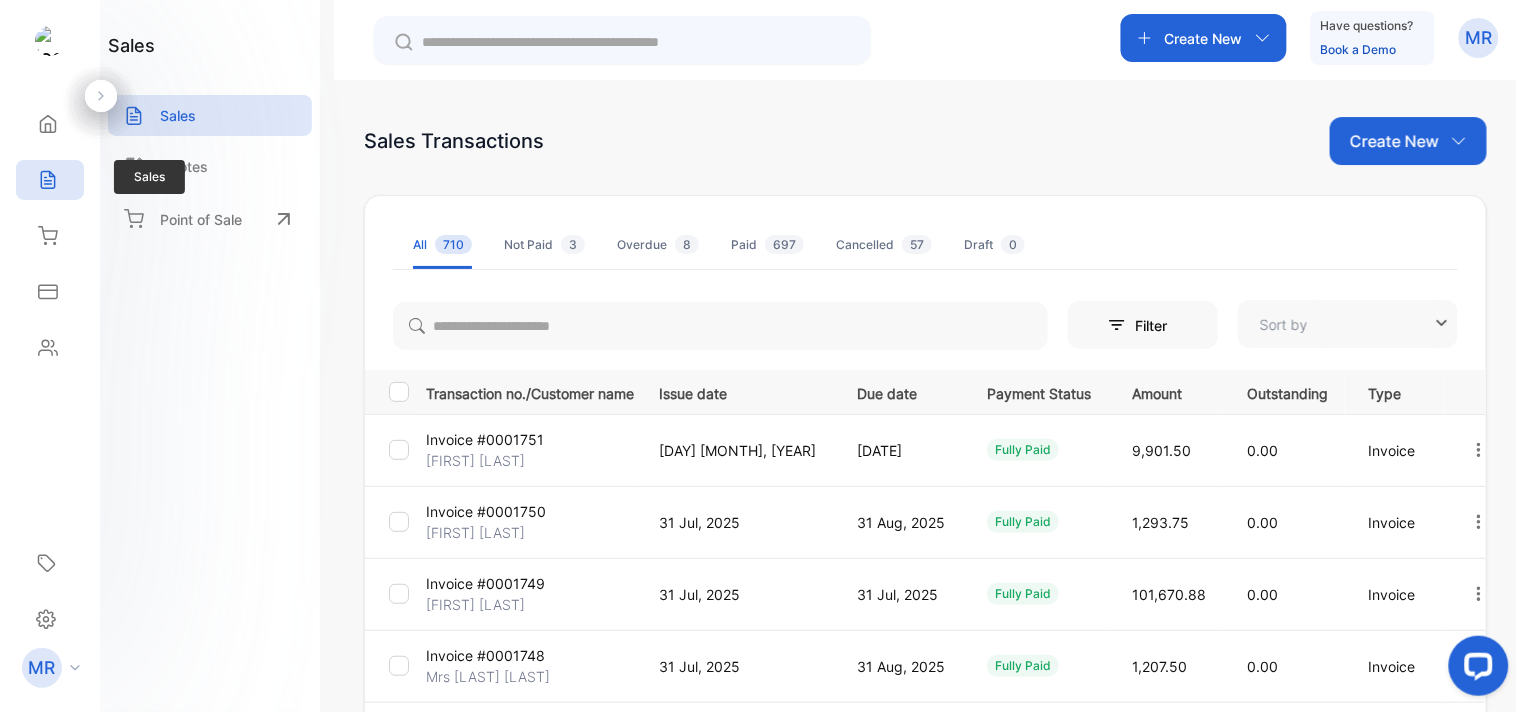 type on "**********" 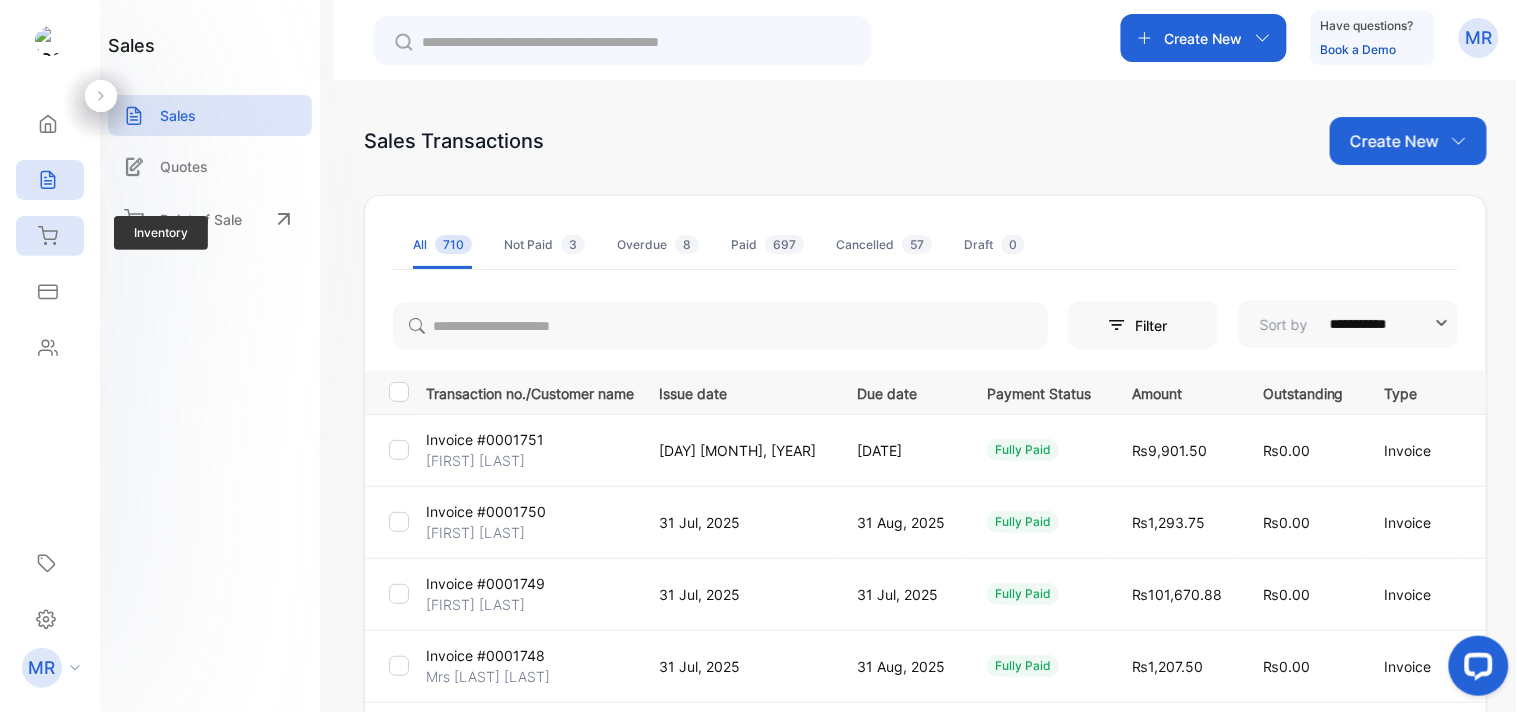 click on "Inventory" at bounding box center (50, 236) 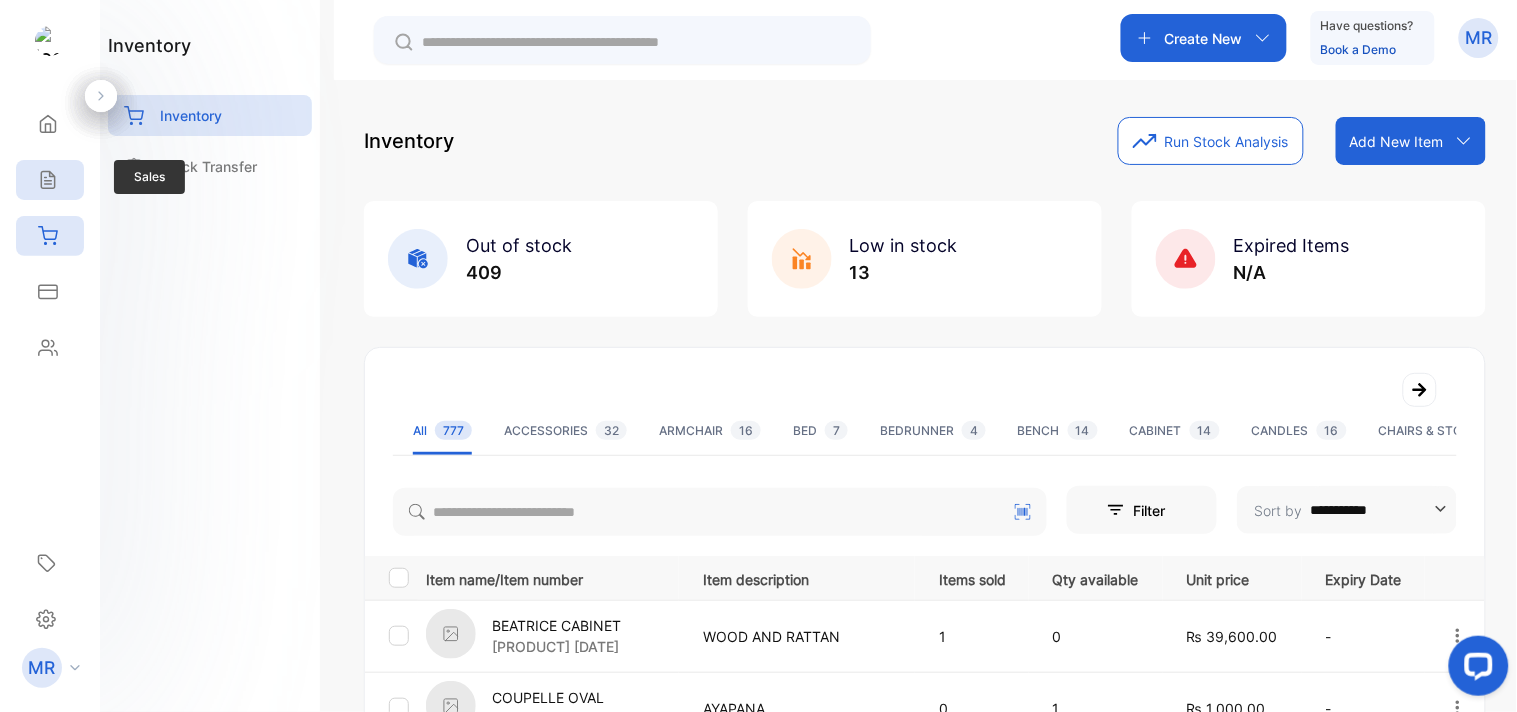 click on "Sales" at bounding box center [45, 180] 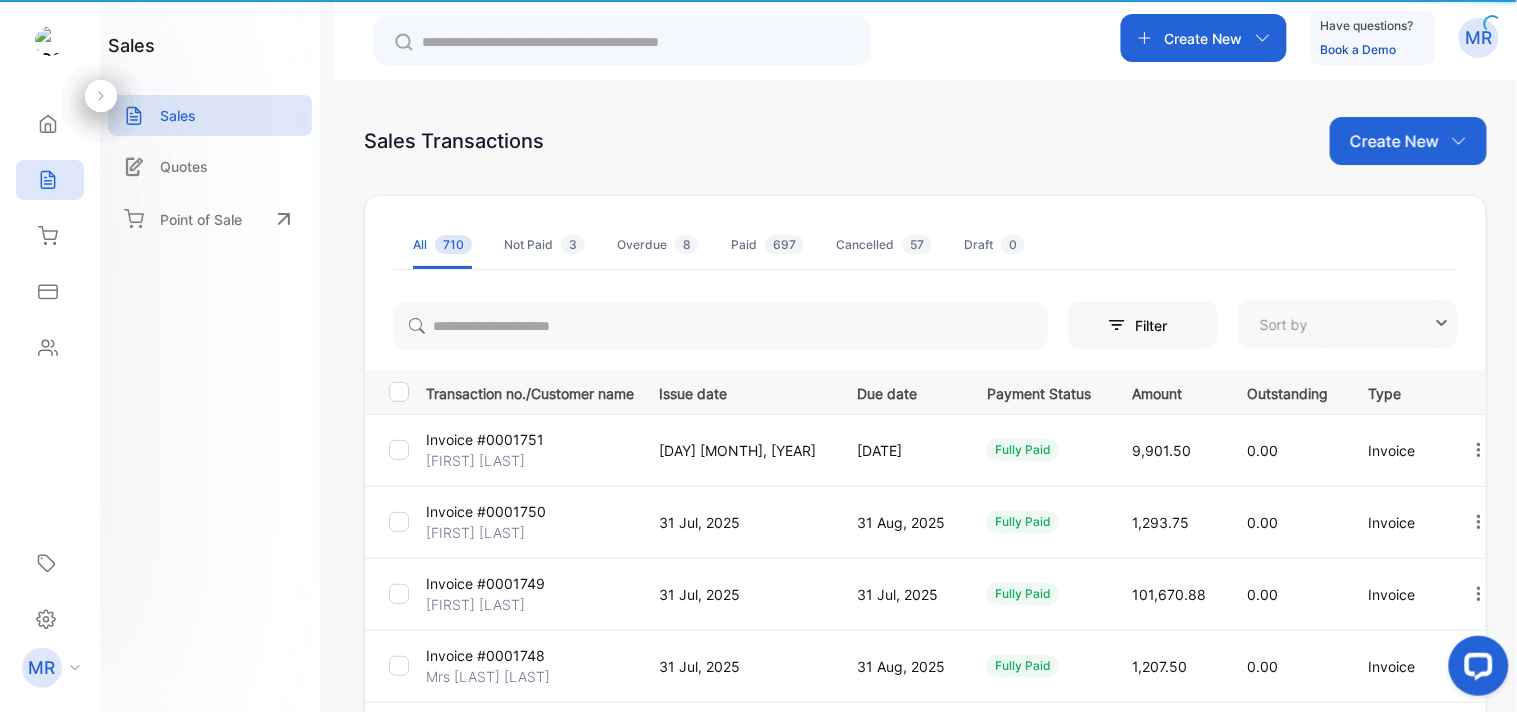 type on "**********" 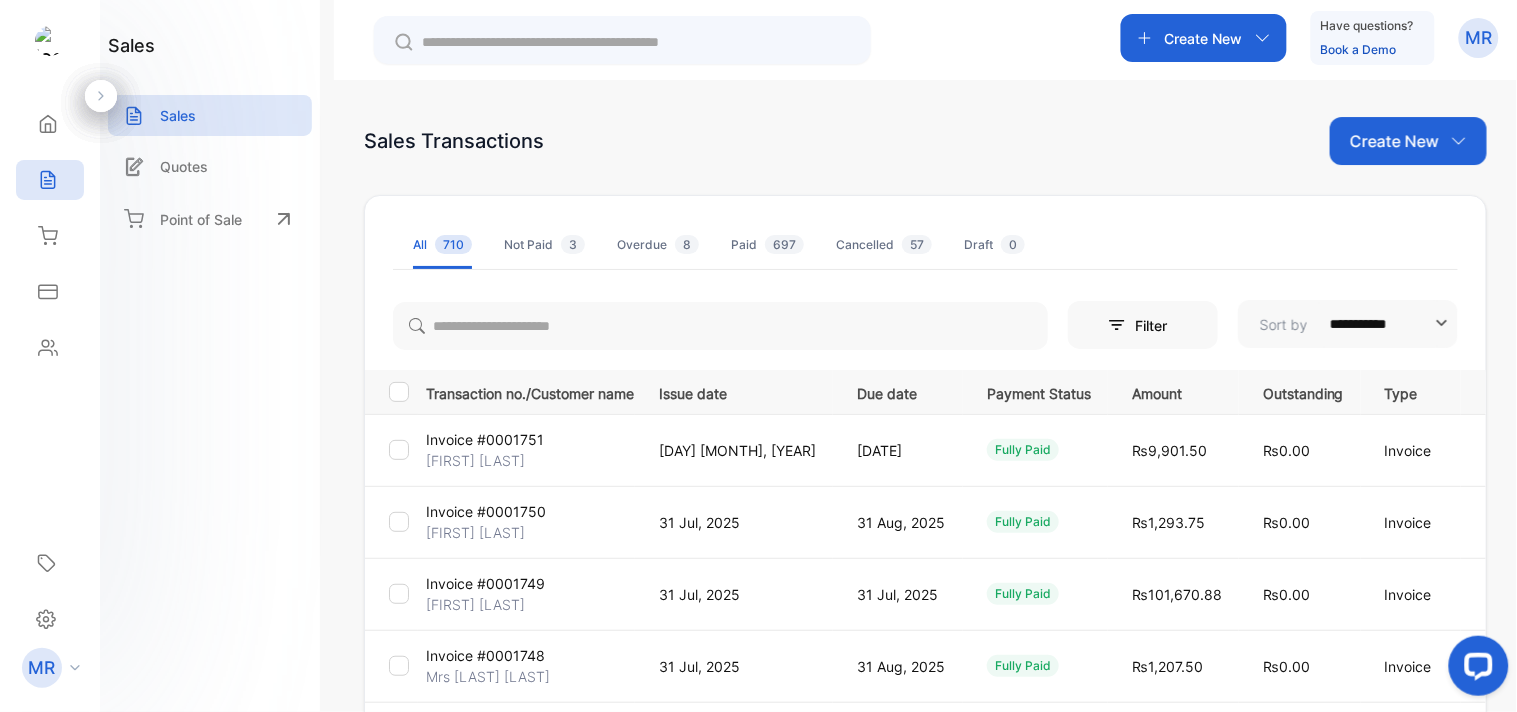 click on "Sales Transactions     Create New" at bounding box center (925, 141) 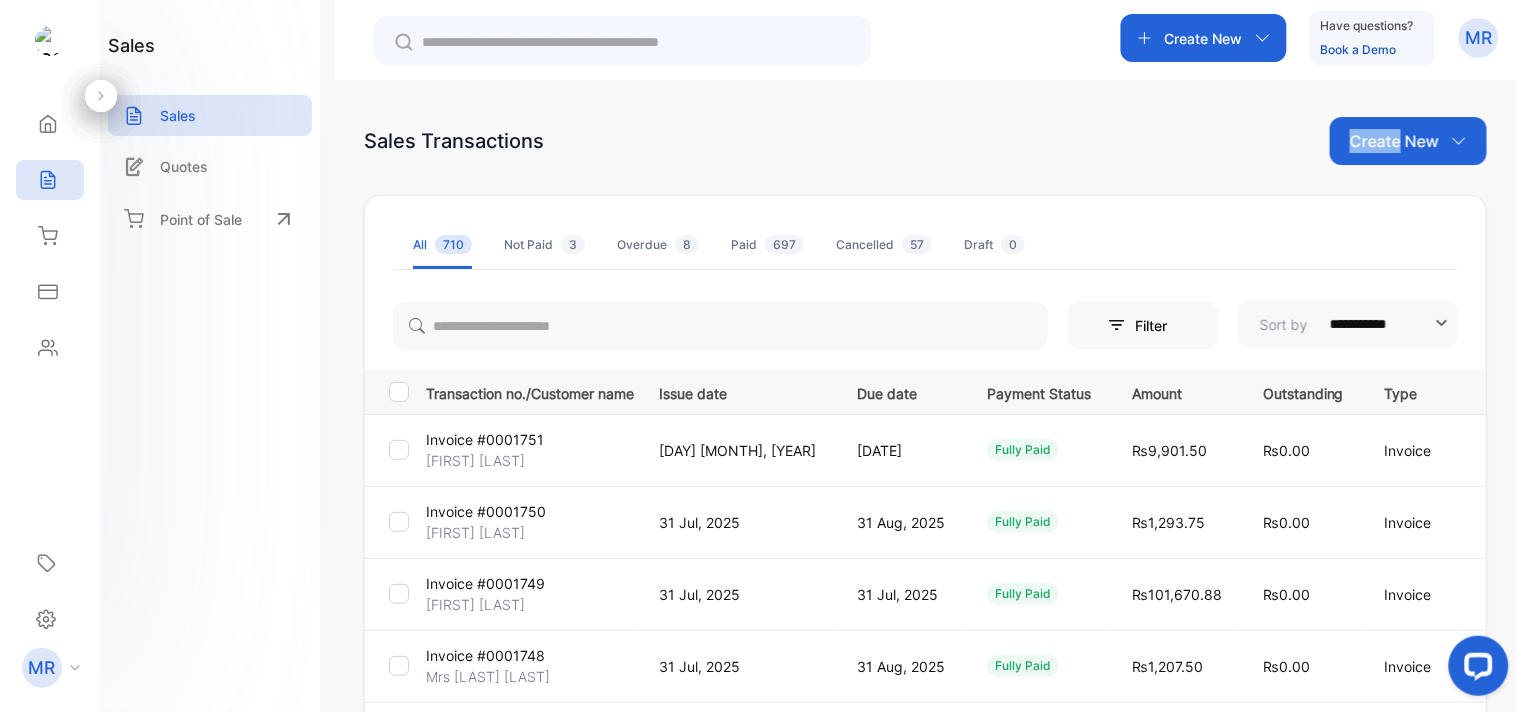 click on "Sales Transactions     Create New" at bounding box center [925, 141] 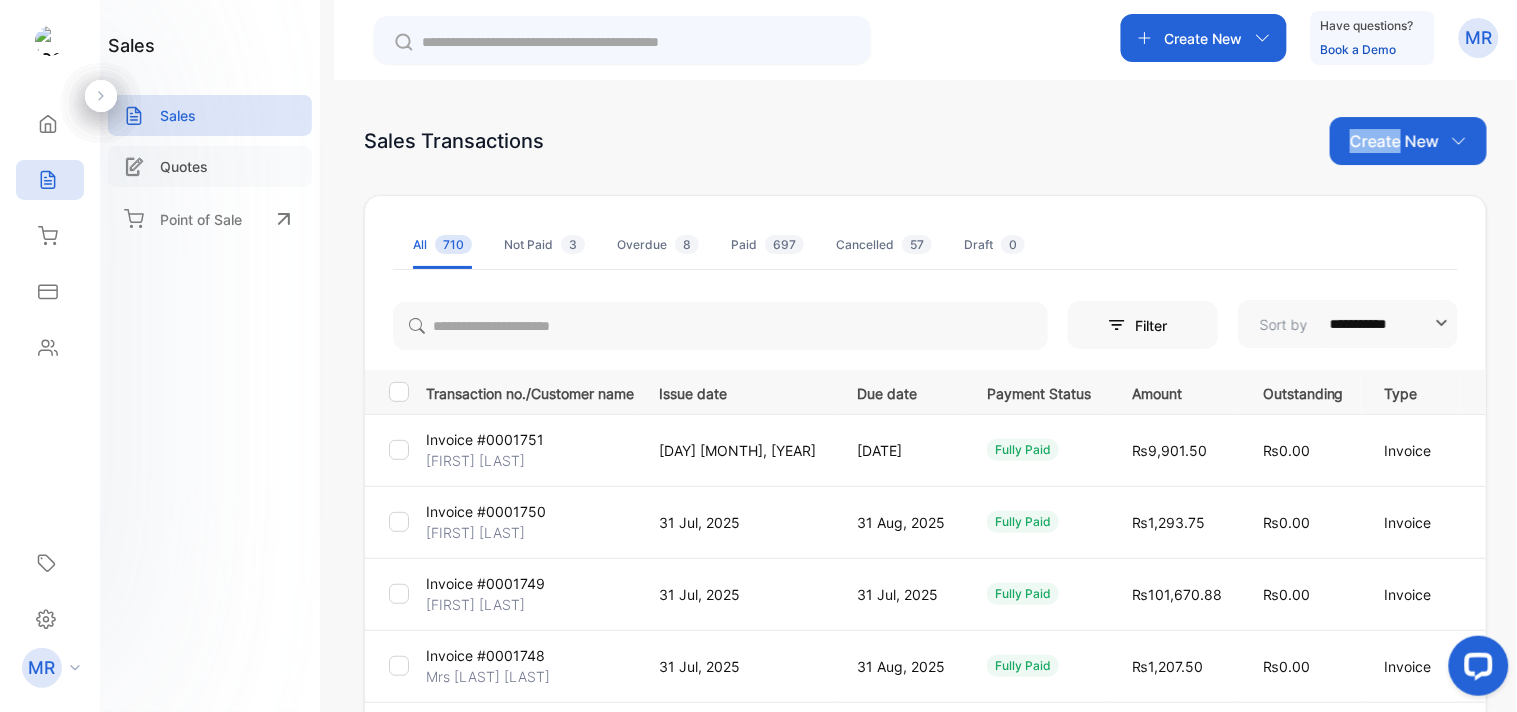 click on "Quotes" at bounding box center (184, 166) 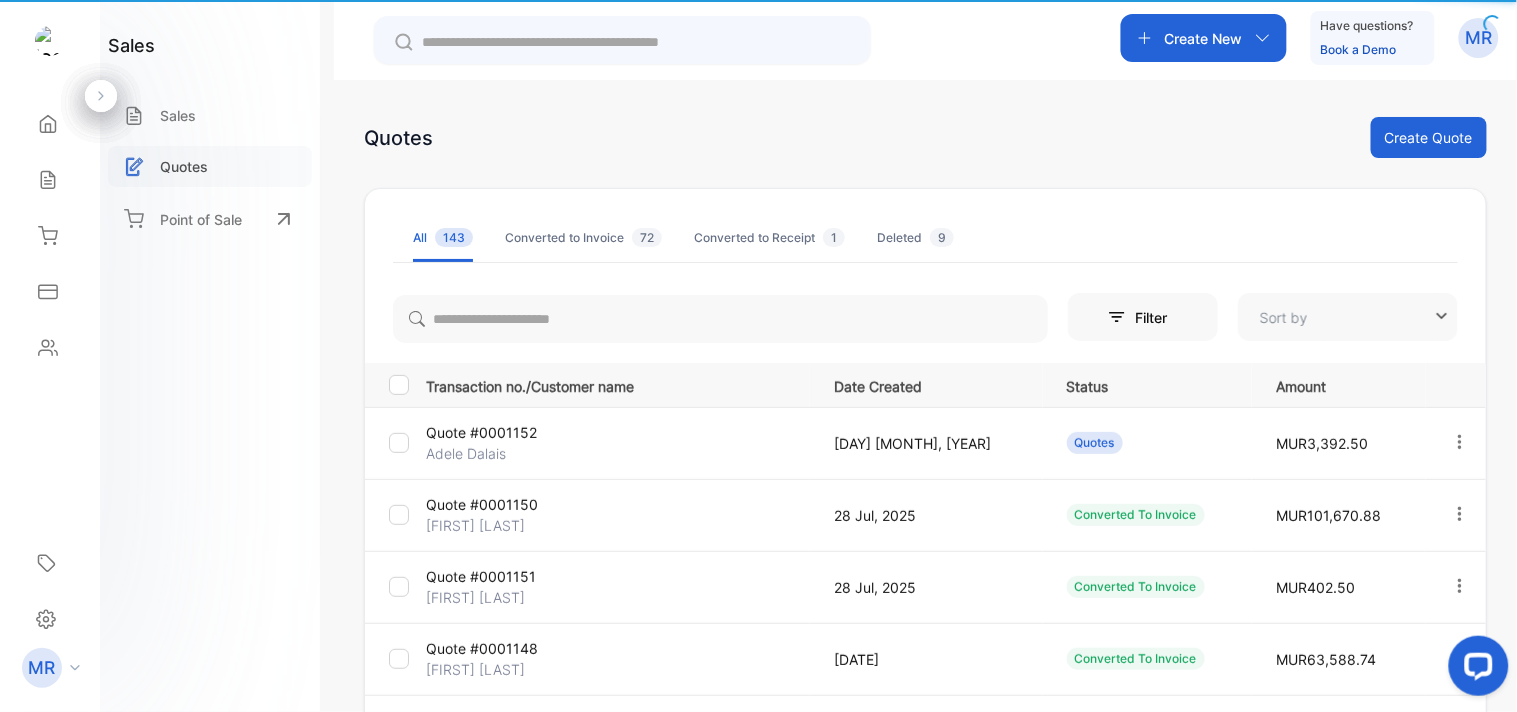 type on "**********" 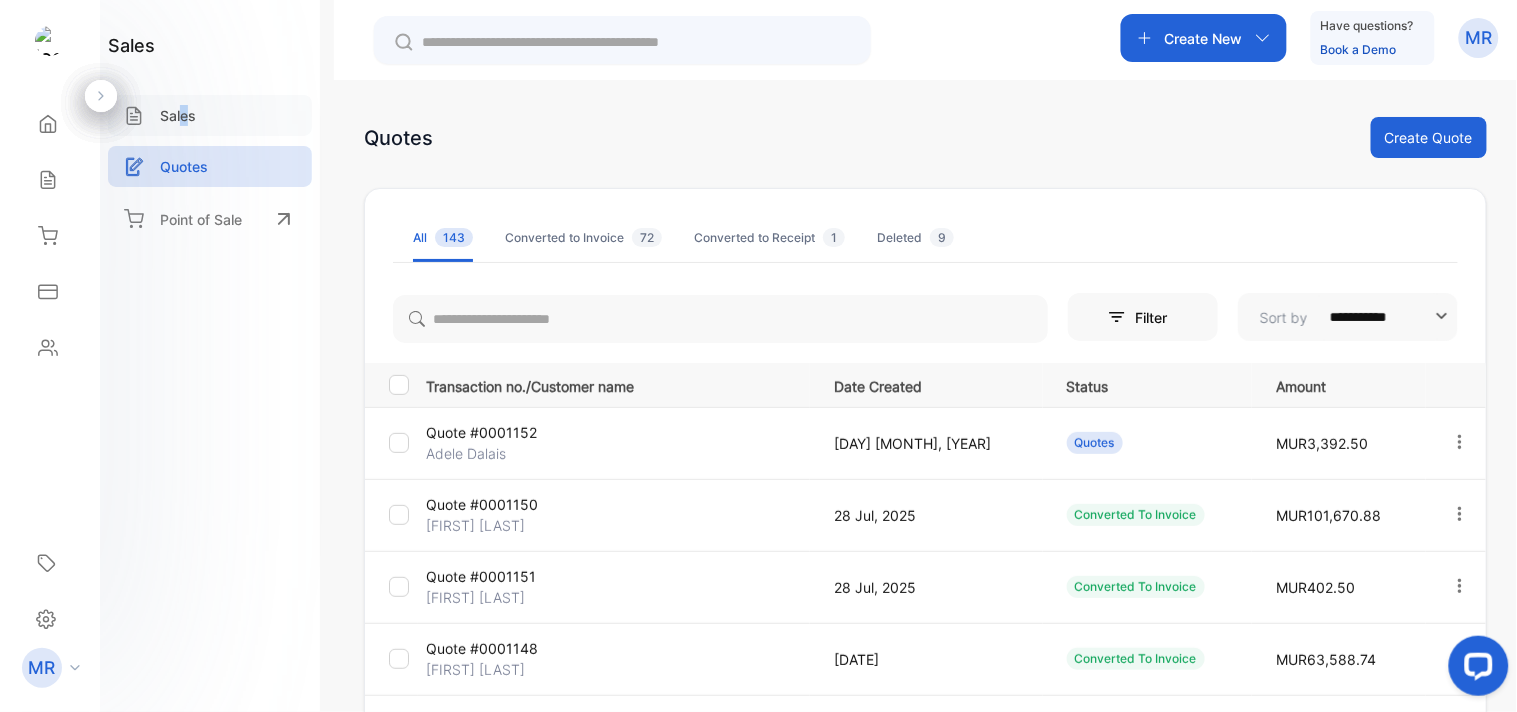 drag, startPoint x: 191, startPoint y: 91, endPoint x: 183, endPoint y: 103, distance: 14.422205 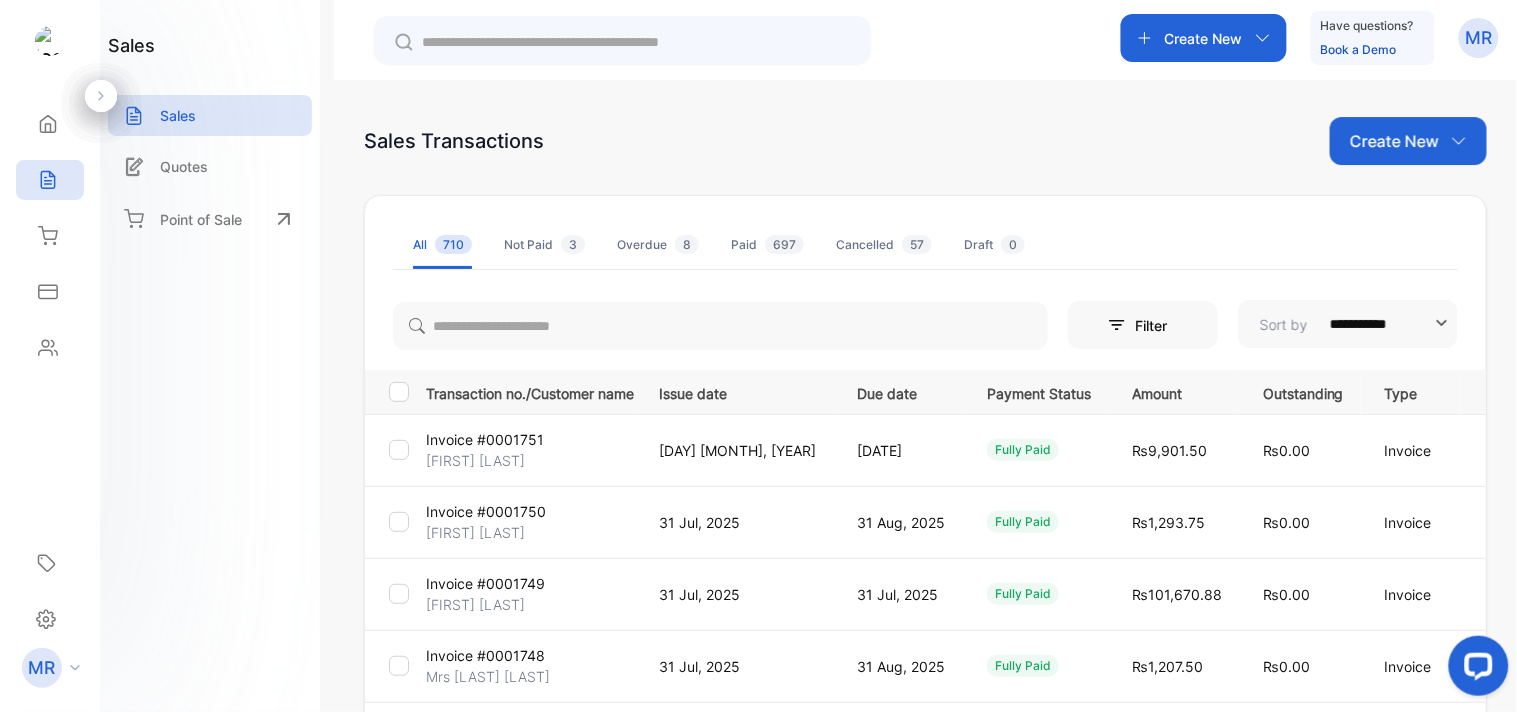 click on "sales Sales Quotes Point of Sale" at bounding box center [210, 356] 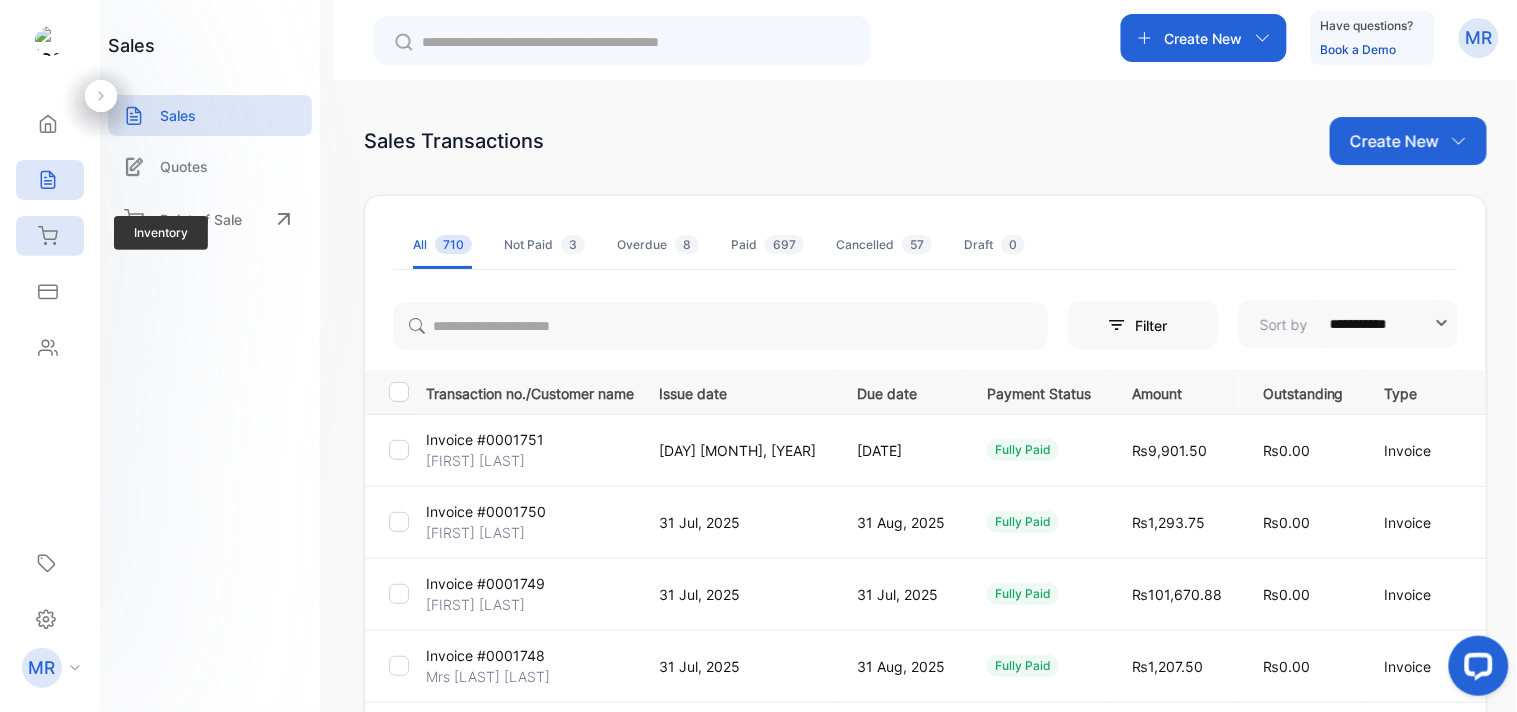 click on "Inventory" at bounding box center (50, 236) 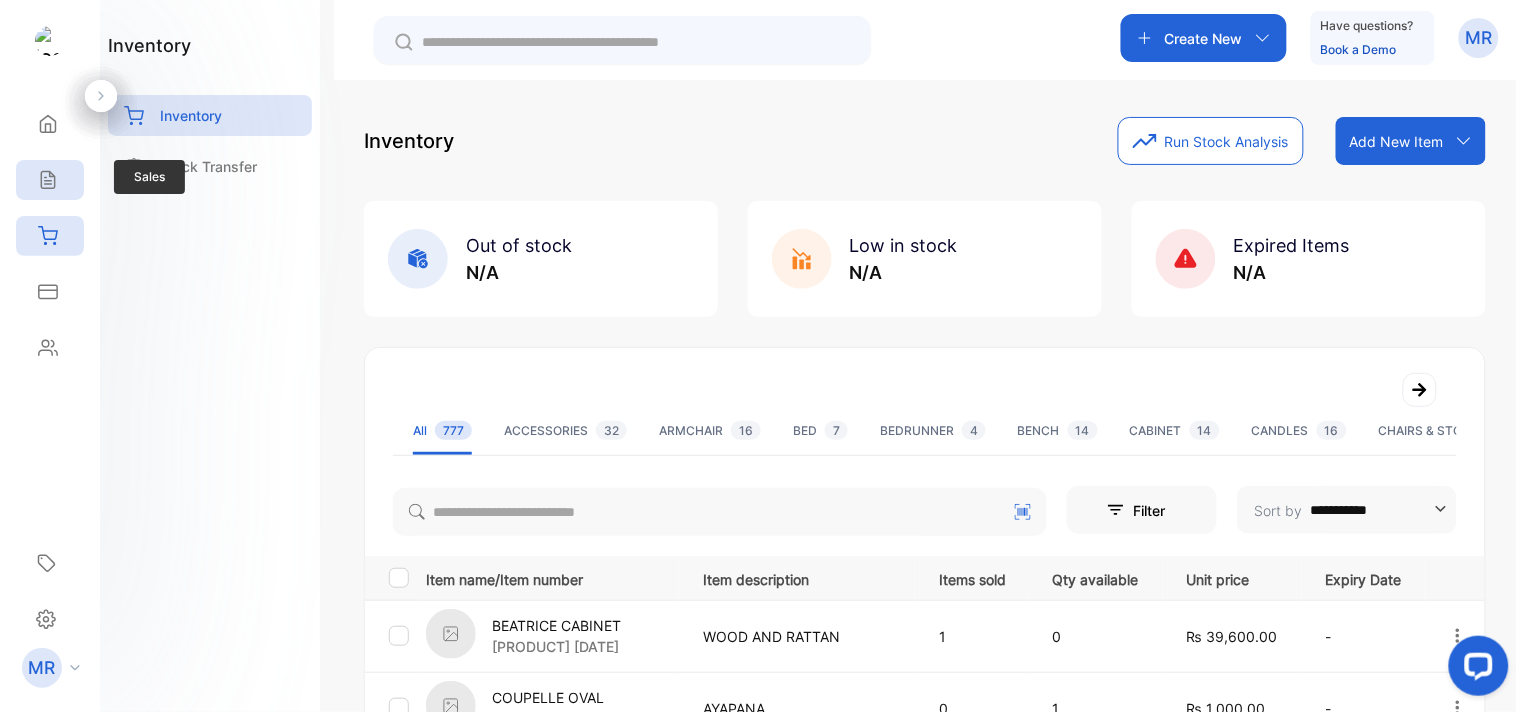 click on "Sales" at bounding box center [50, 180] 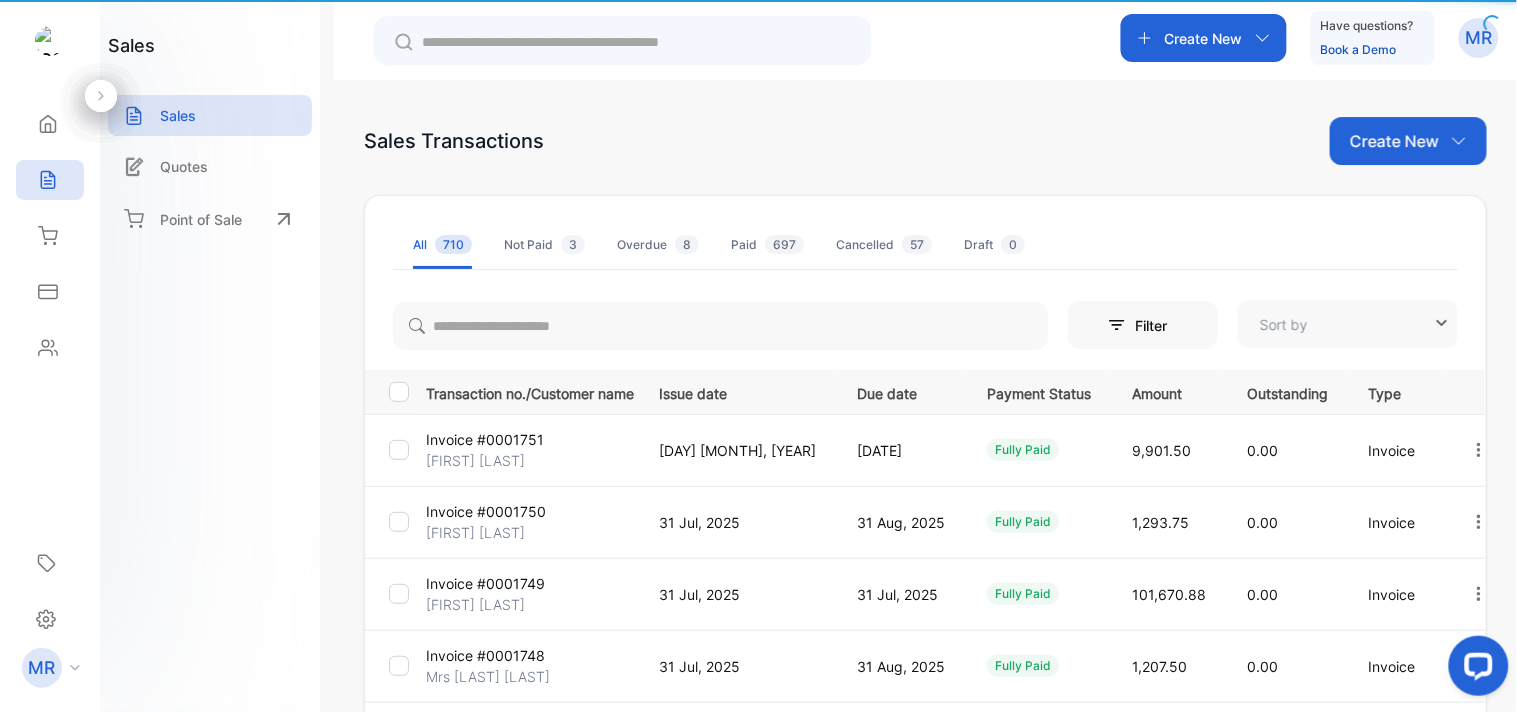 type on "**********" 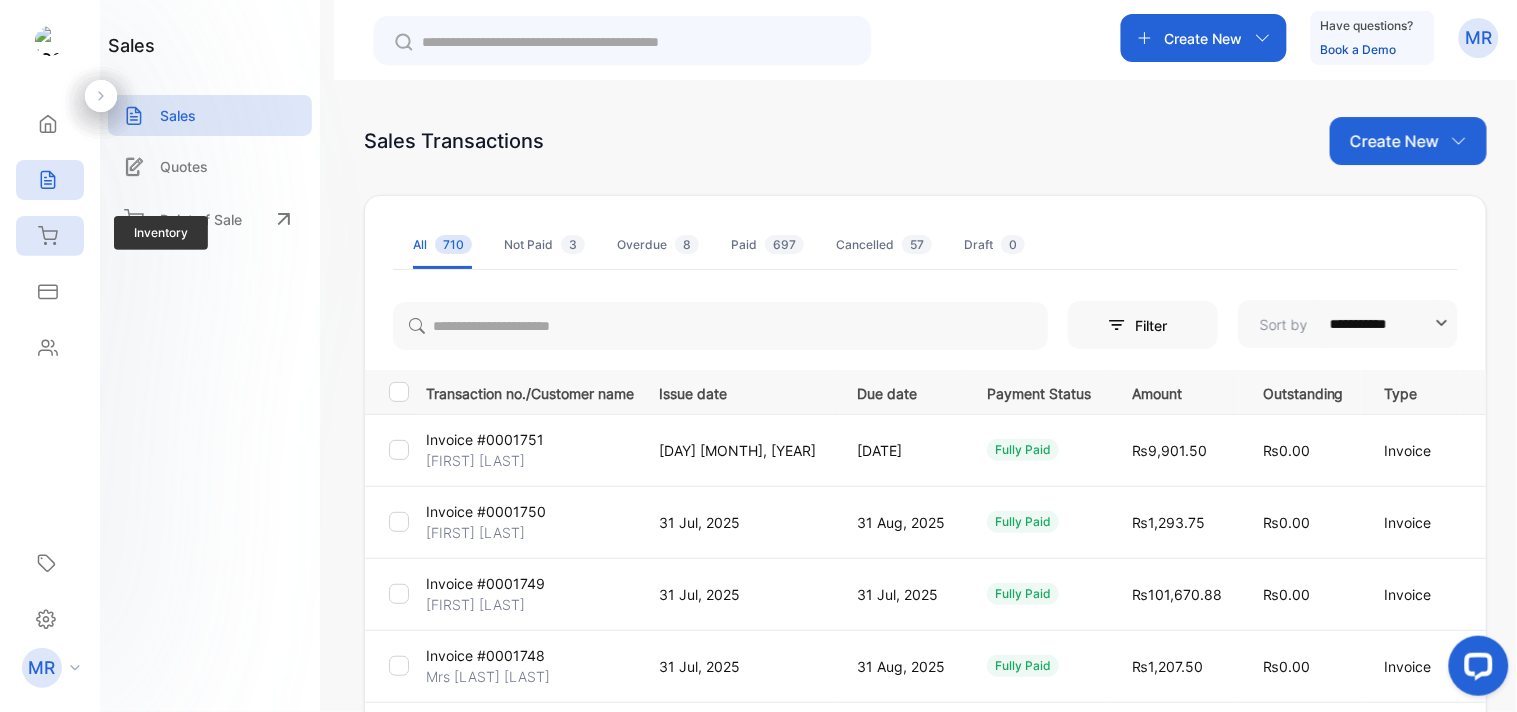 click 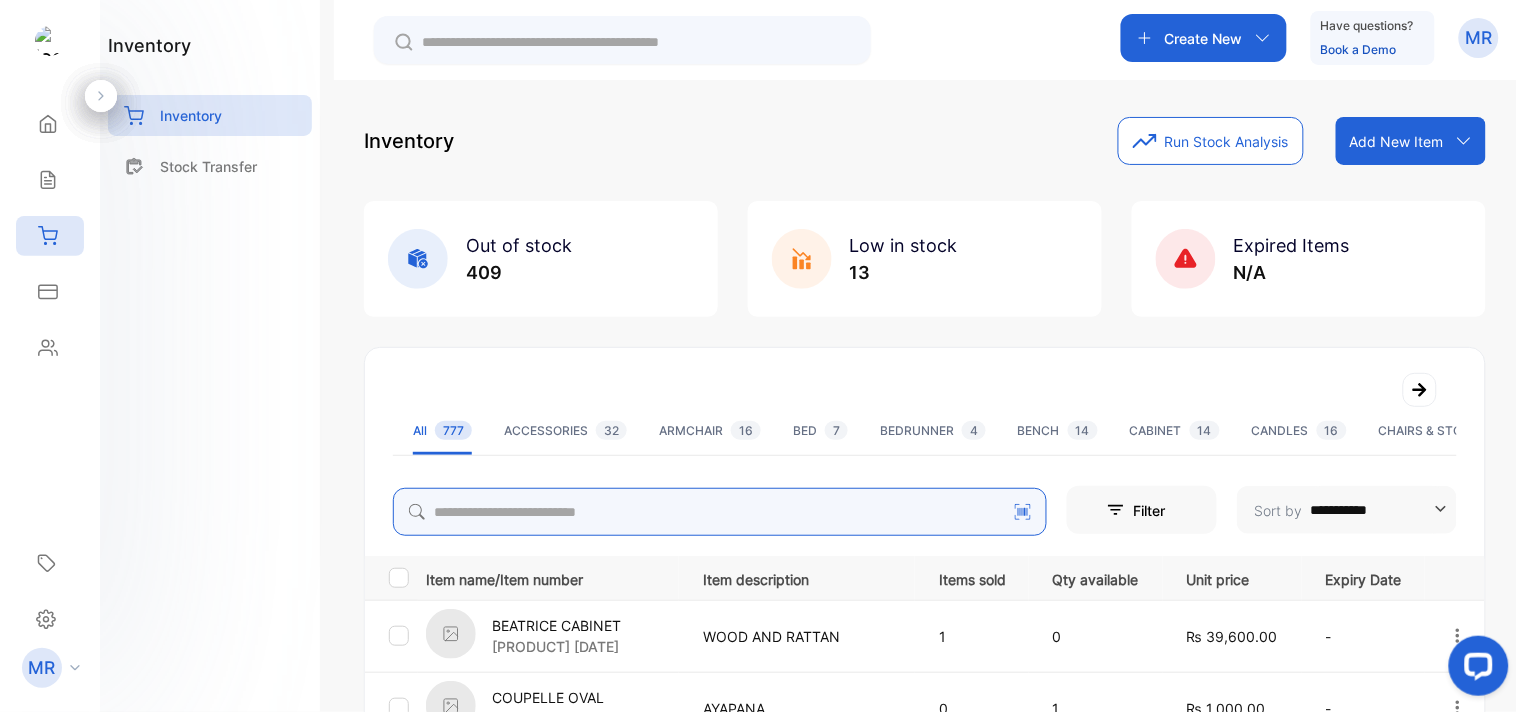 click at bounding box center [720, 512] 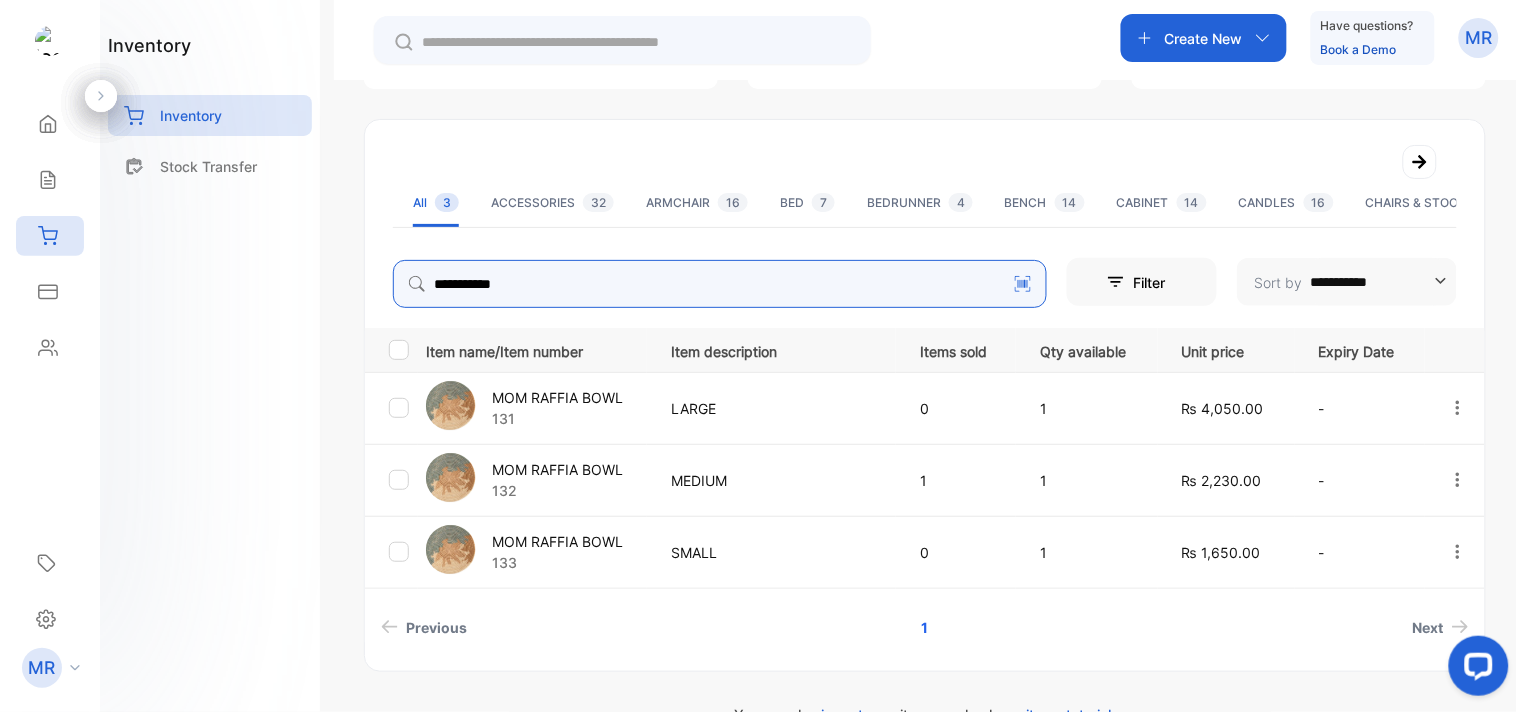 scroll, scrollTop: 230, scrollLeft: 0, axis: vertical 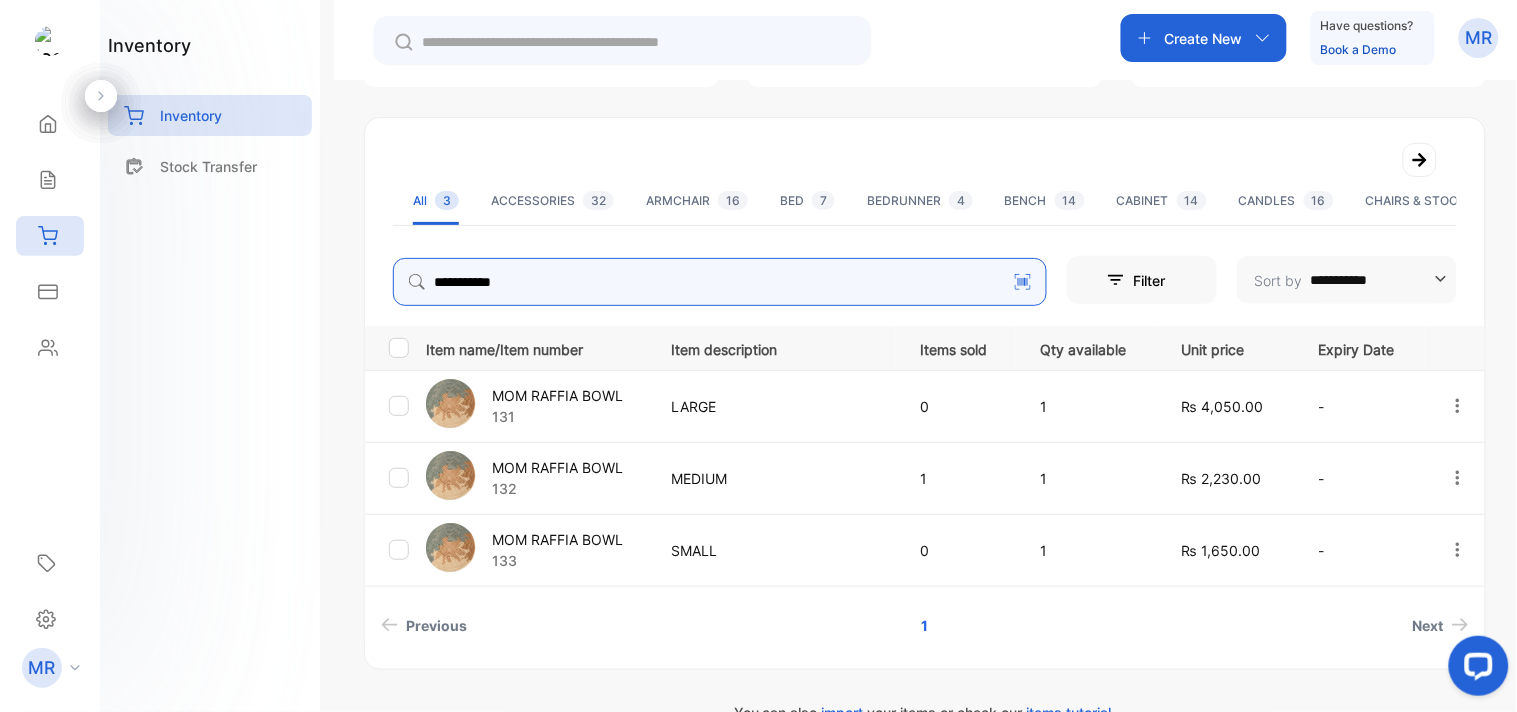 click on "**********" at bounding box center (720, 282) 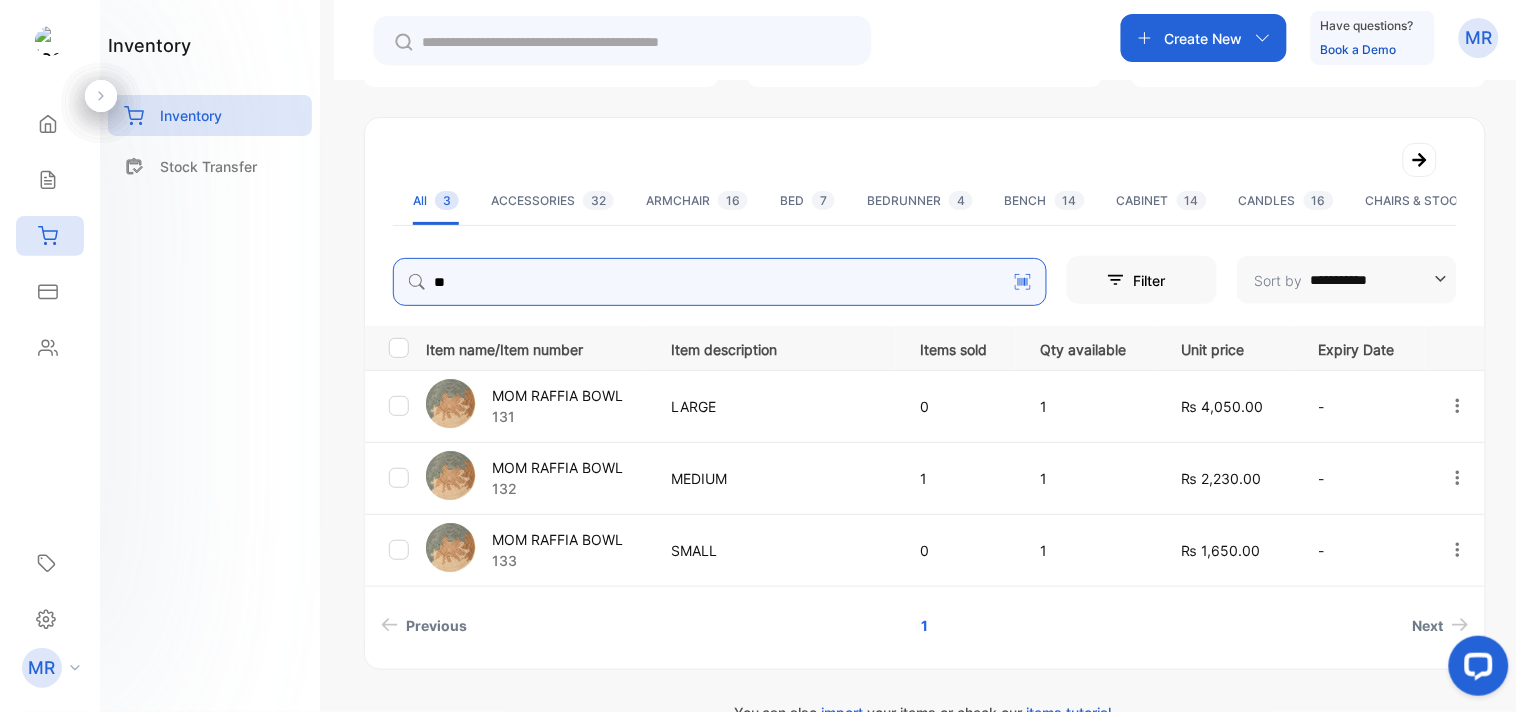 type on "*" 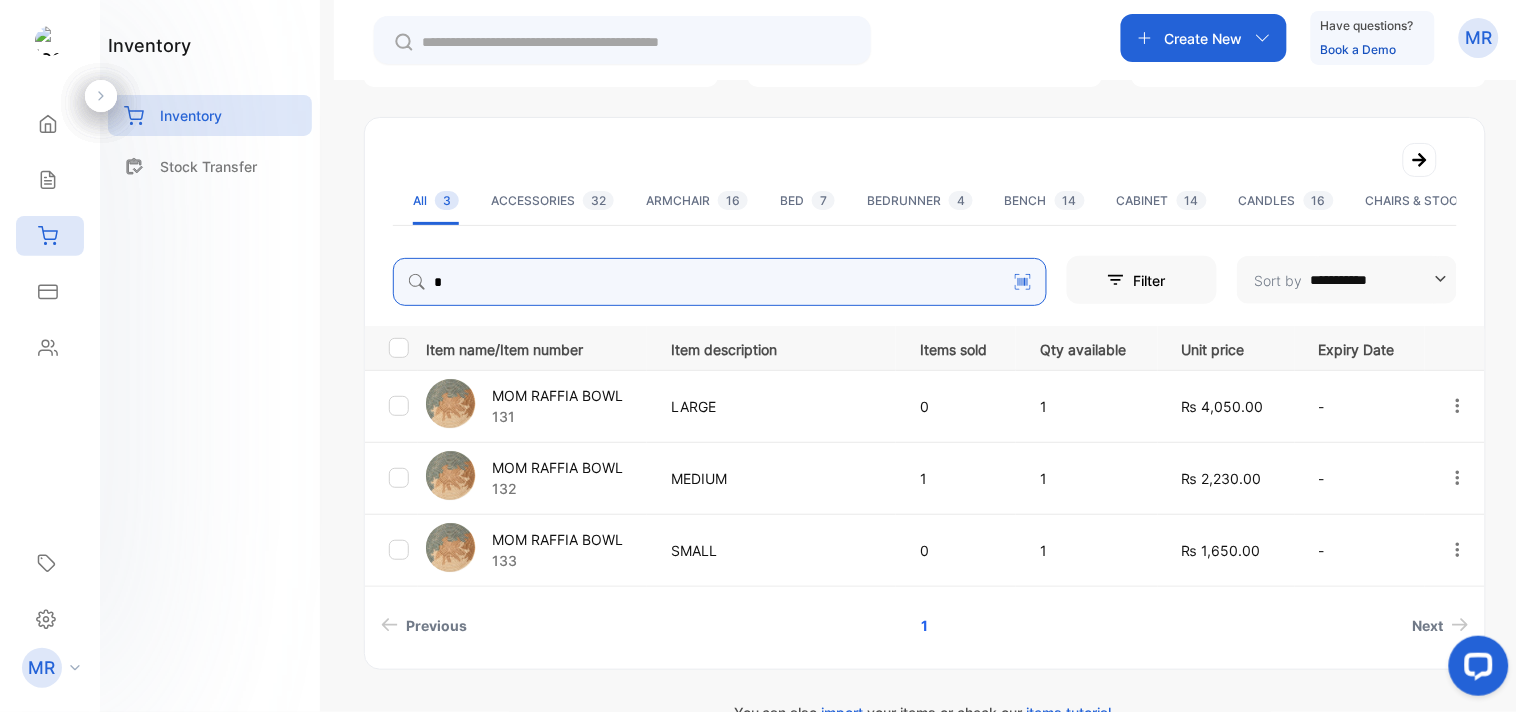 type 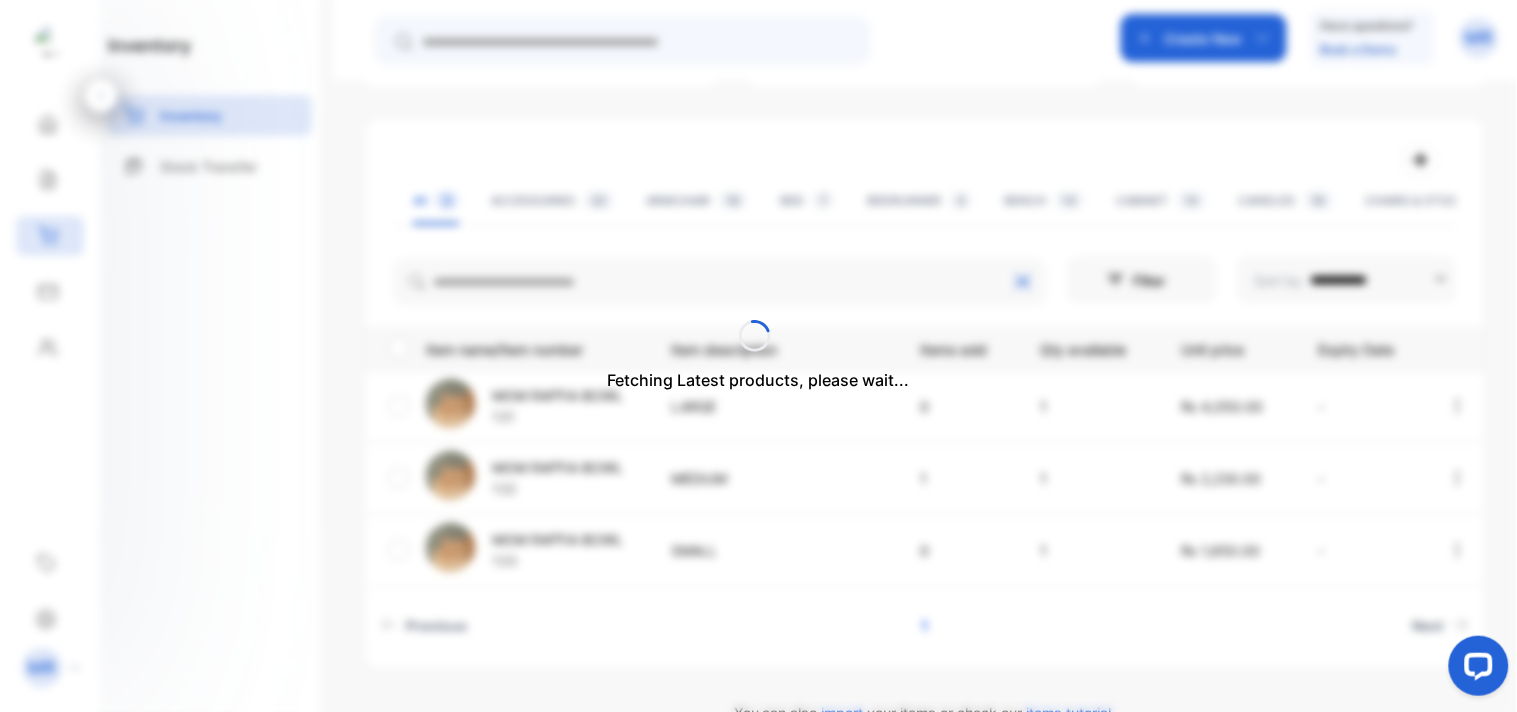 click on "Fetching Latest products, please wait..." at bounding box center (758, 356) 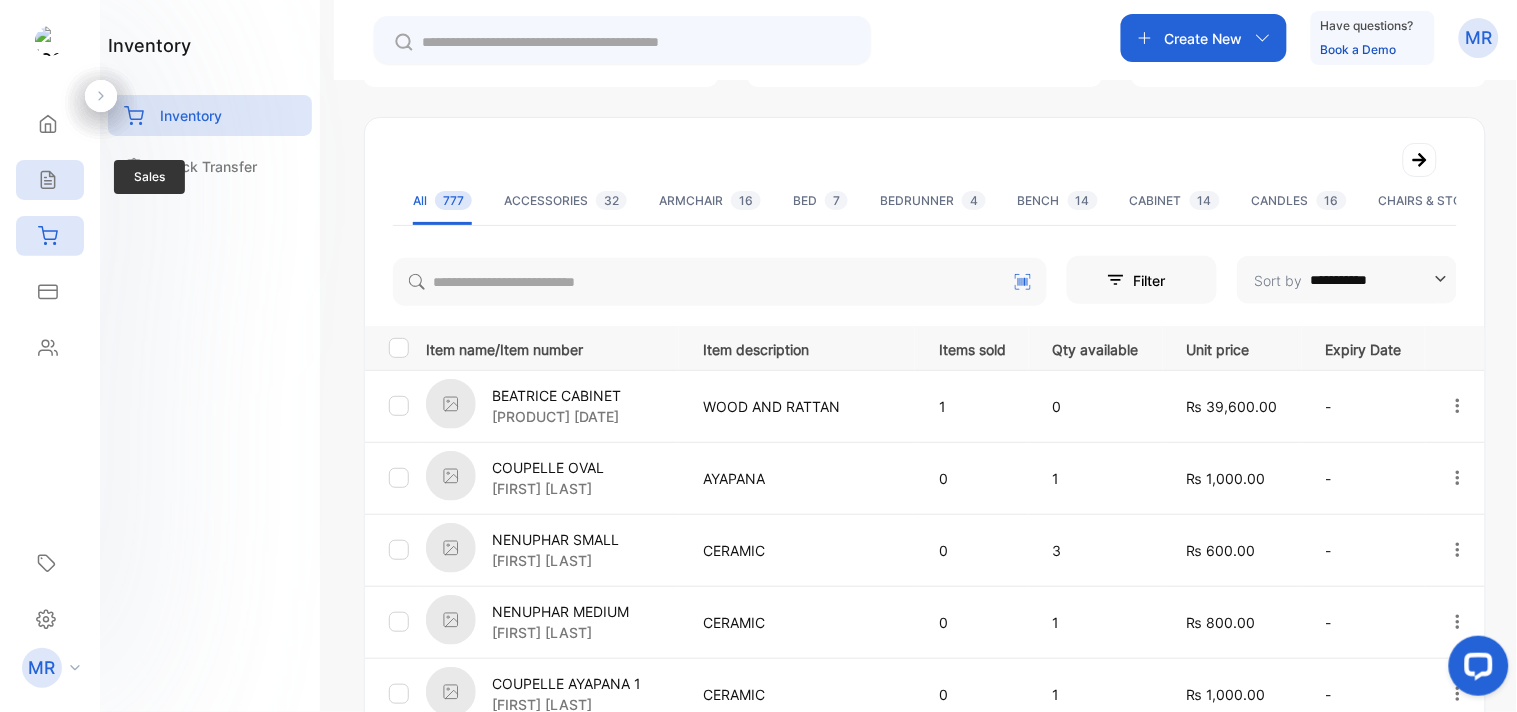 click on "Sales" at bounding box center [45, 180] 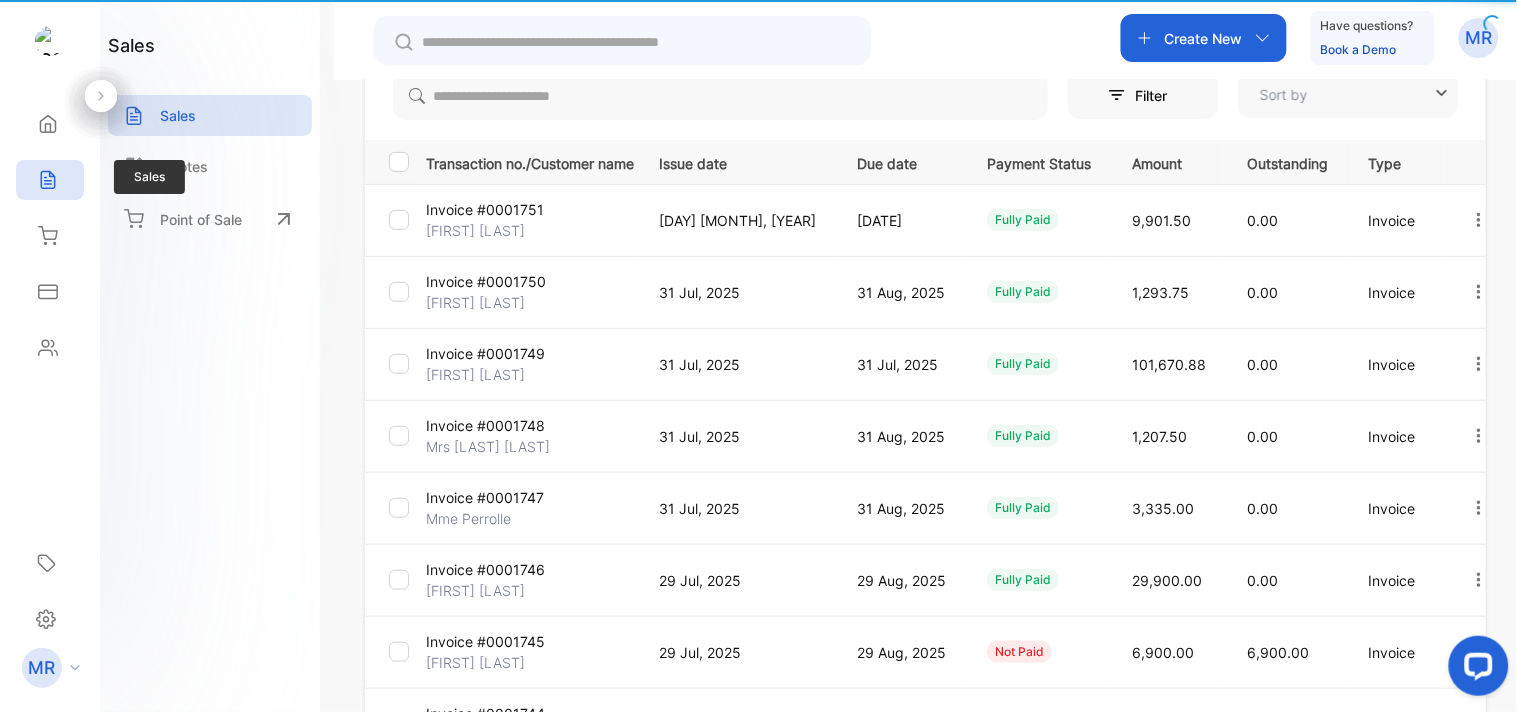 type on "**********" 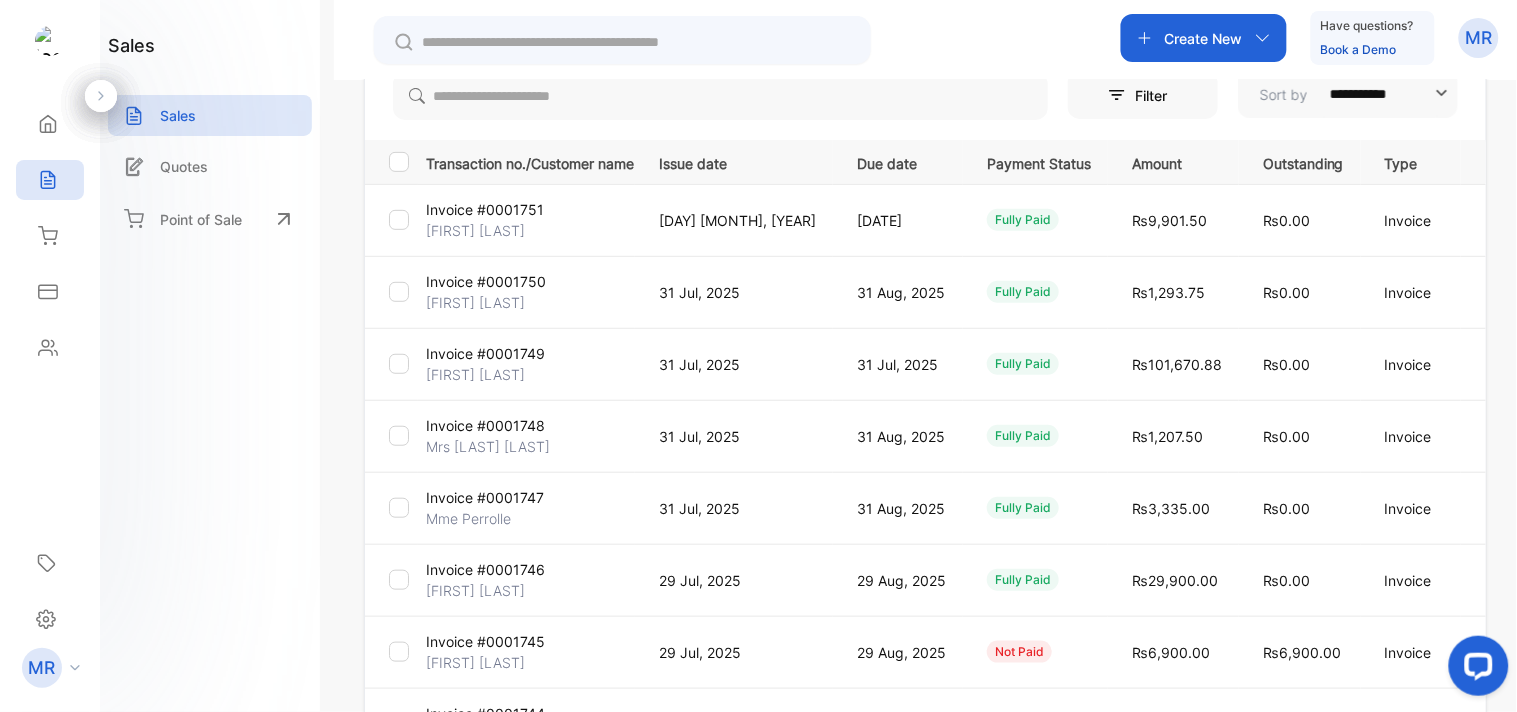 scroll, scrollTop: 0, scrollLeft: 0, axis: both 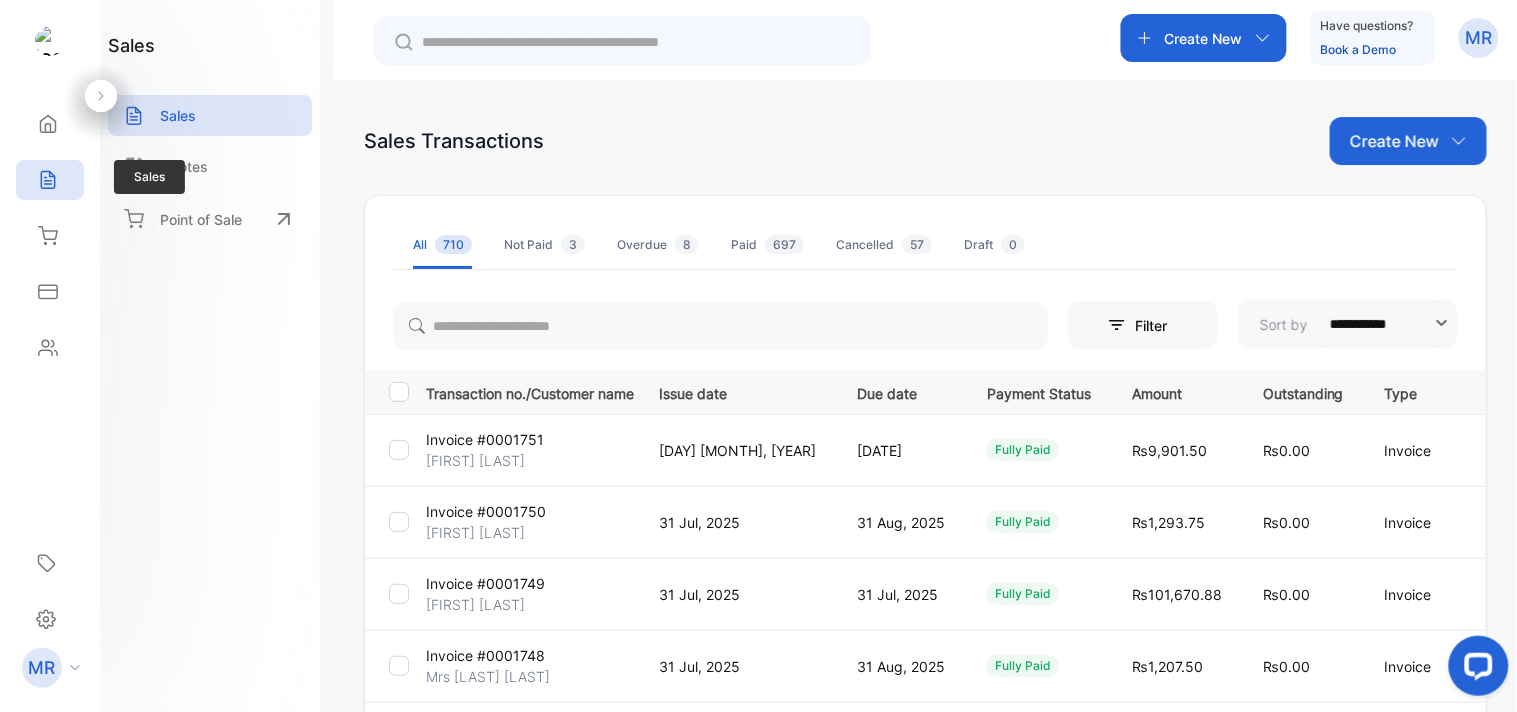 click 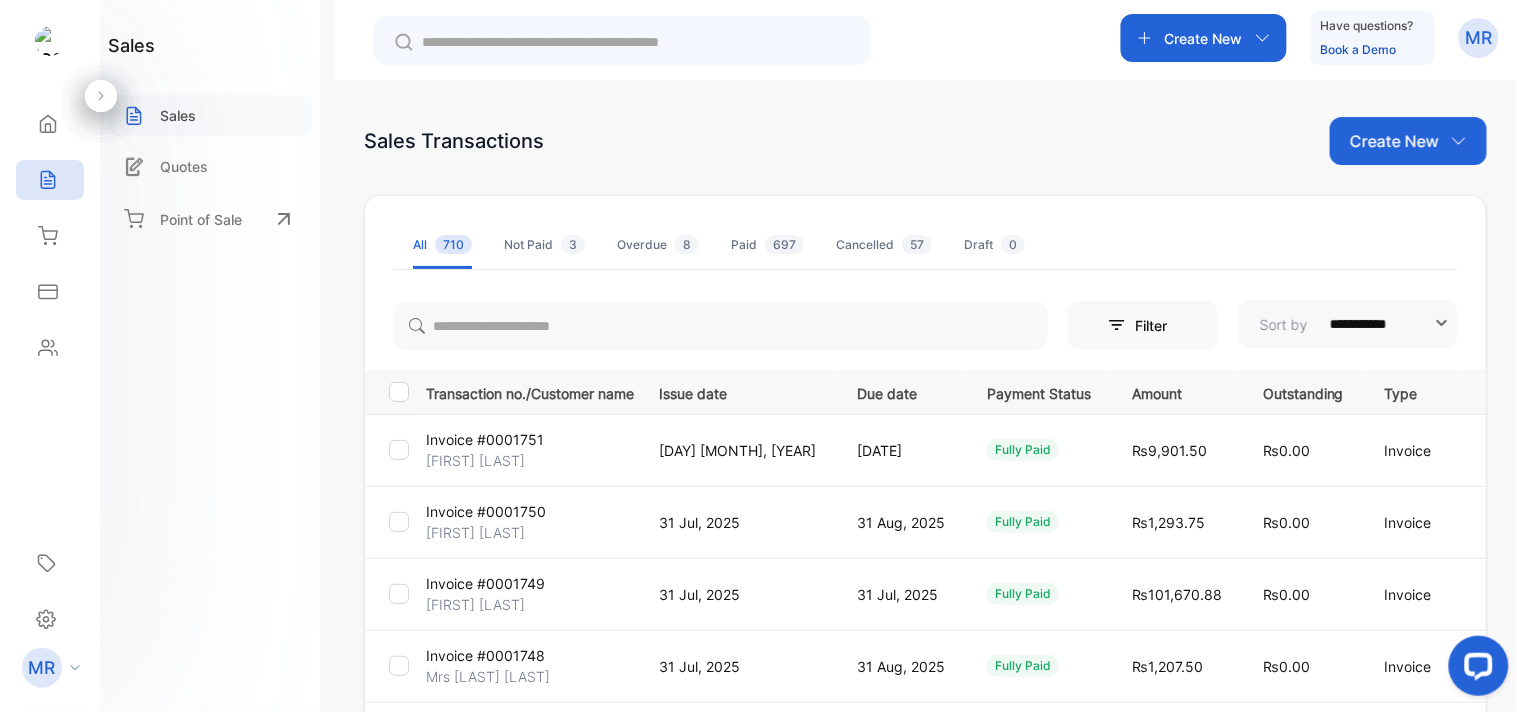 click on "Sales" at bounding box center [178, 115] 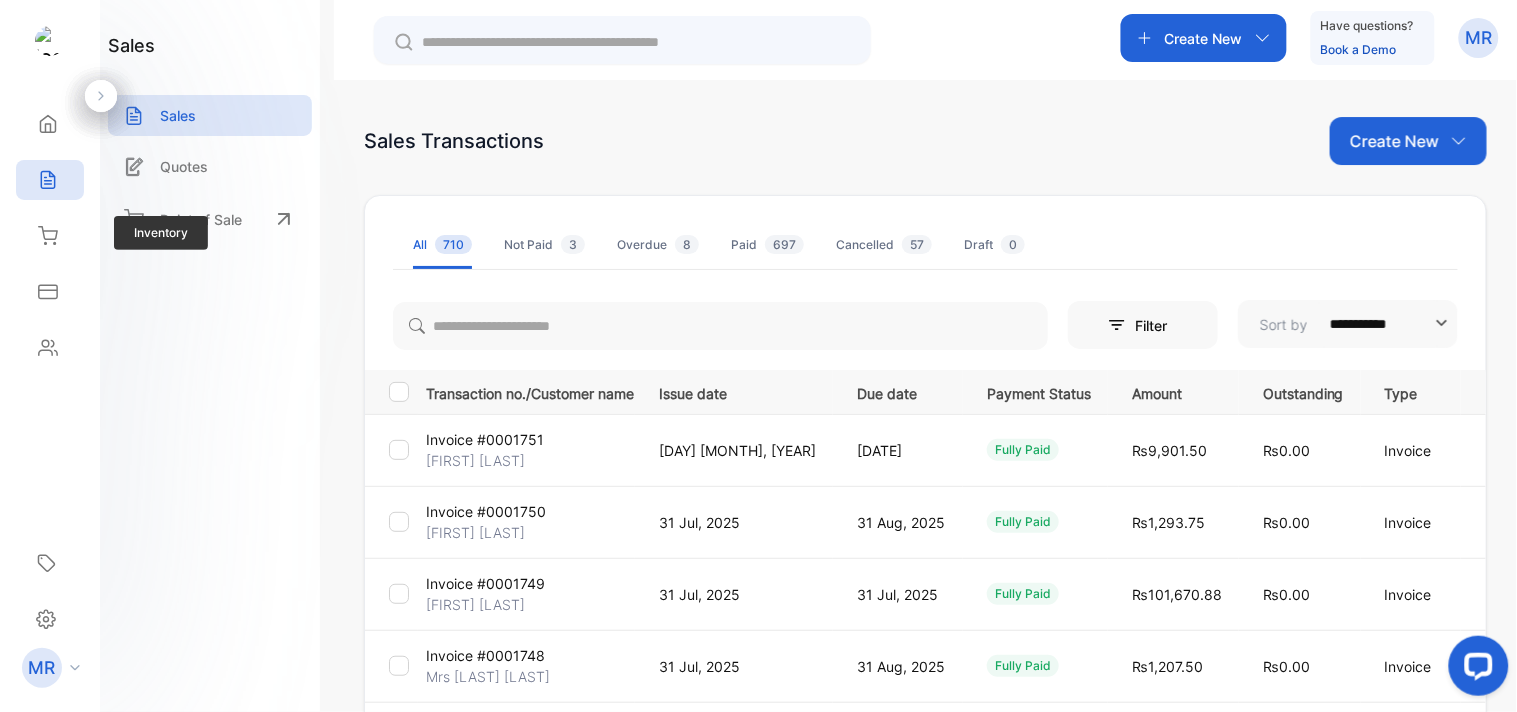click on "Inventory Inventory" at bounding box center (50, 236) 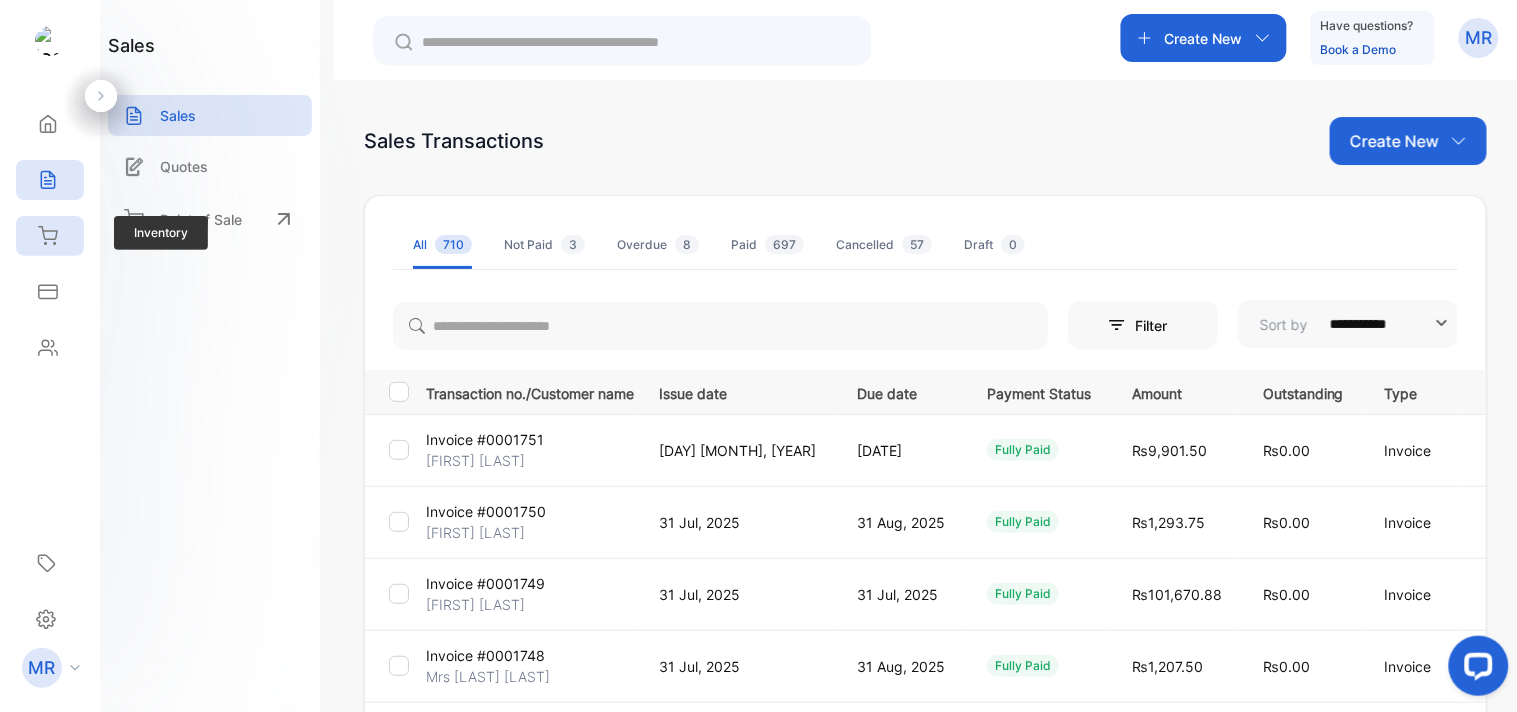 click 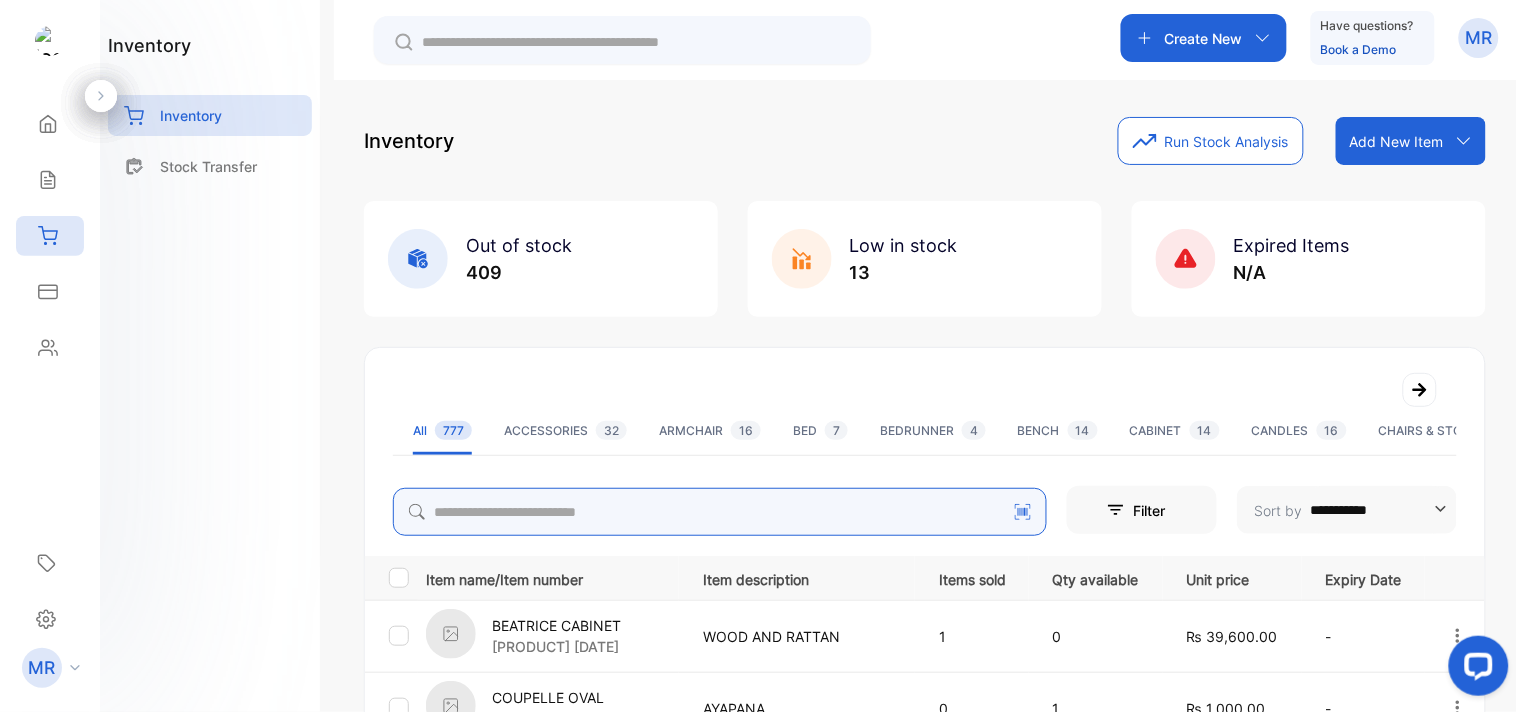 click at bounding box center (720, 512) 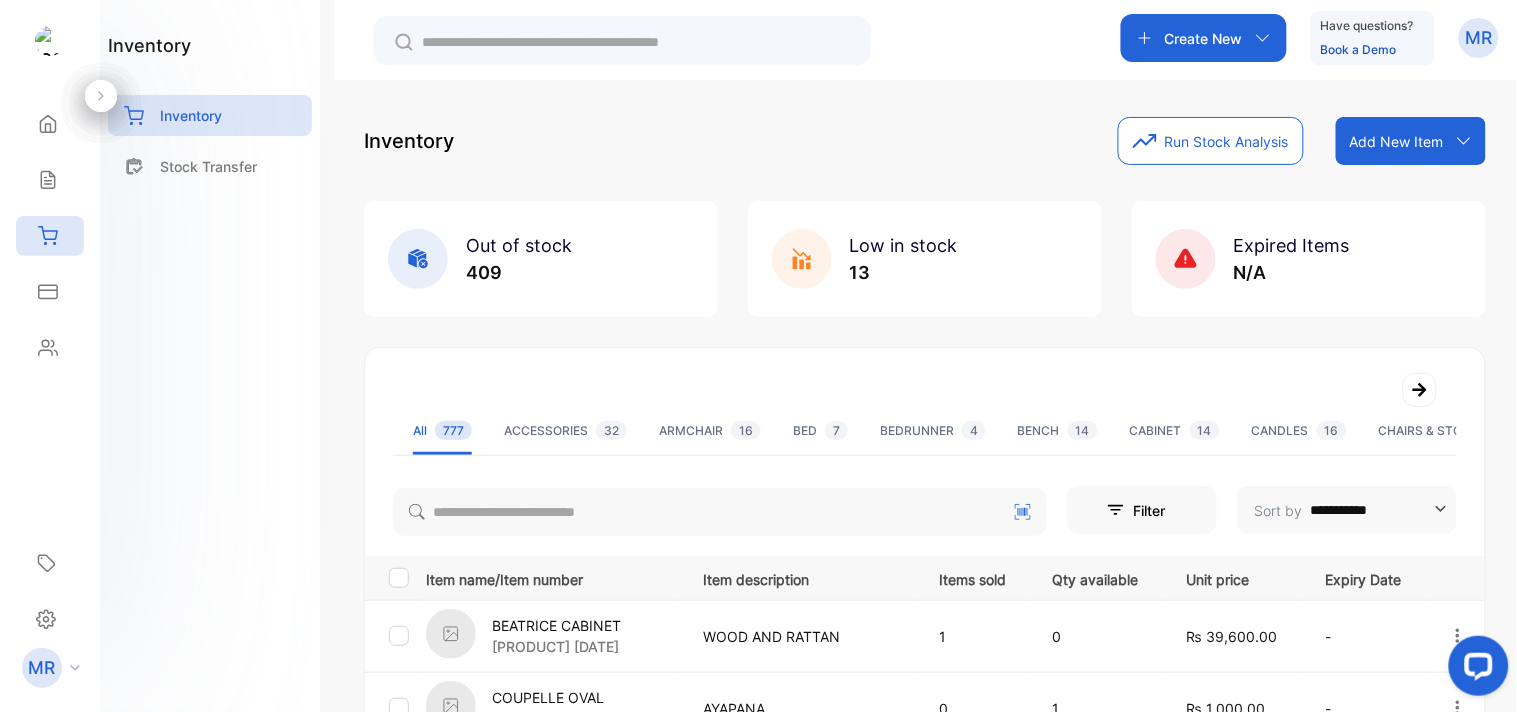 click on "inventory Inventory Stock Transfer" at bounding box center [210, 356] 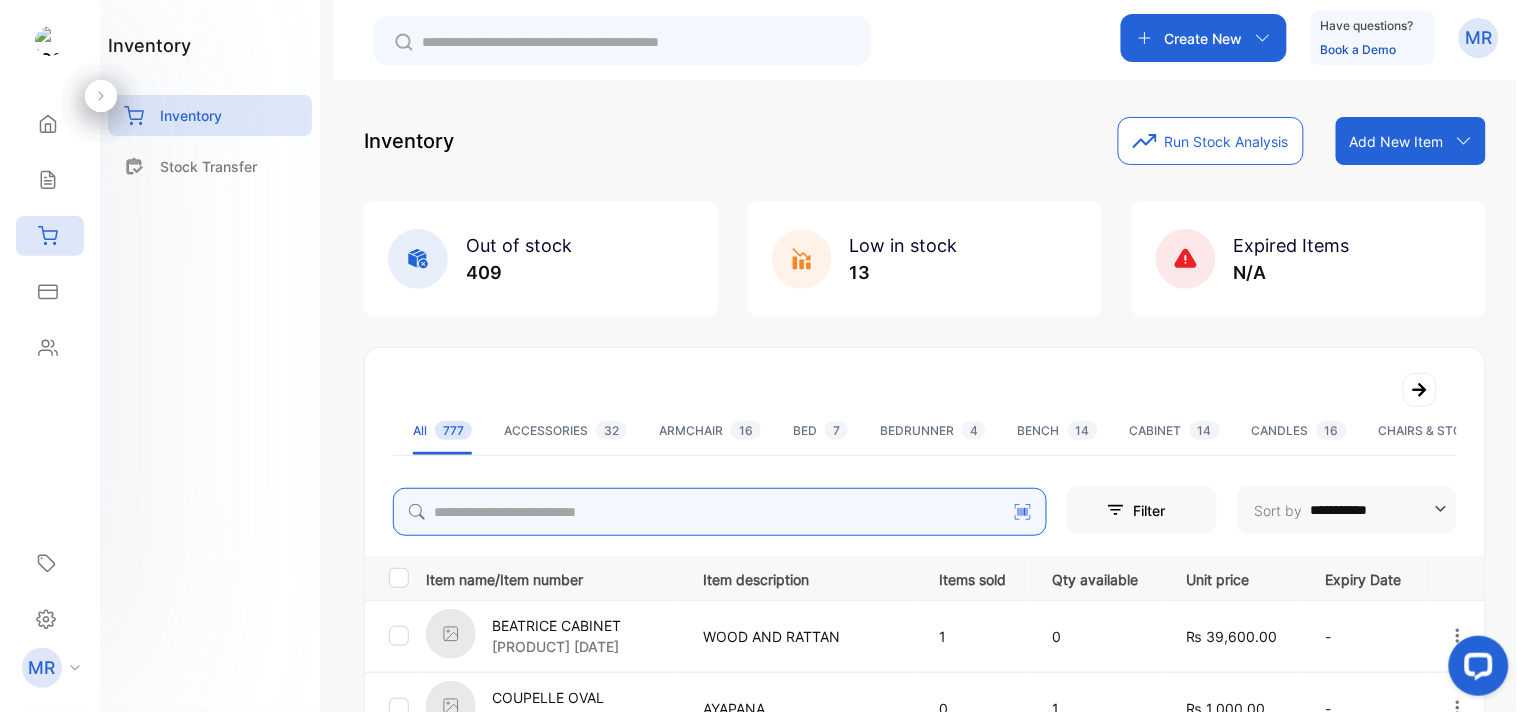 click at bounding box center [720, 512] 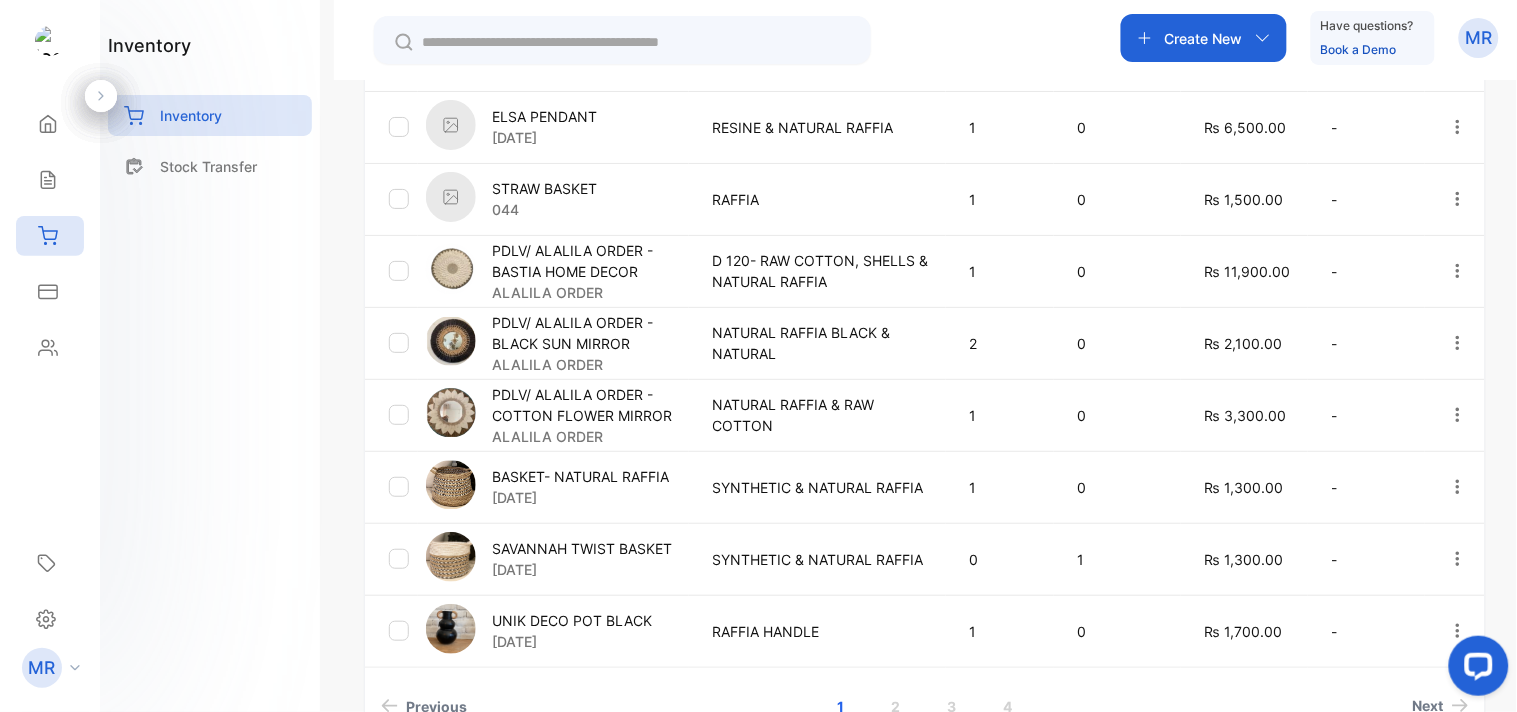 scroll, scrollTop: 765, scrollLeft: 0, axis: vertical 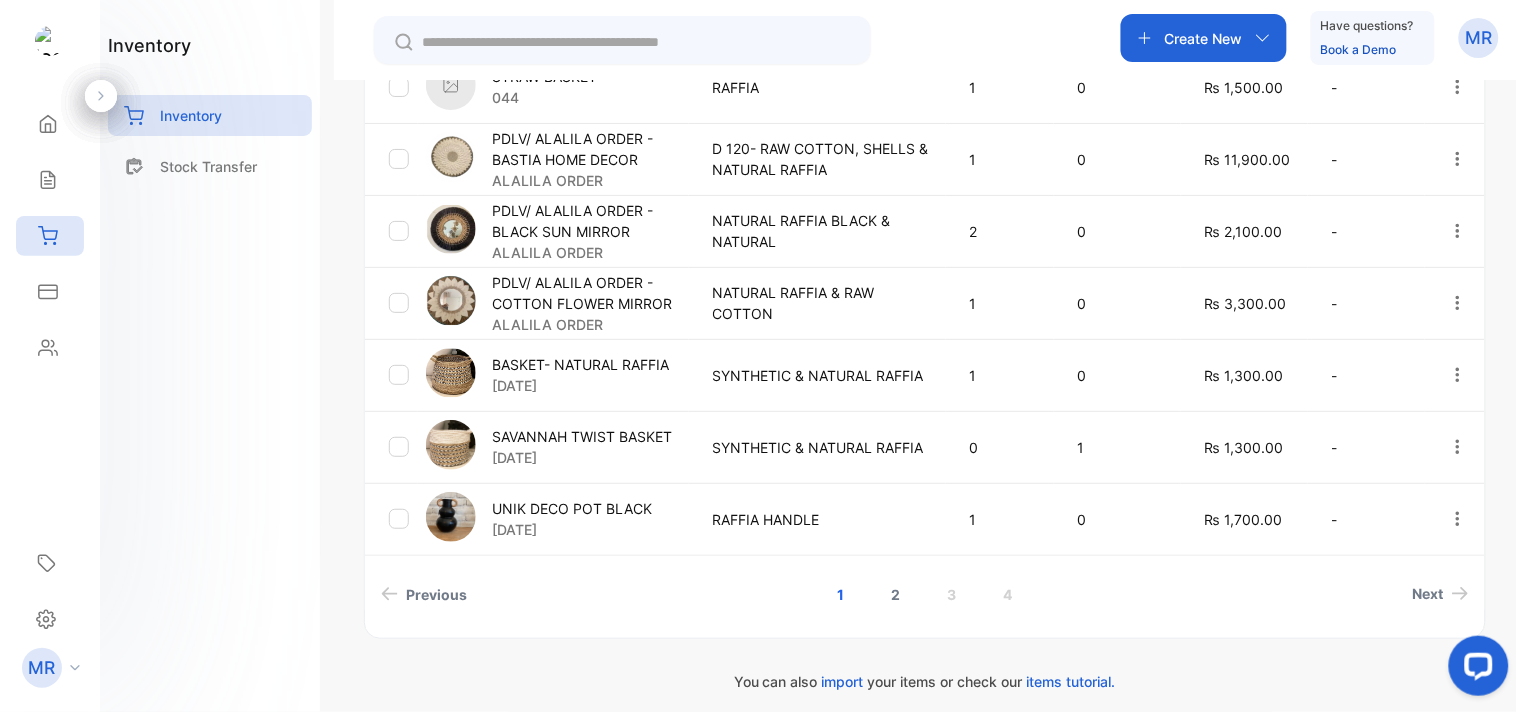 click on "2" at bounding box center [895, 594] 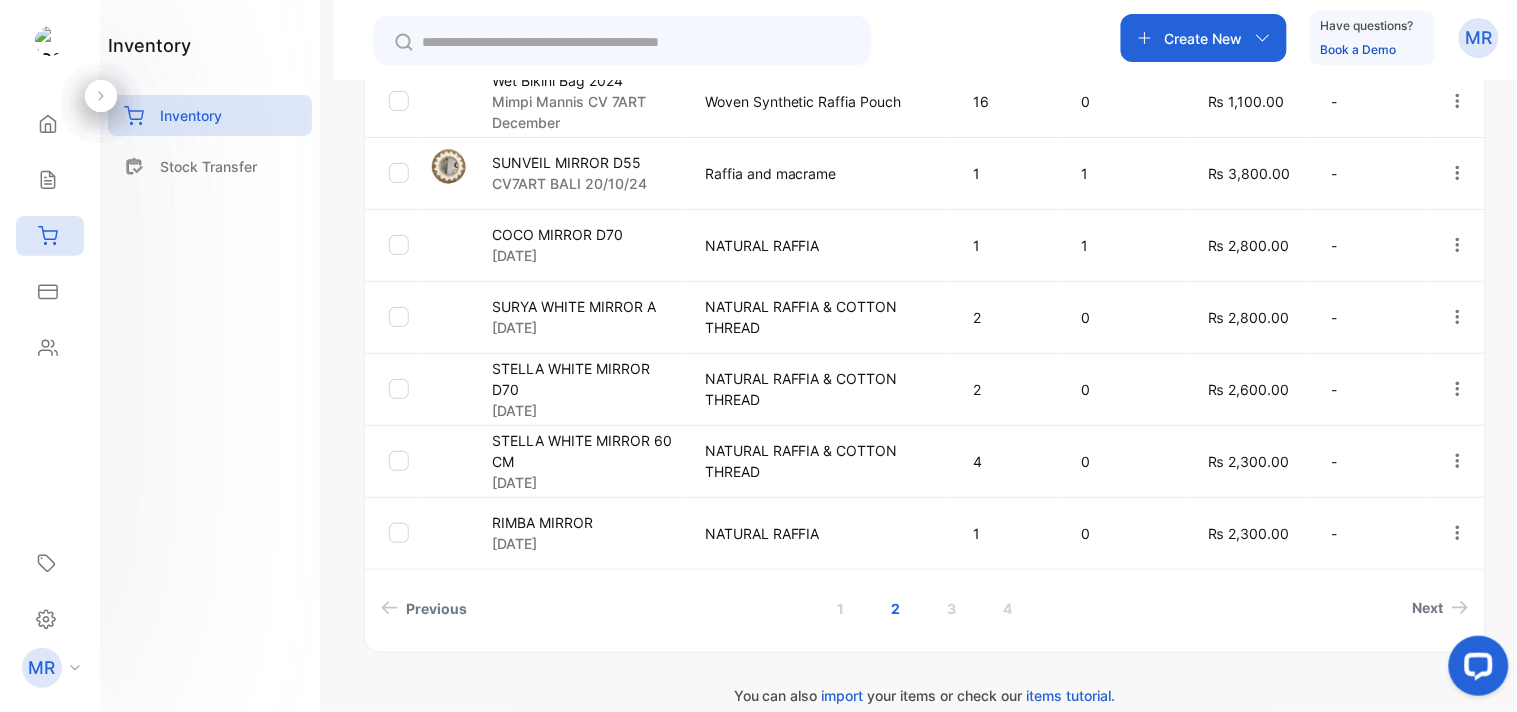 scroll, scrollTop: 754, scrollLeft: 0, axis: vertical 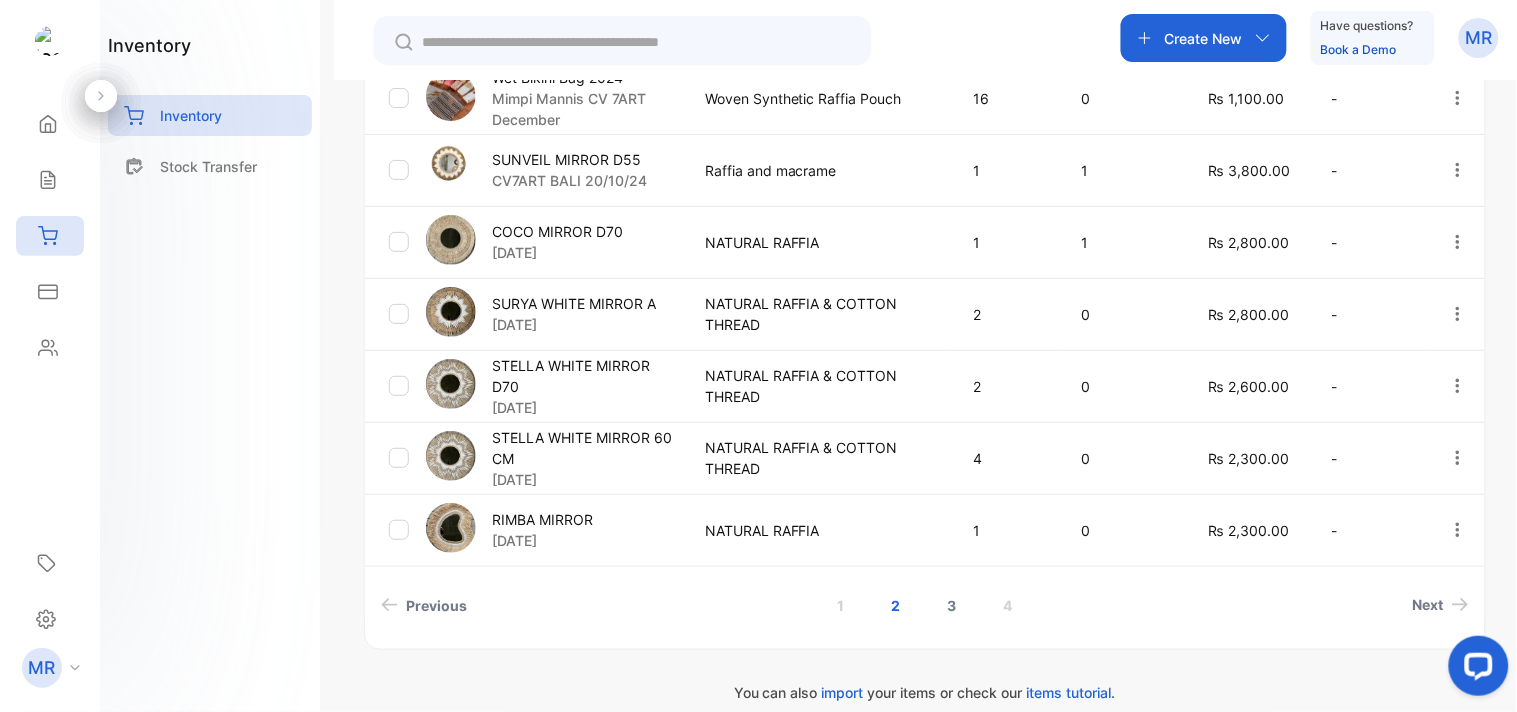 click on "3" at bounding box center (951, 605) 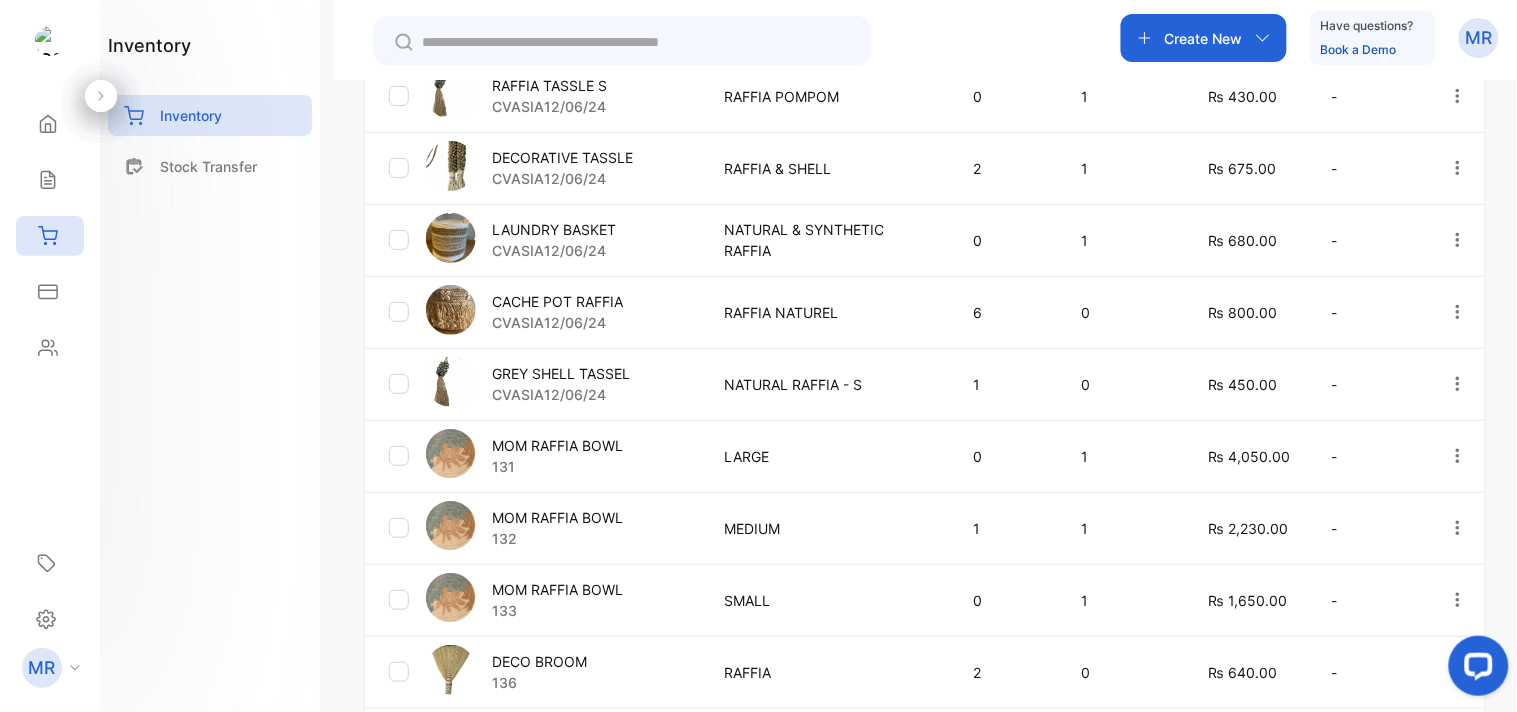 scroll, scrollTop: 776, scrollLeft: 0, axis: vertical 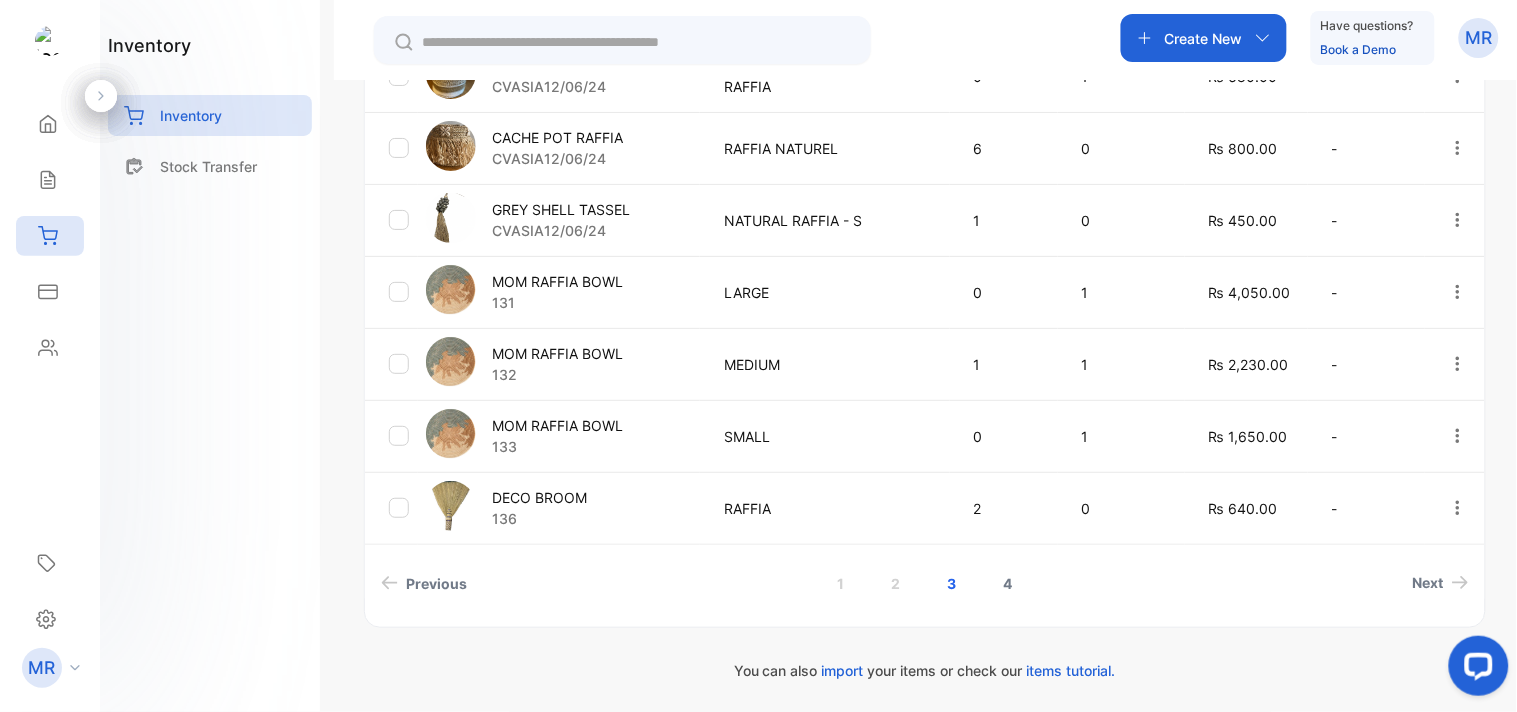 click on "4" at bounding box center [1007, 583] 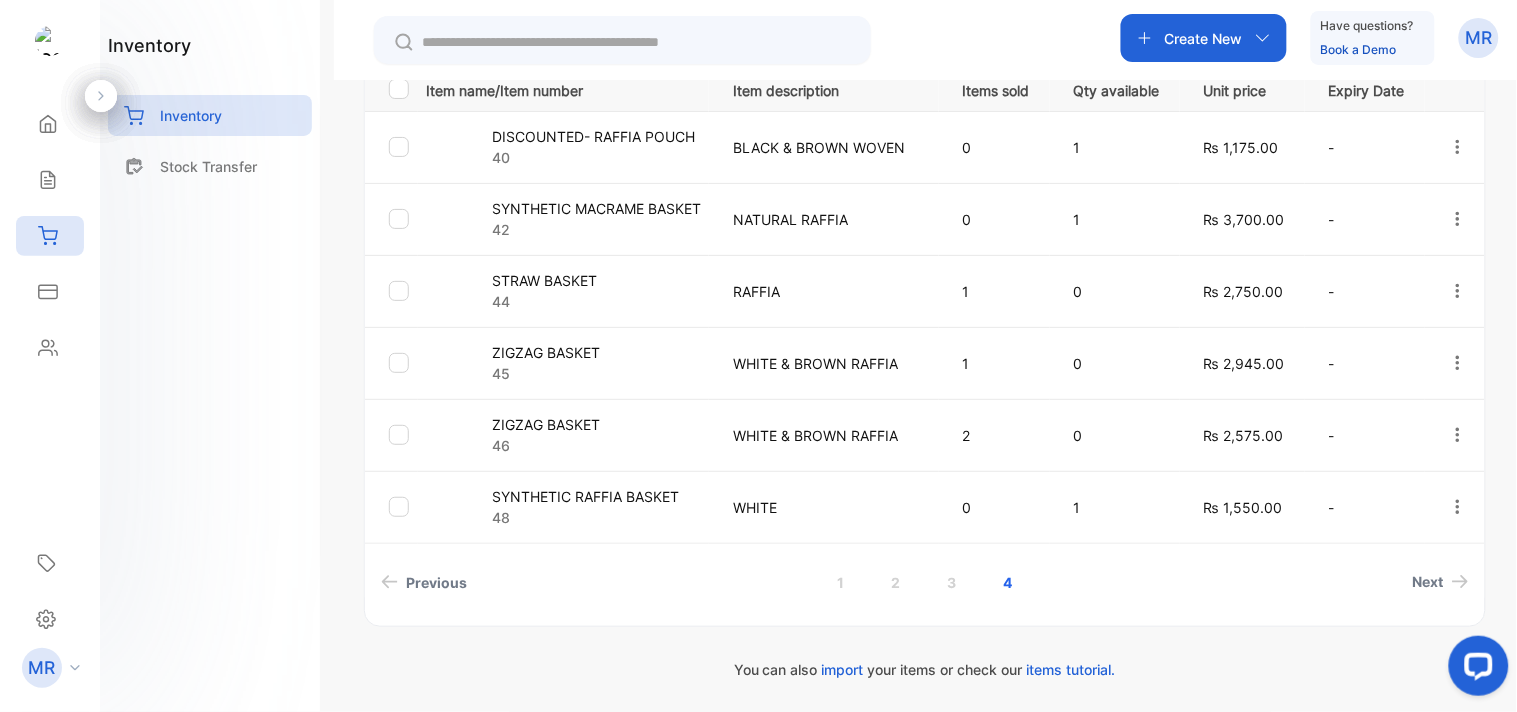 scroll, scrollTop: 488, scrollLeft: 0, axis: vertical 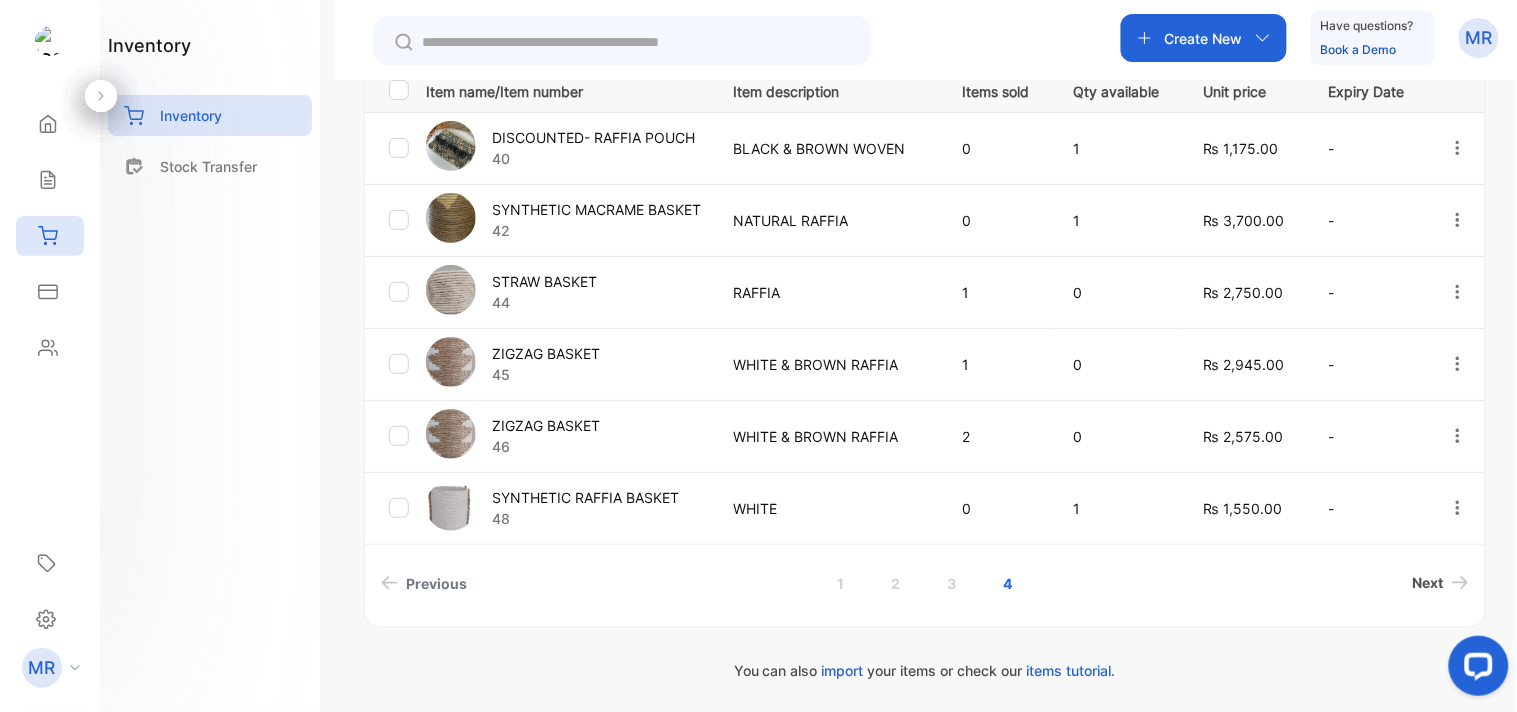 click on "Next" at bounding box center (1428, 583) 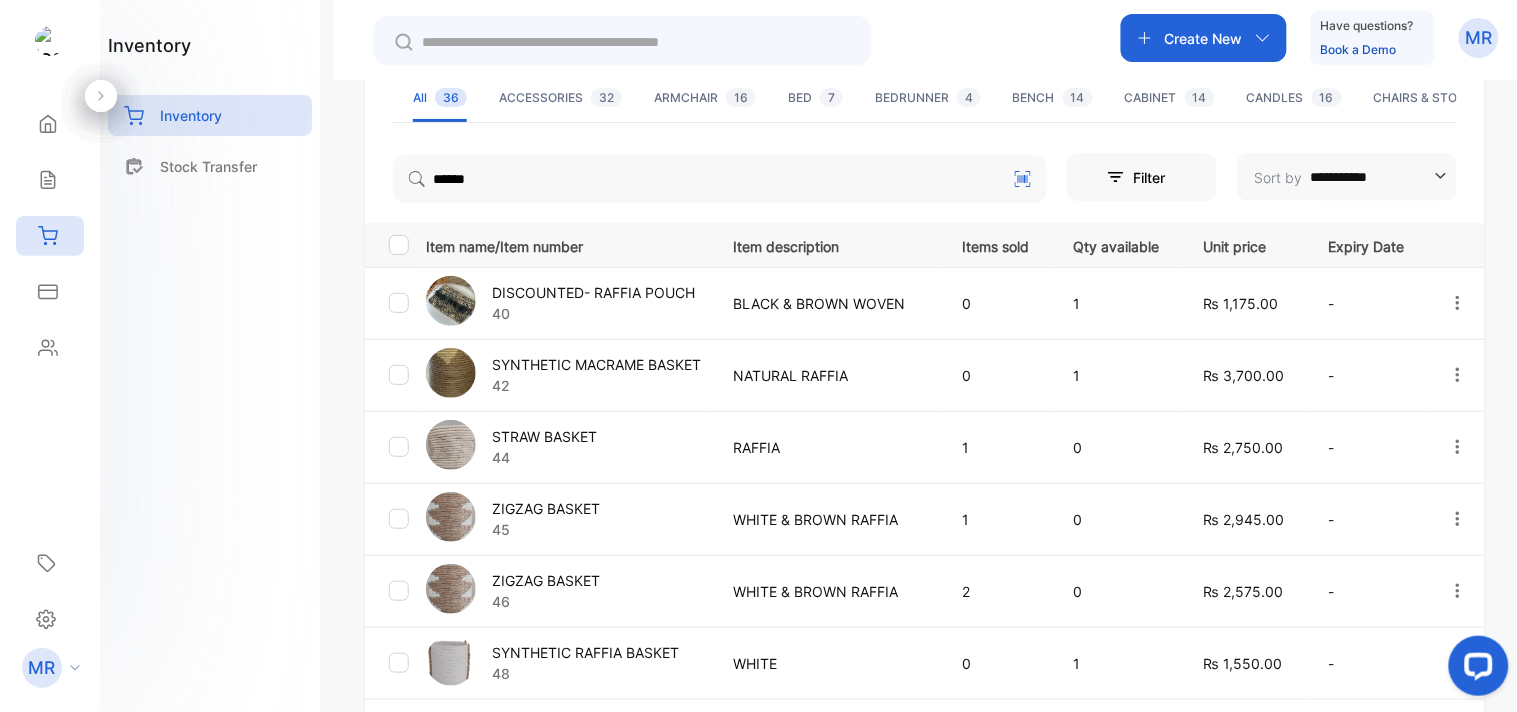 scroll, scrollTop: 342, scrollLeft: 0, axis: vertical 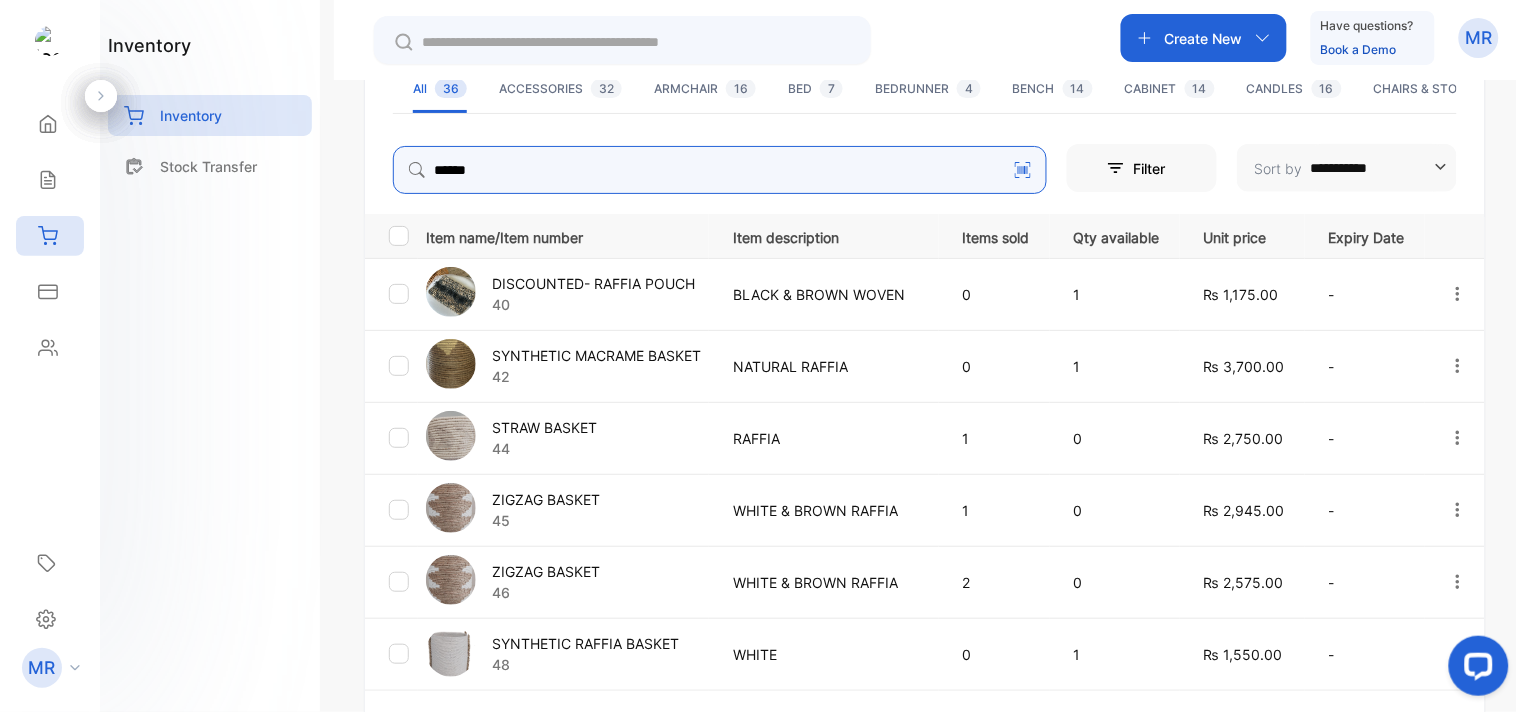 click on "******" at bounding box center [720, 170] 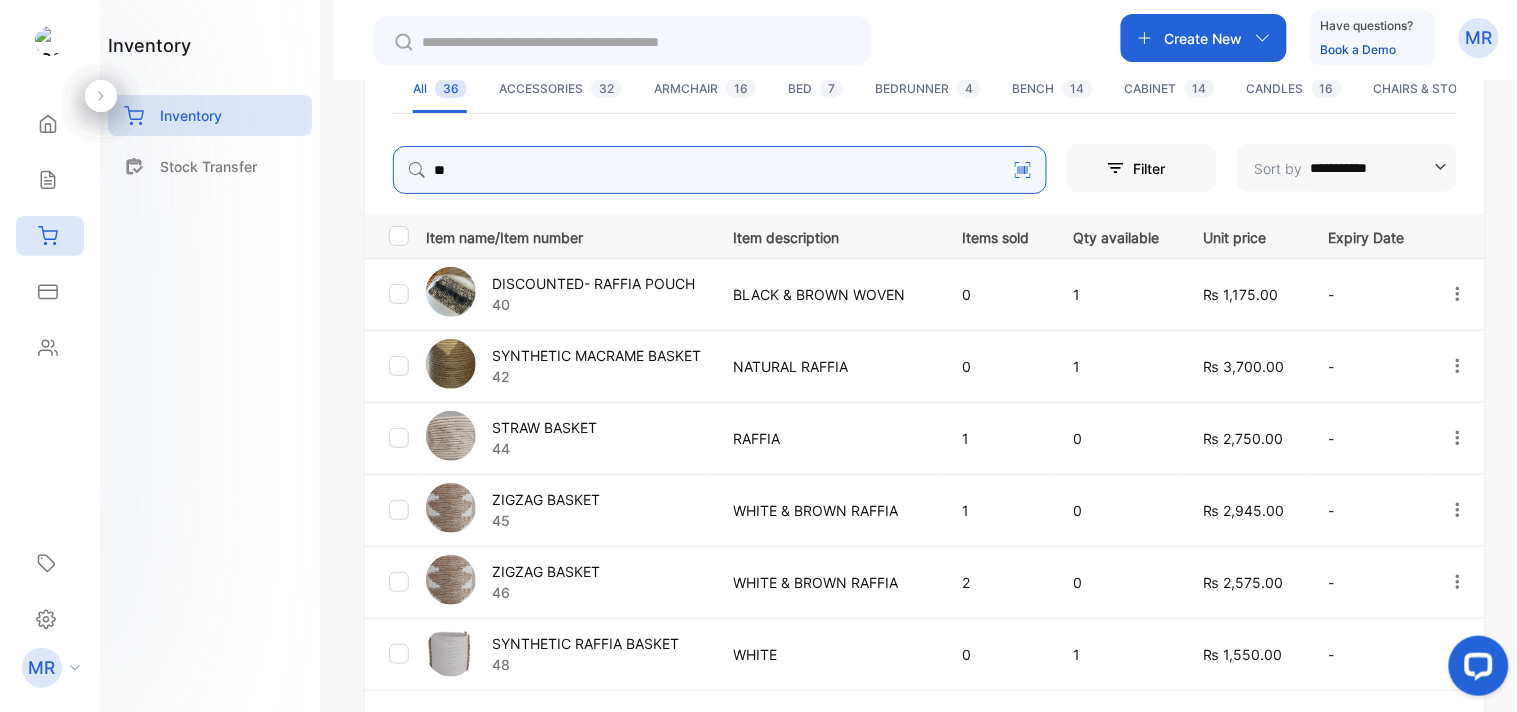type on "*" 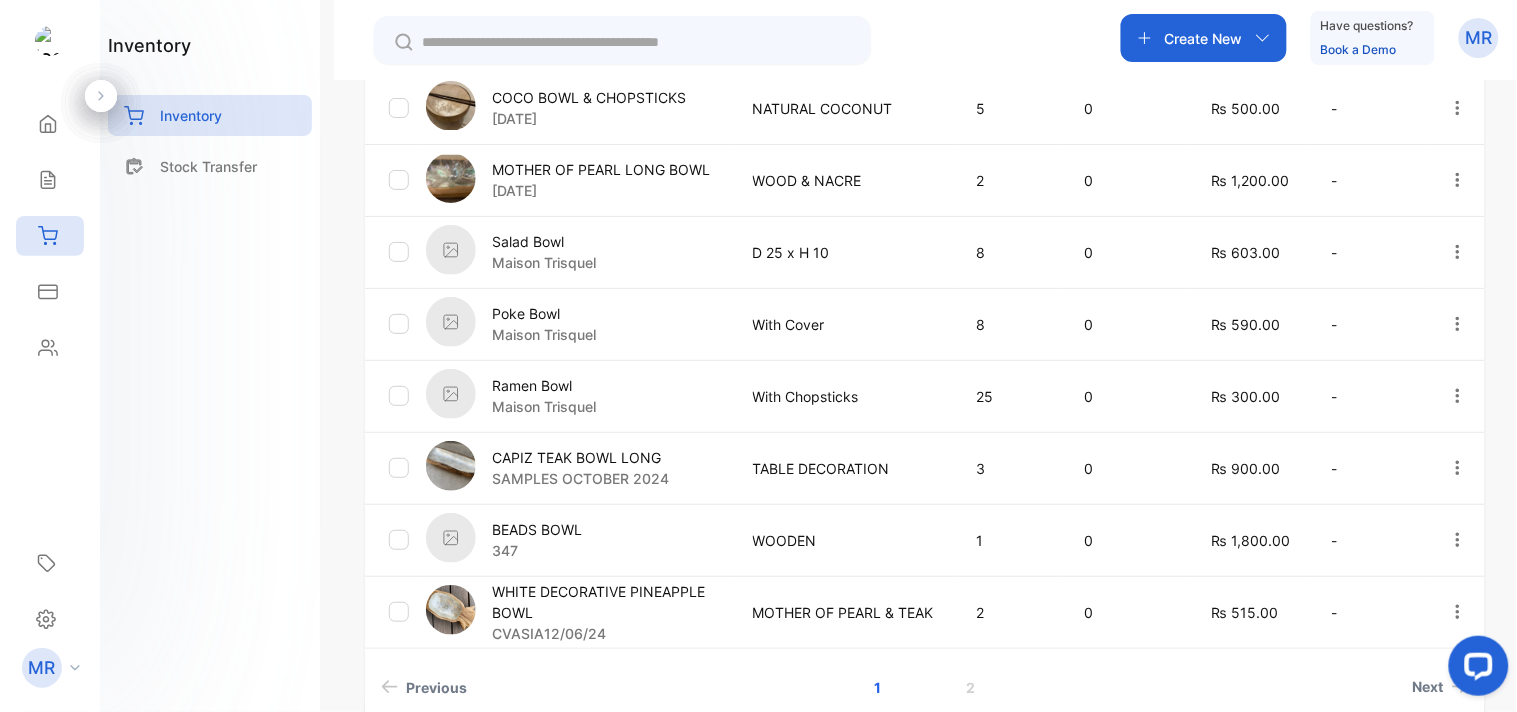 scroll, scrollTop: 776, scrollLeft: 0, axis: vertical 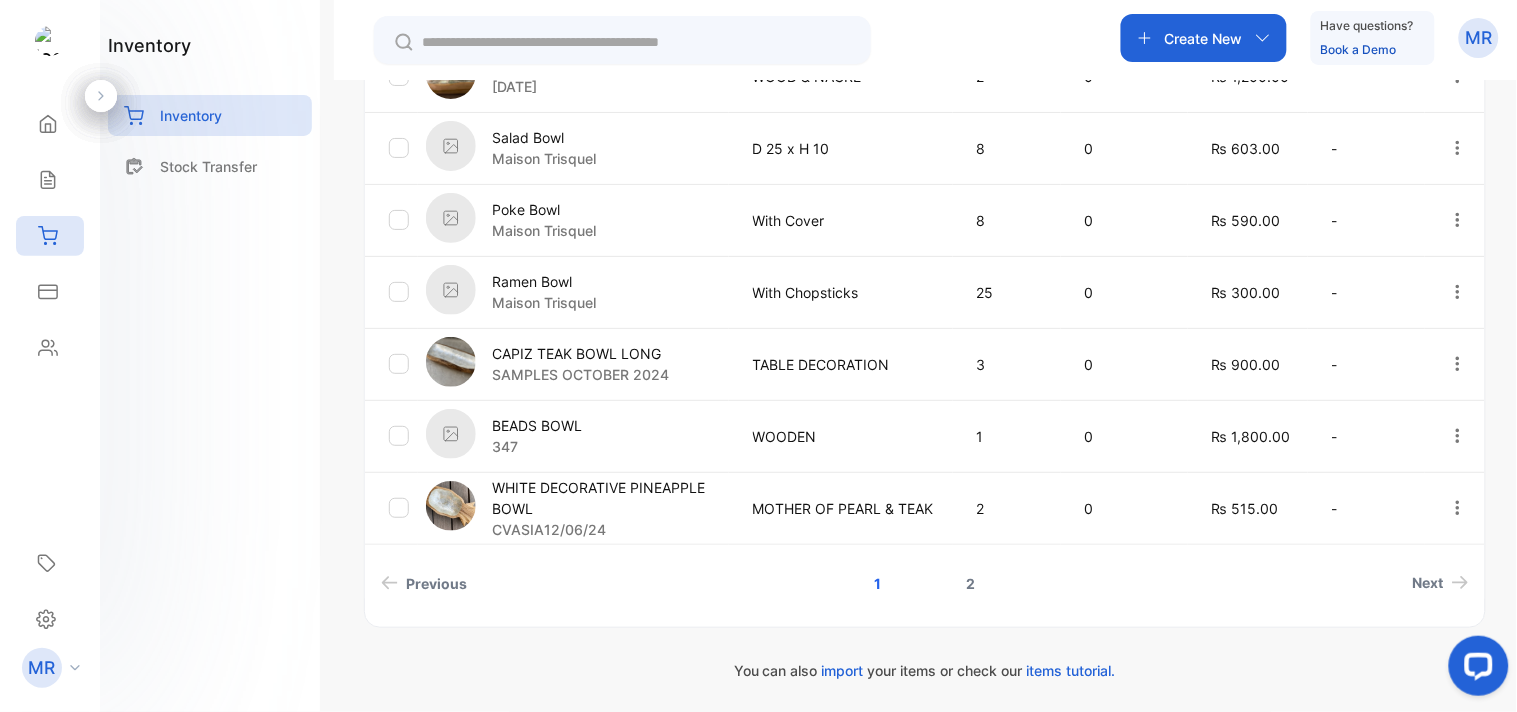 type on "****" 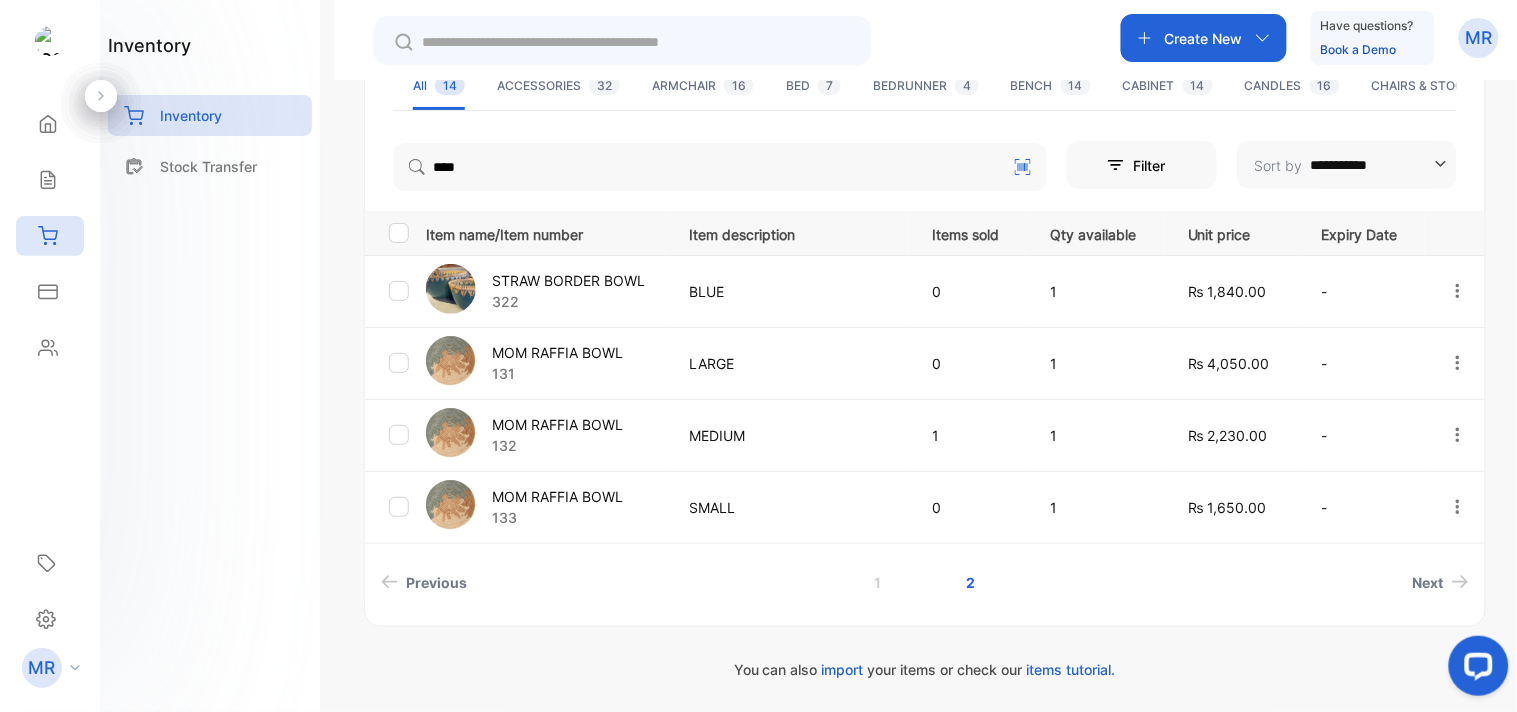 scroll, scrollTop: 344, scrollLeft: 0, axis: vertical 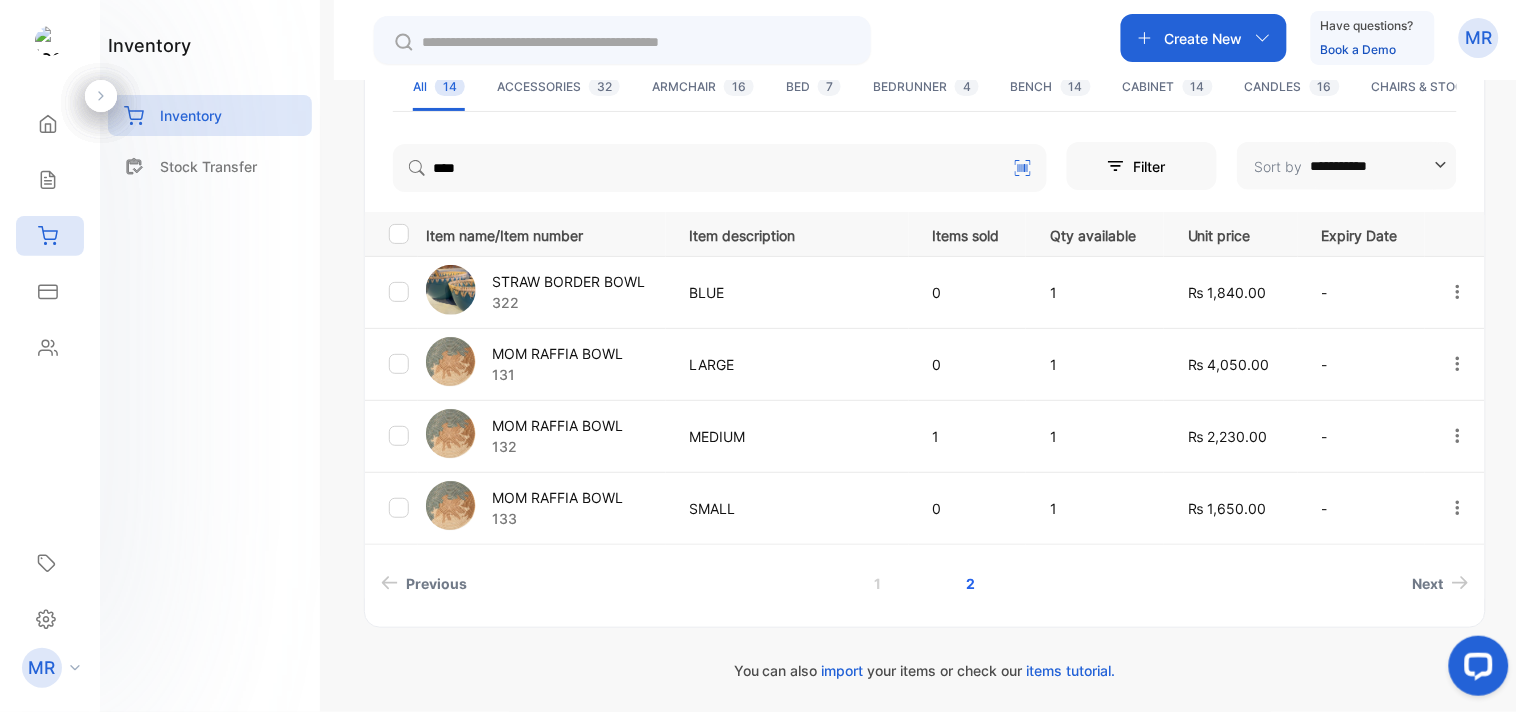 click on "STRAW BORDER BOWL" at bounding box center [568, 281] 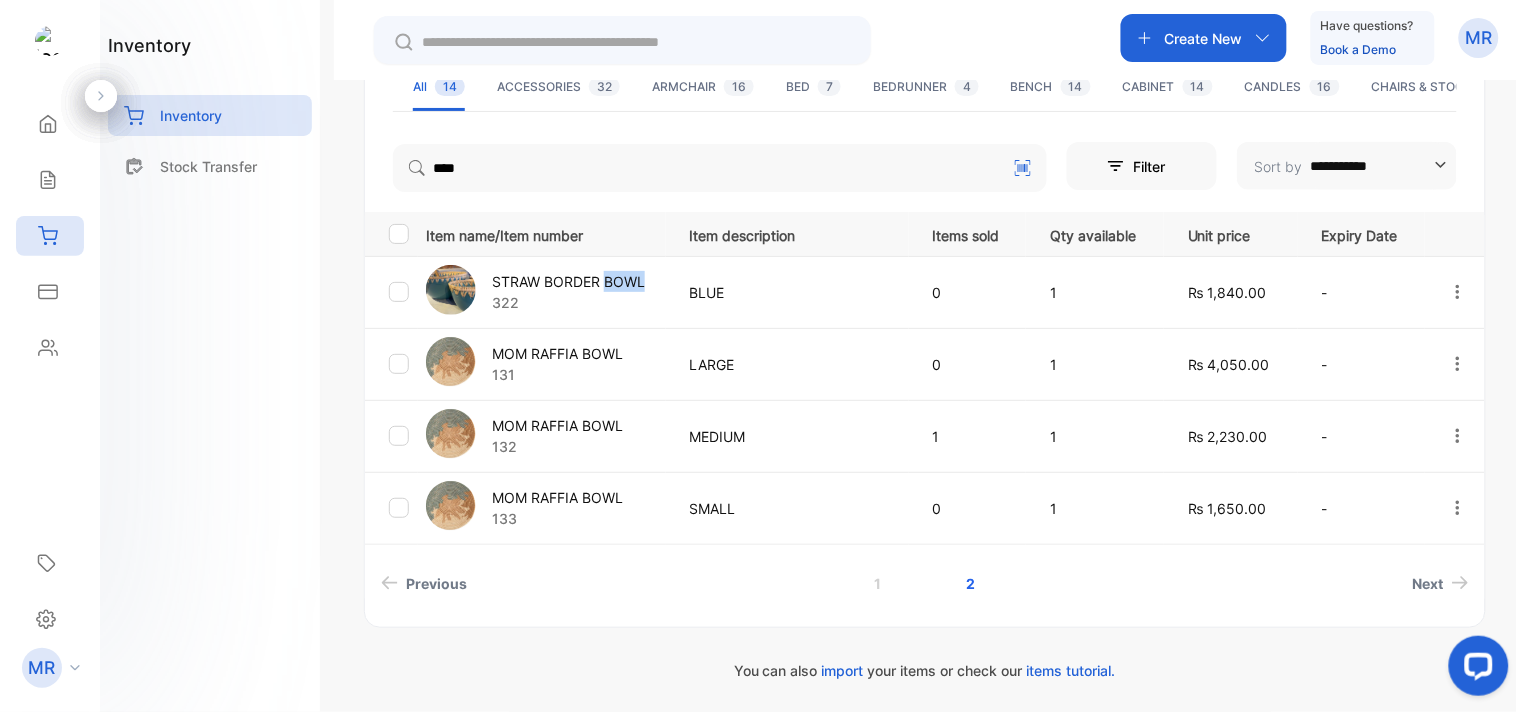 click on "STRAW BORDER BOWL" at bounding box center (568, 281) 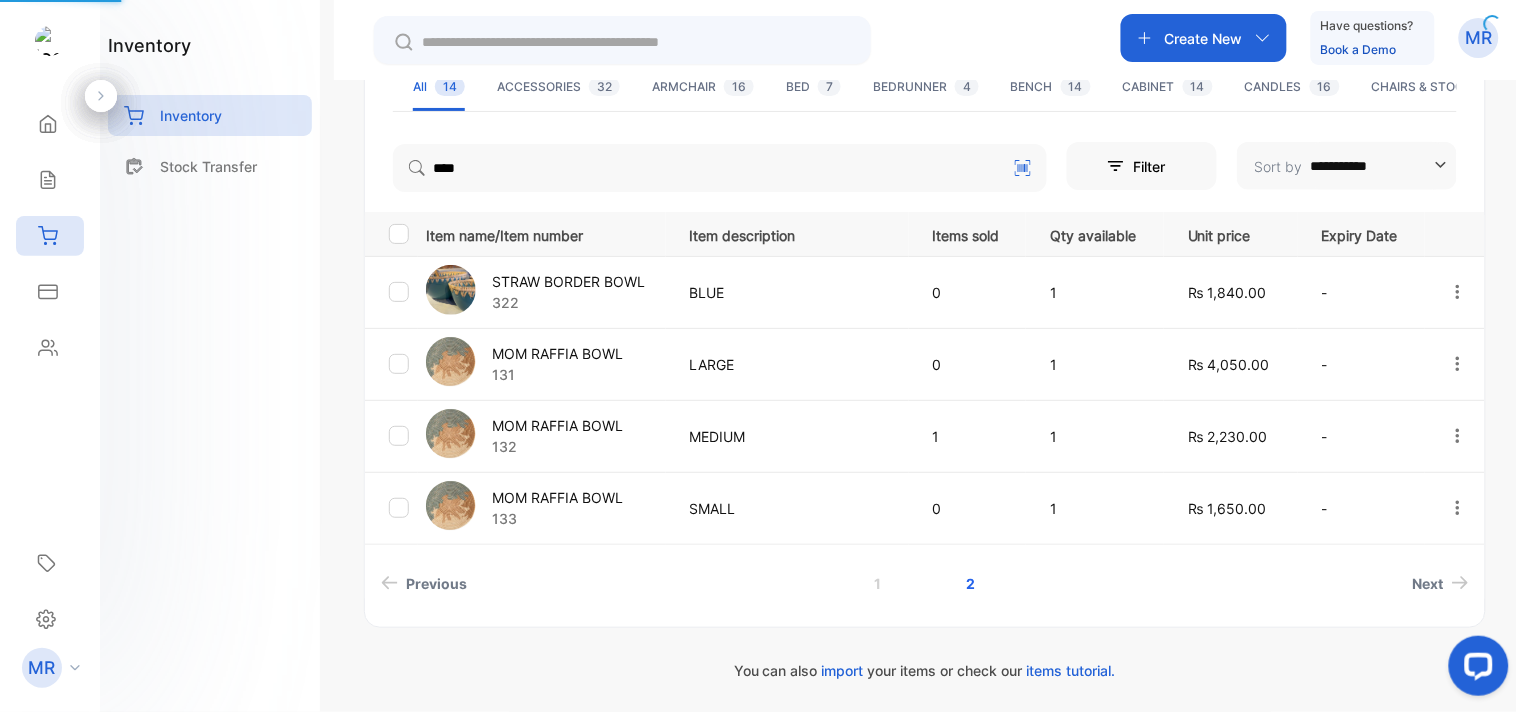 click on "**********" at bounding box center (925, 436) 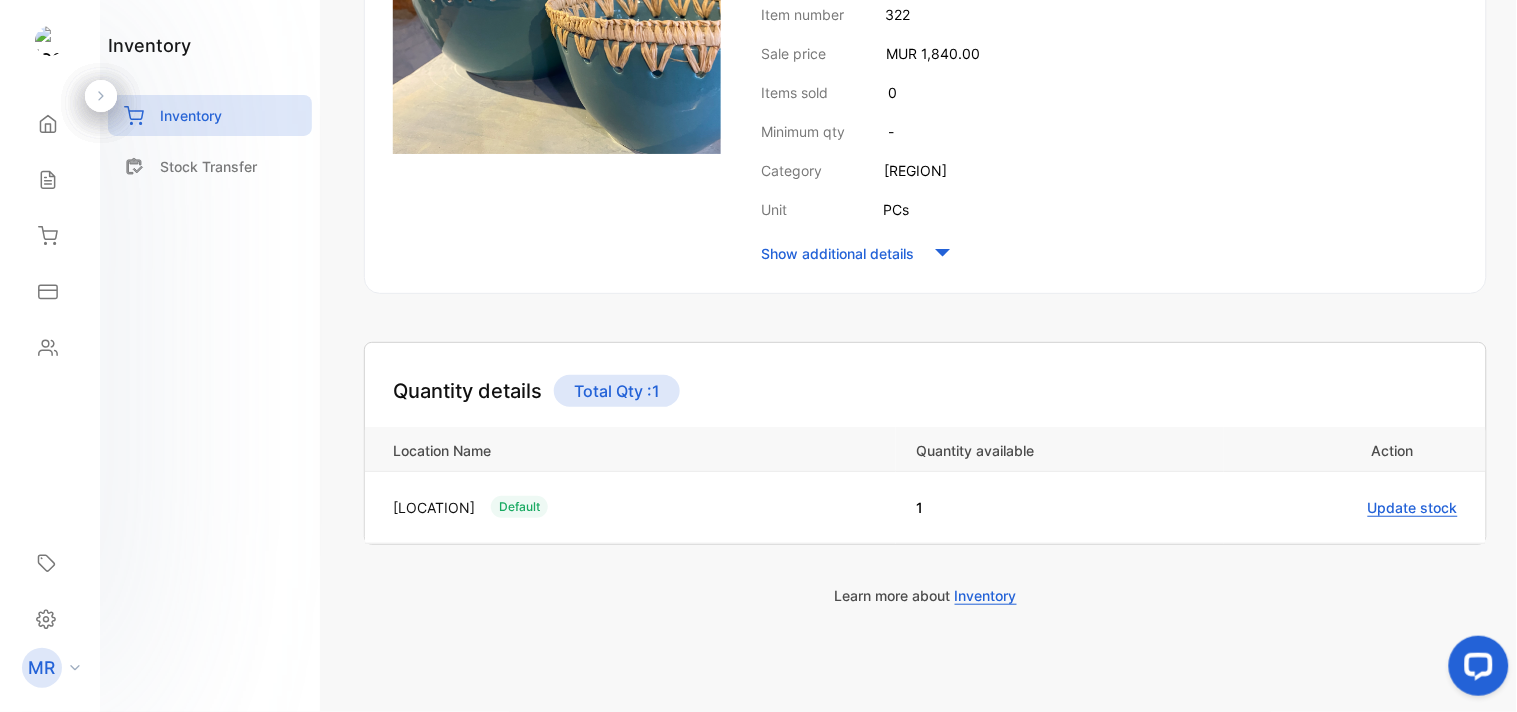 scroll, scrollTop: 0, scrollLeft: 0, axis: both 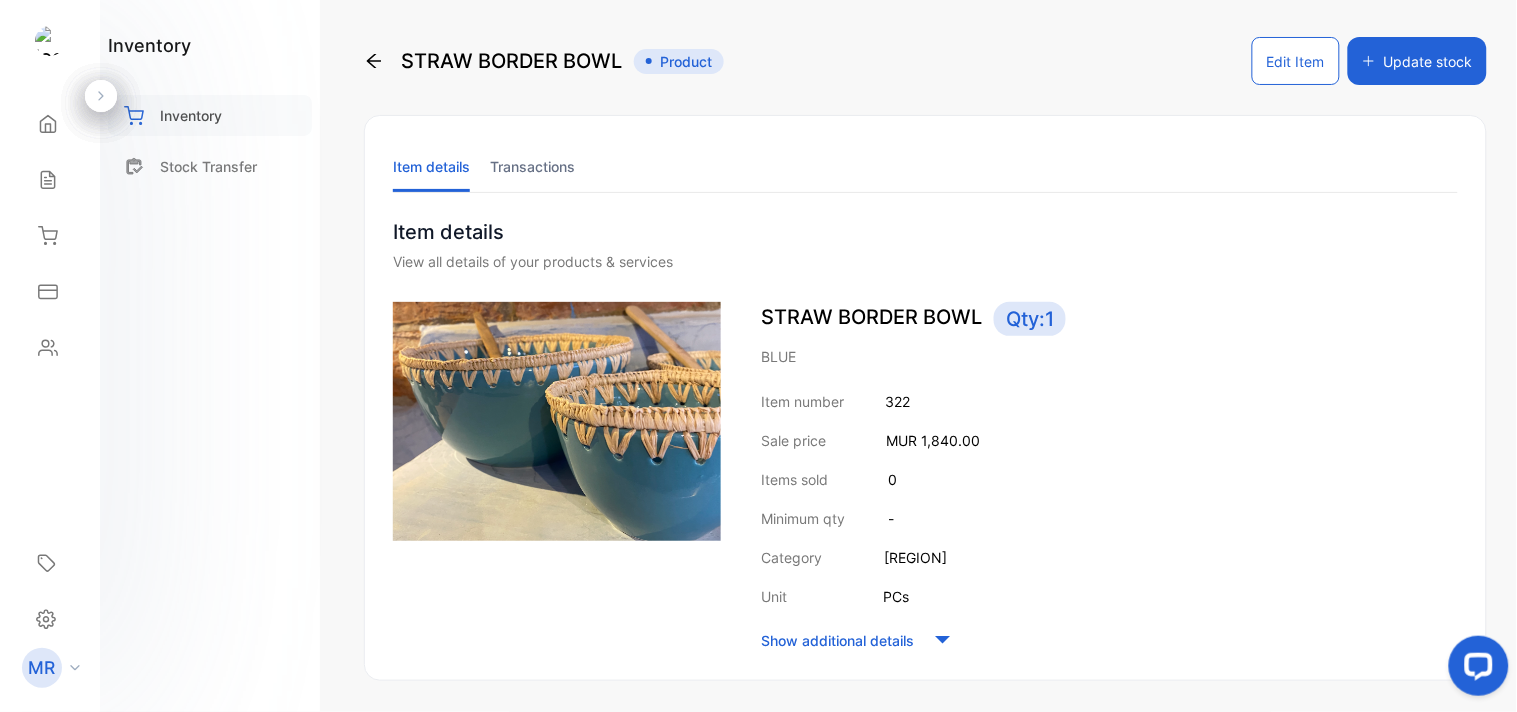 click on "Inventory" at bounding box center (191, 115) 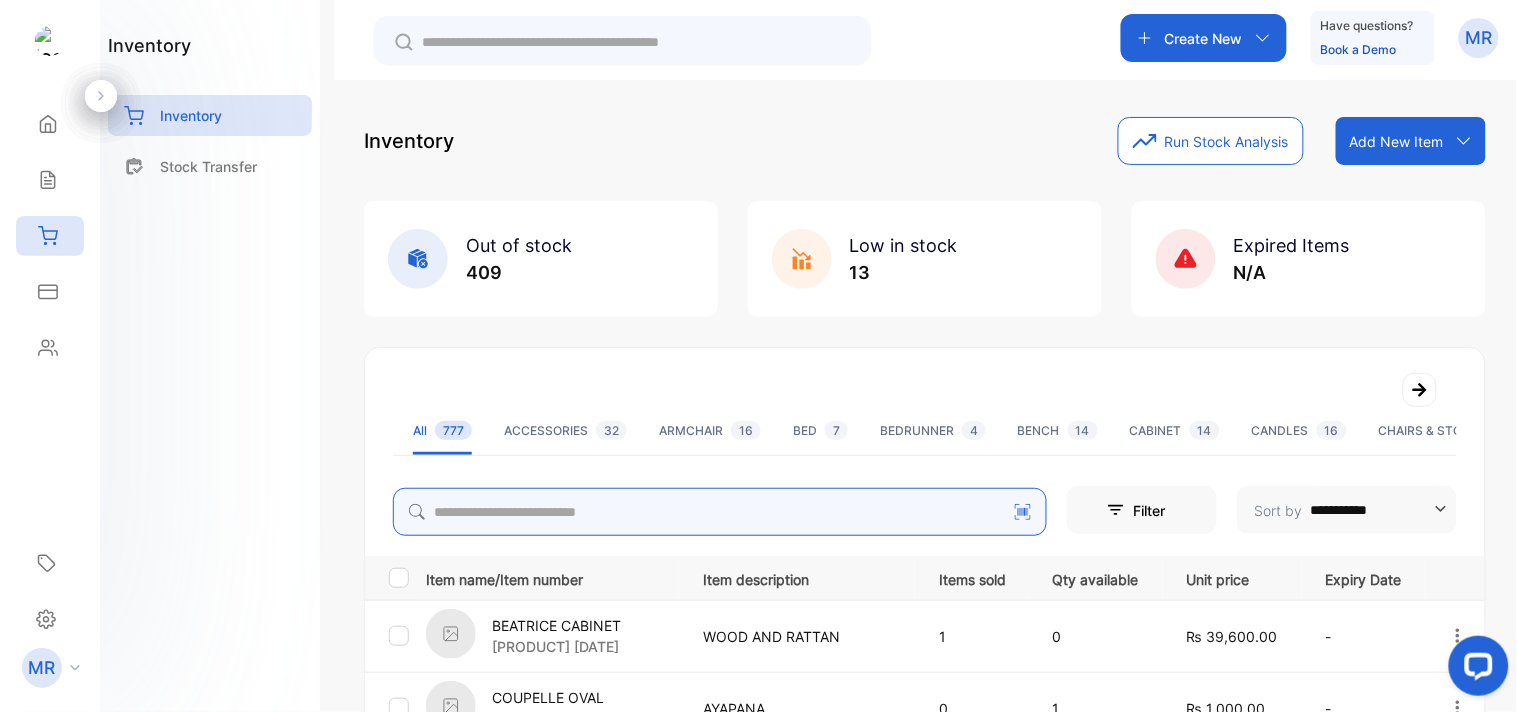 click on "**********" at bounding box center [925, 768] 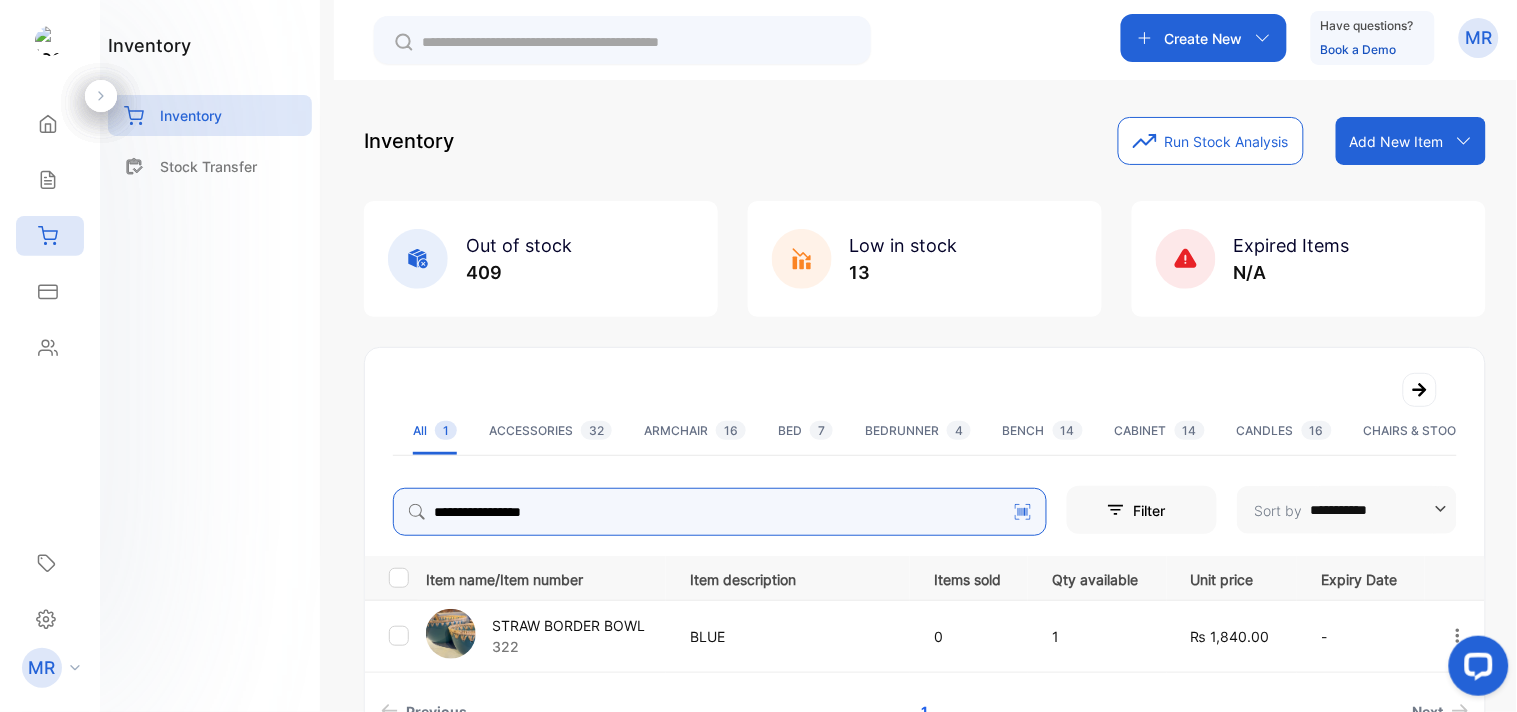 scroll, scrollTop: 128, scrollLeft: 0, axis: vertical 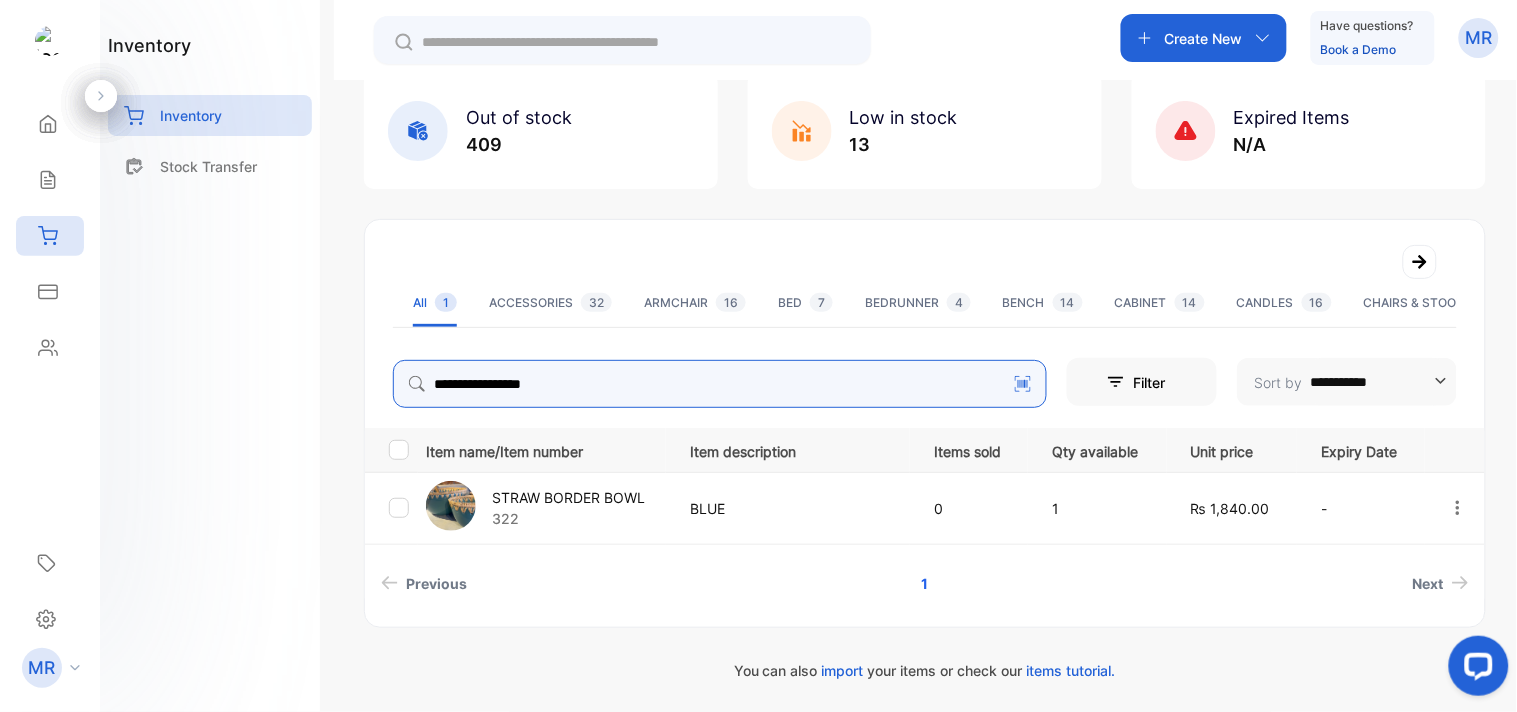 type on "**********" 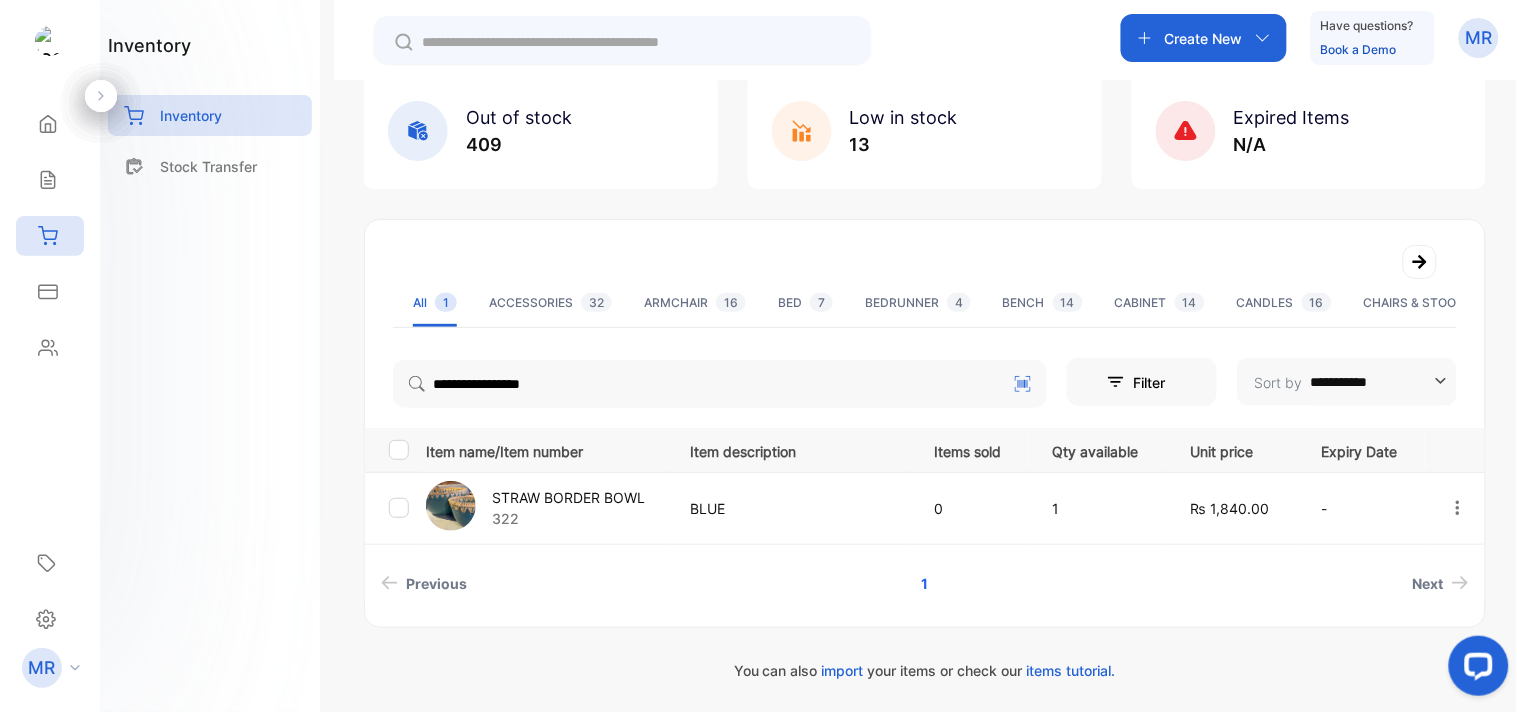 click on "STRAW BORDER BOWL" at bounding box center (568, 497) 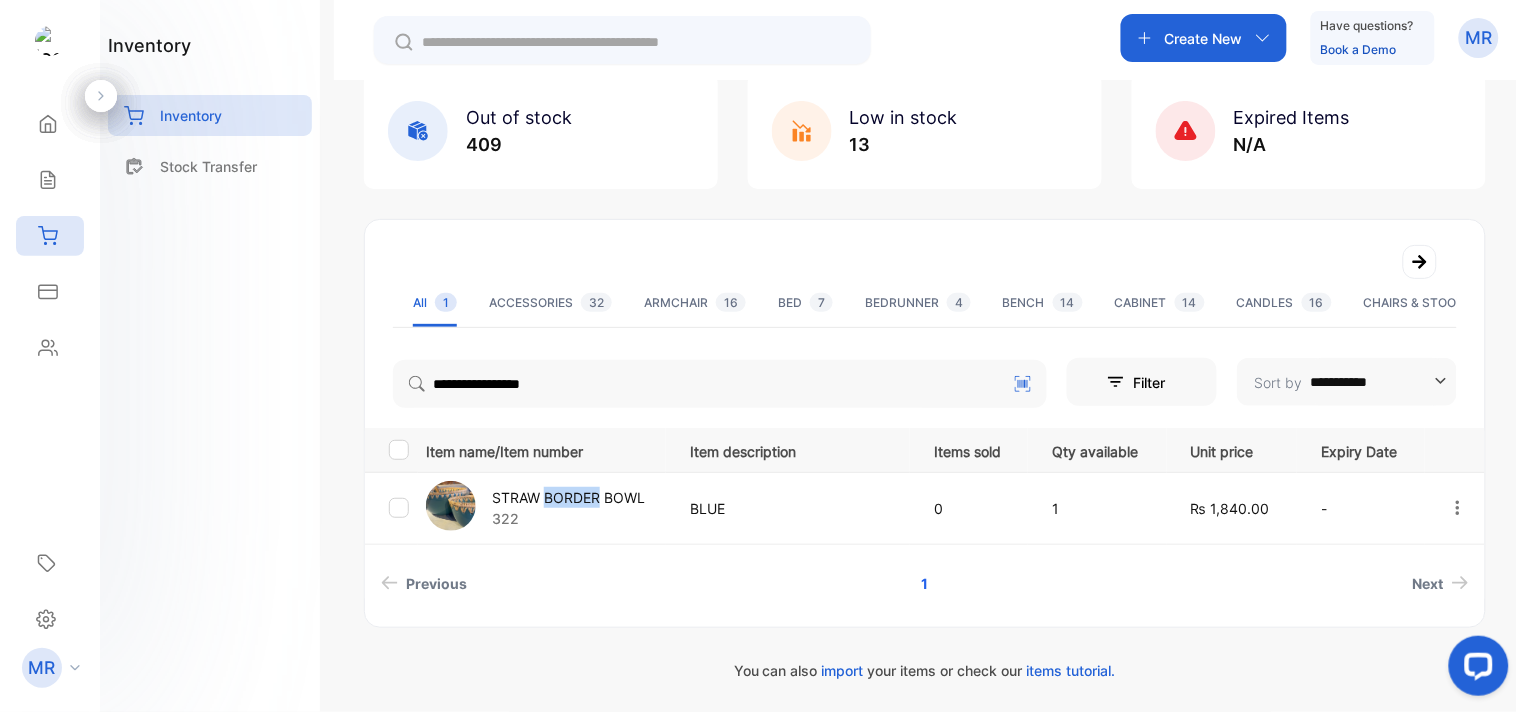 click on "STRAW BORDER BOWL" at bounding box center [568, 497] 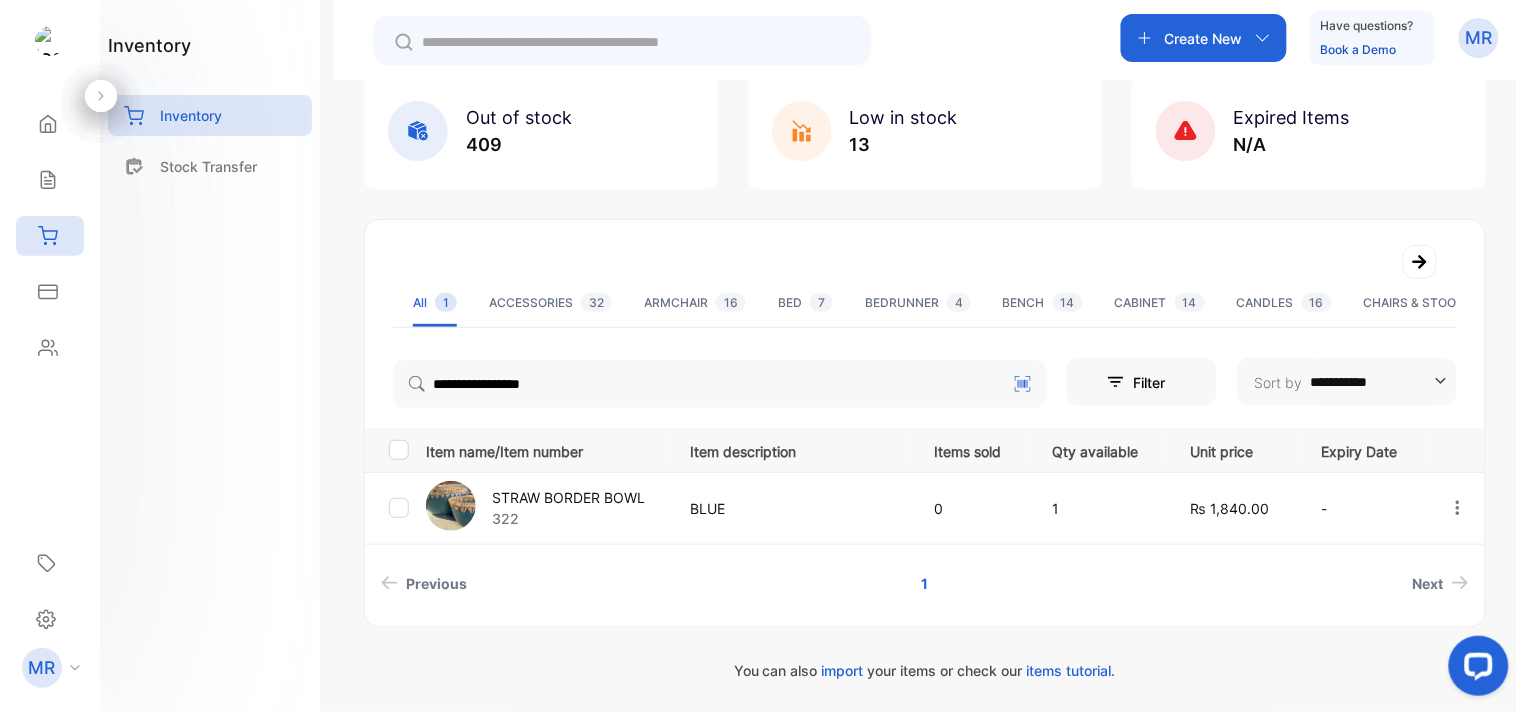 click on "322" at bounding box center [568, 518] 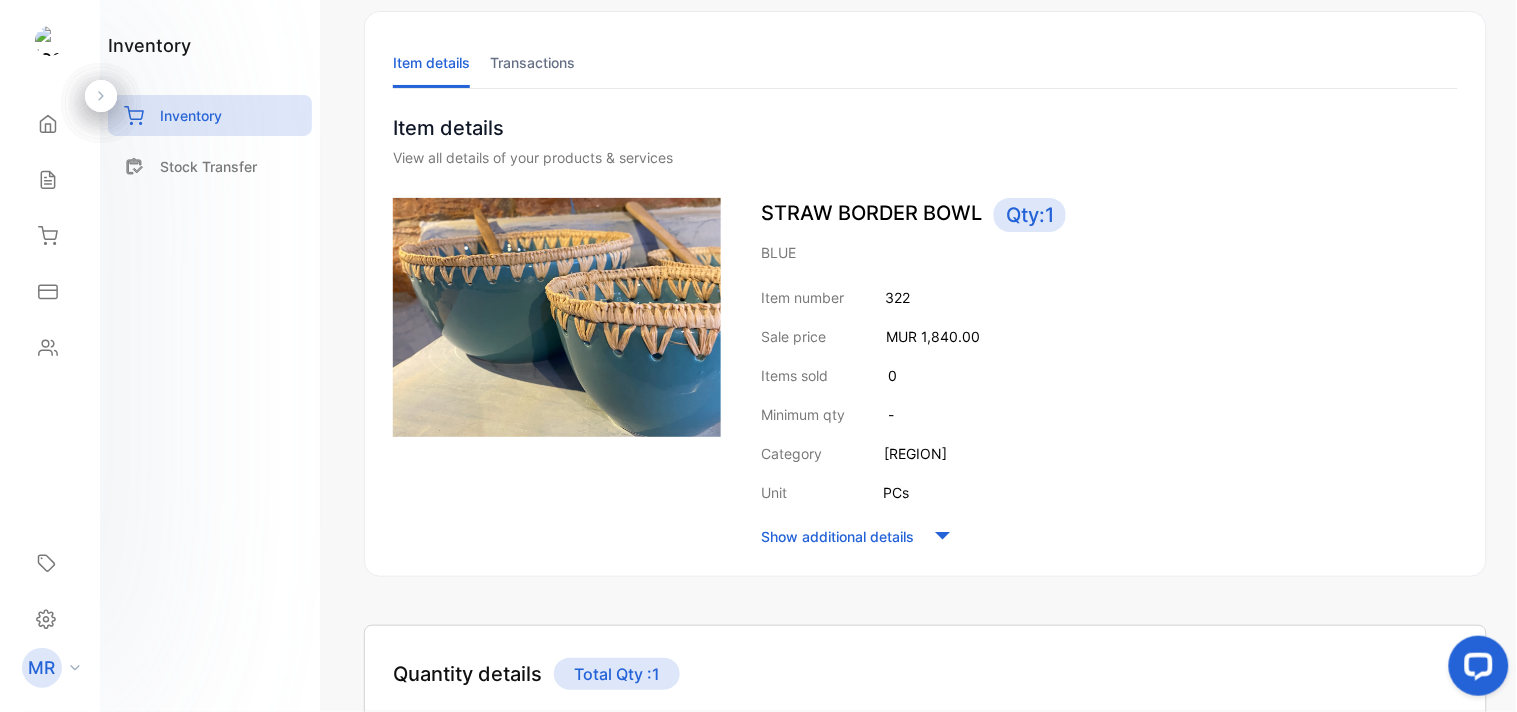 scroll, scrollTop: 103, scrollLeft: 0, axis: vertical 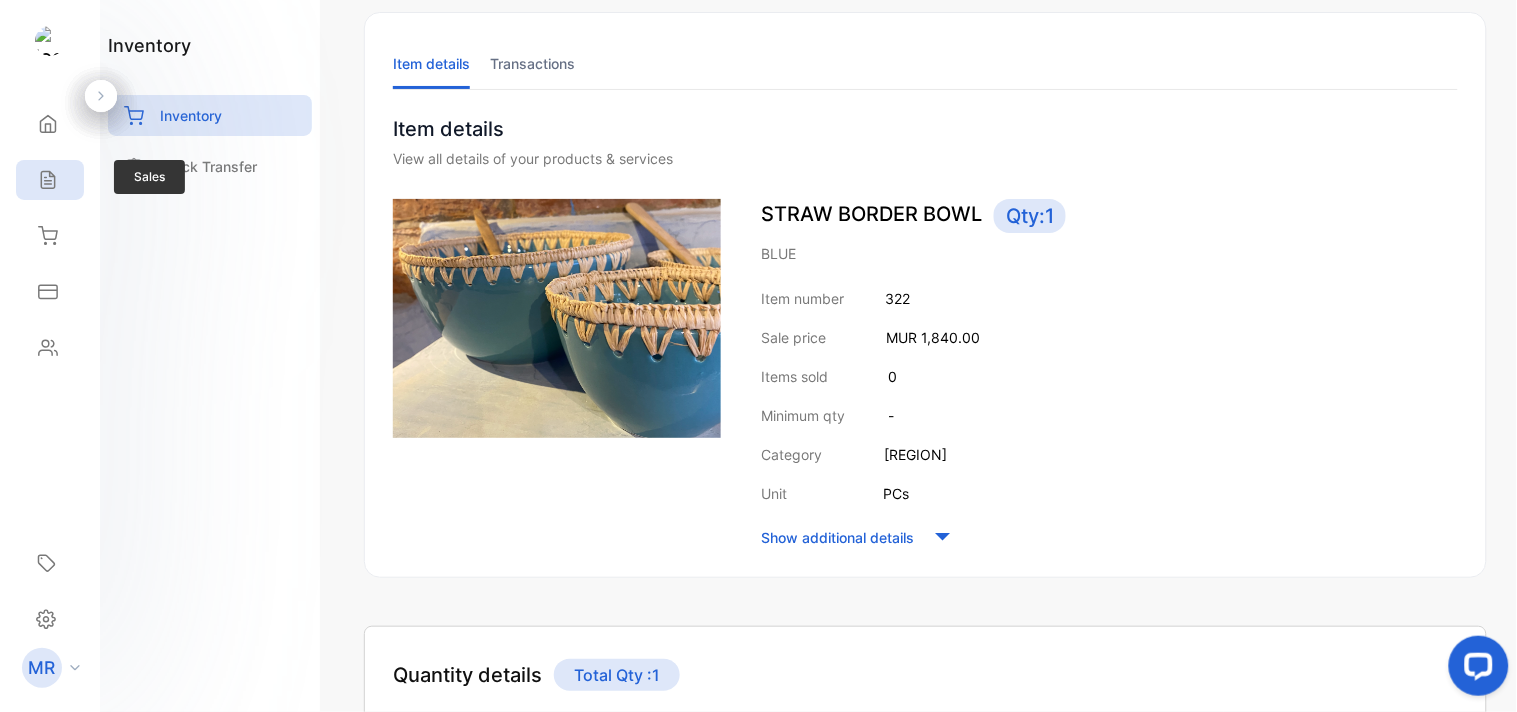 click 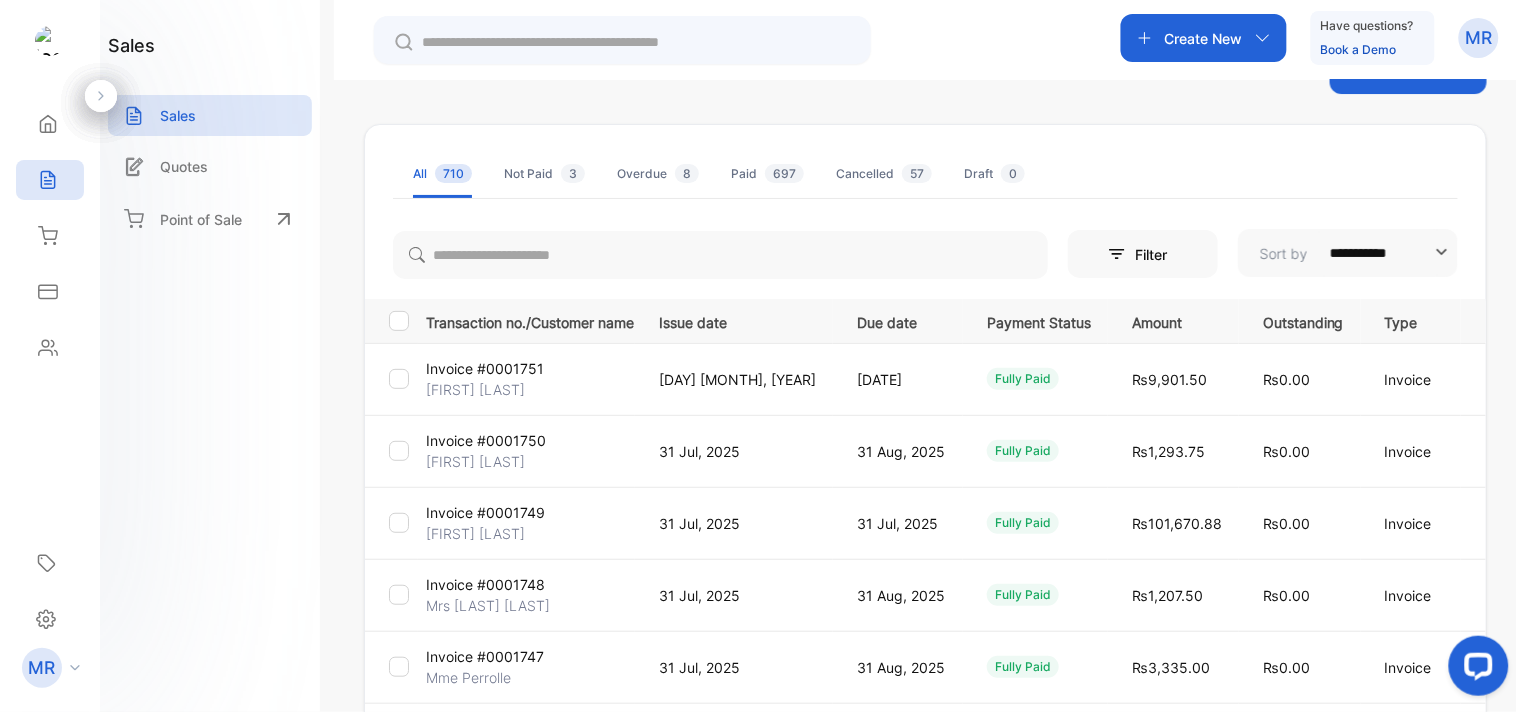 scroll, scrollTop: 0, scrollLeft: 0, axis: both 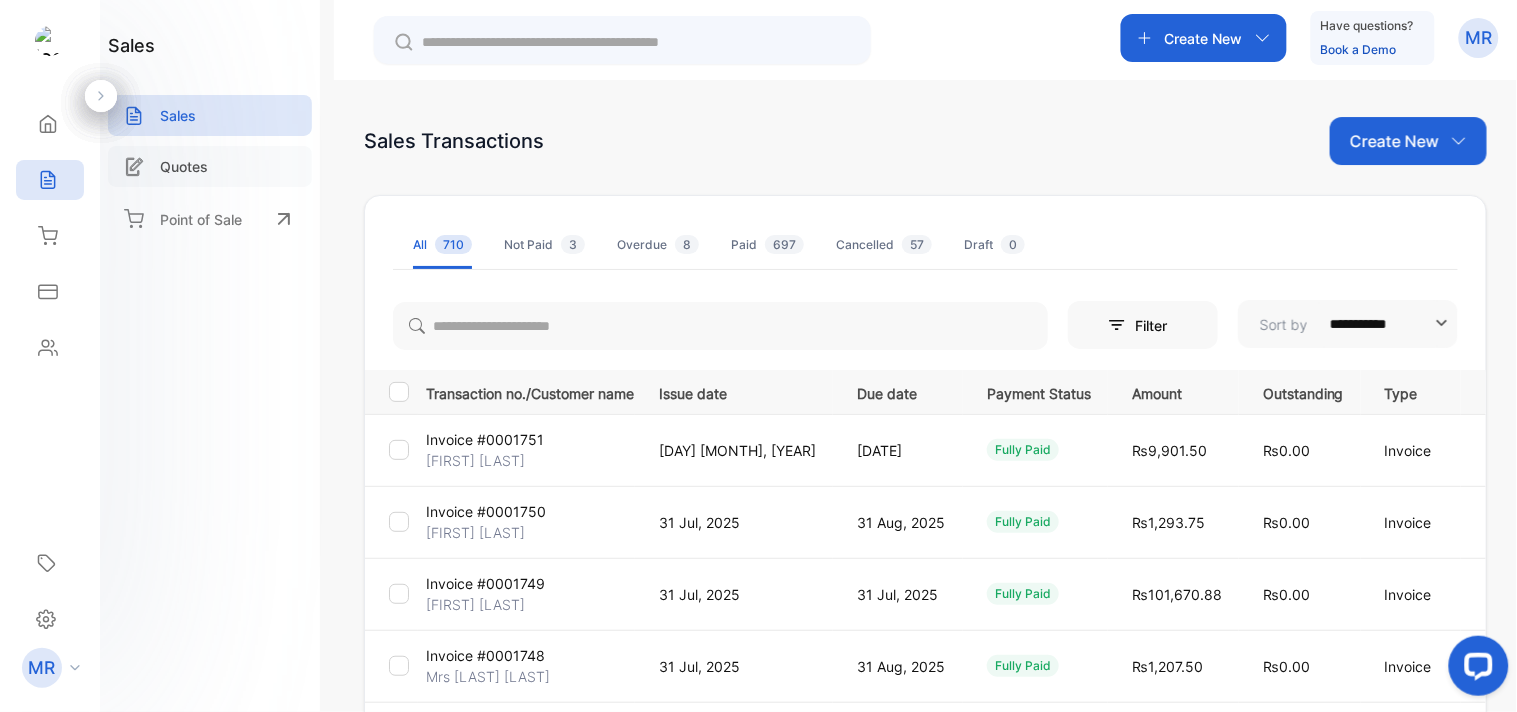 click on "Quotes" at bounding box center (184, 166) 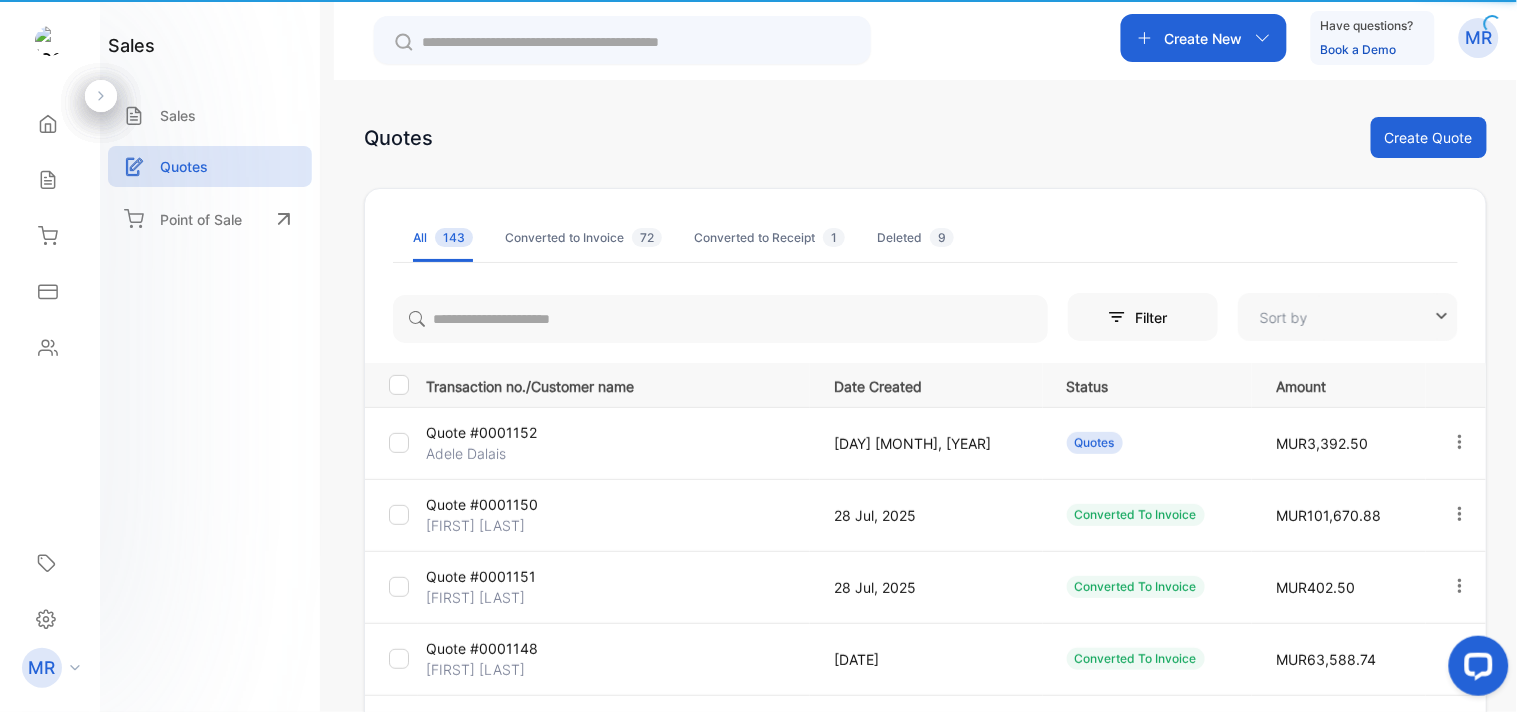 type on "**********" 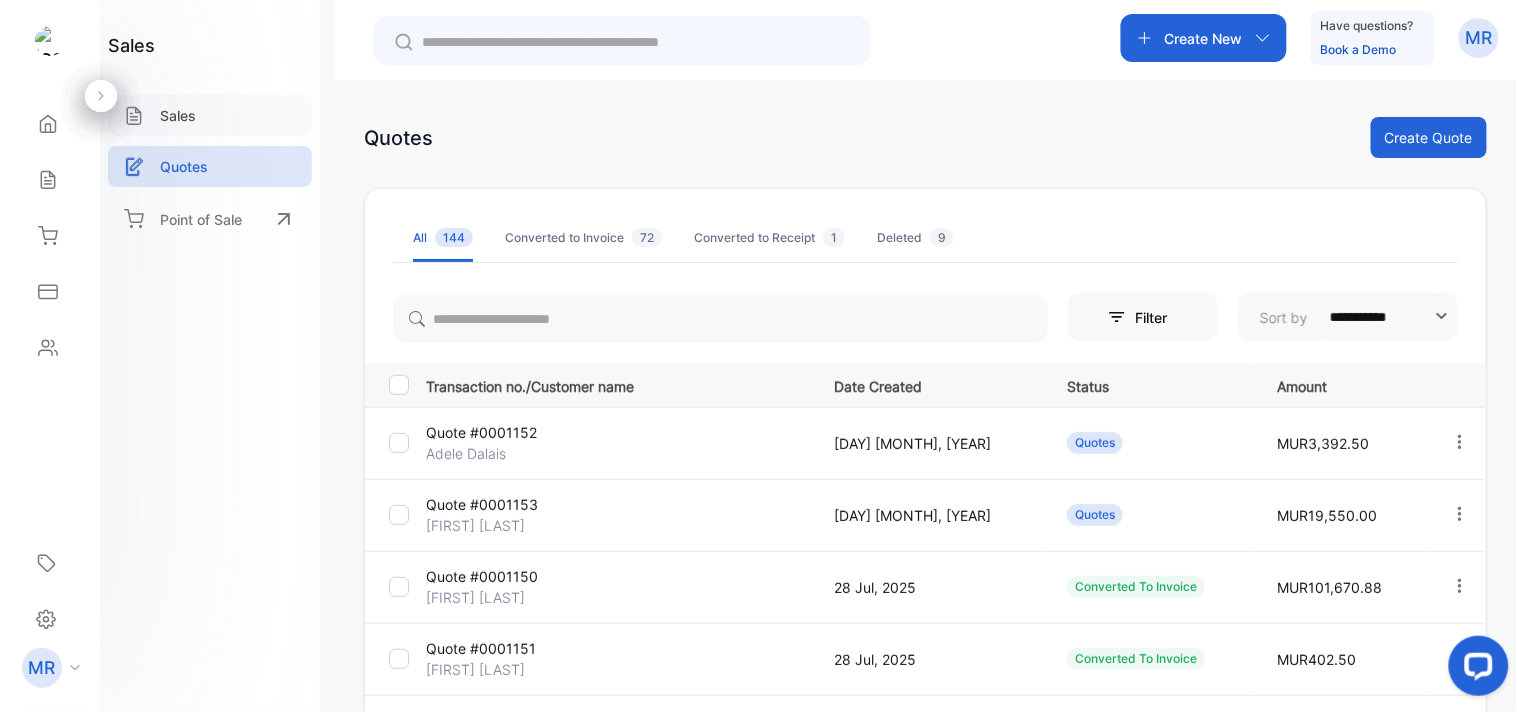 click on "Sales" at bounding box center [178, 115] 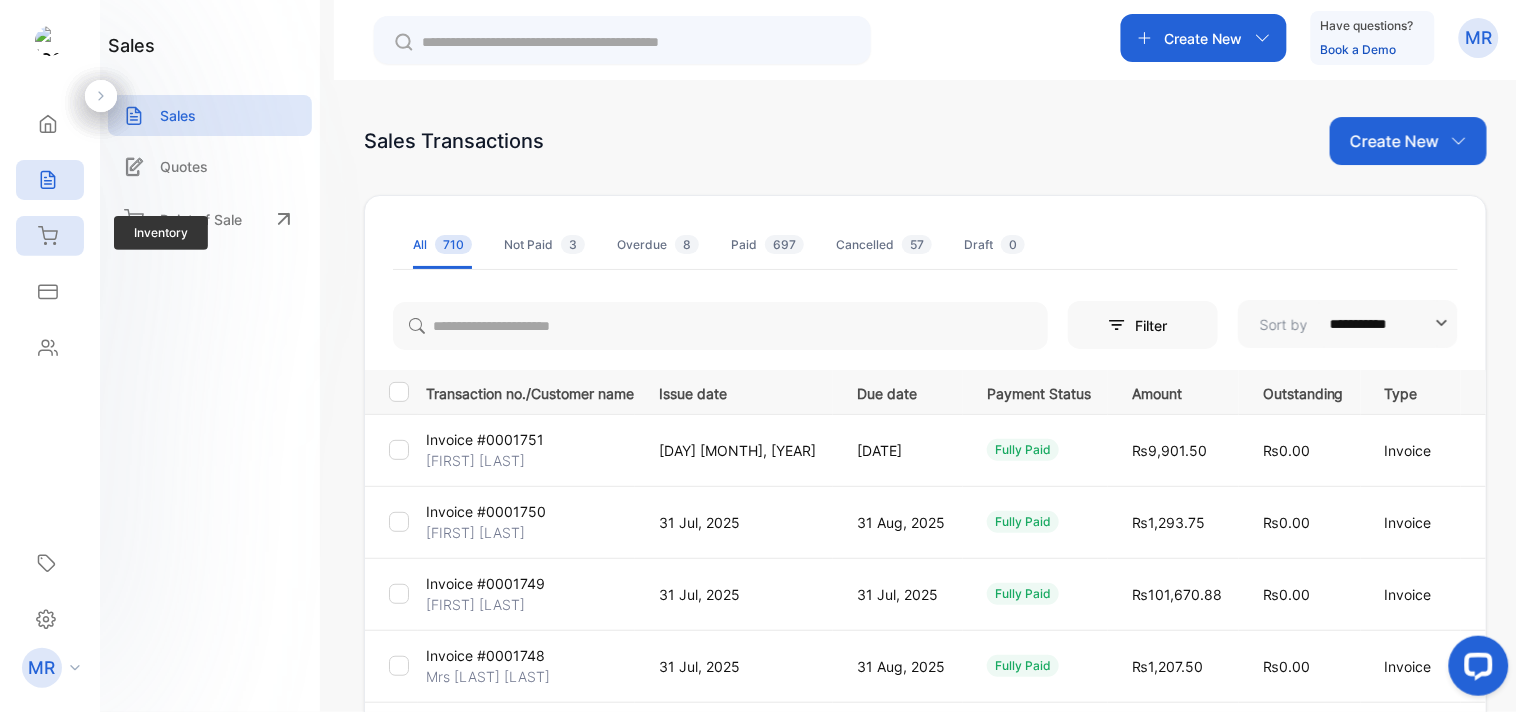 click 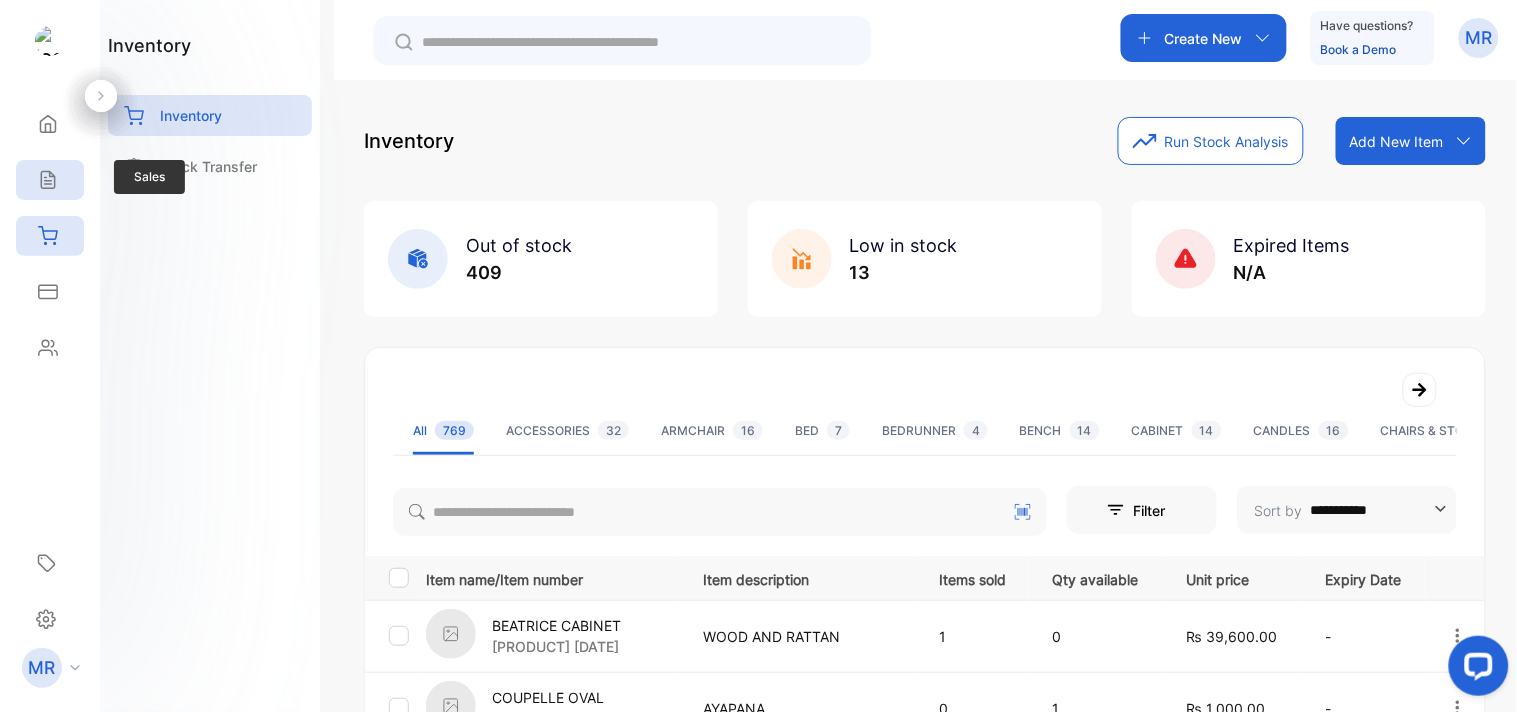 click 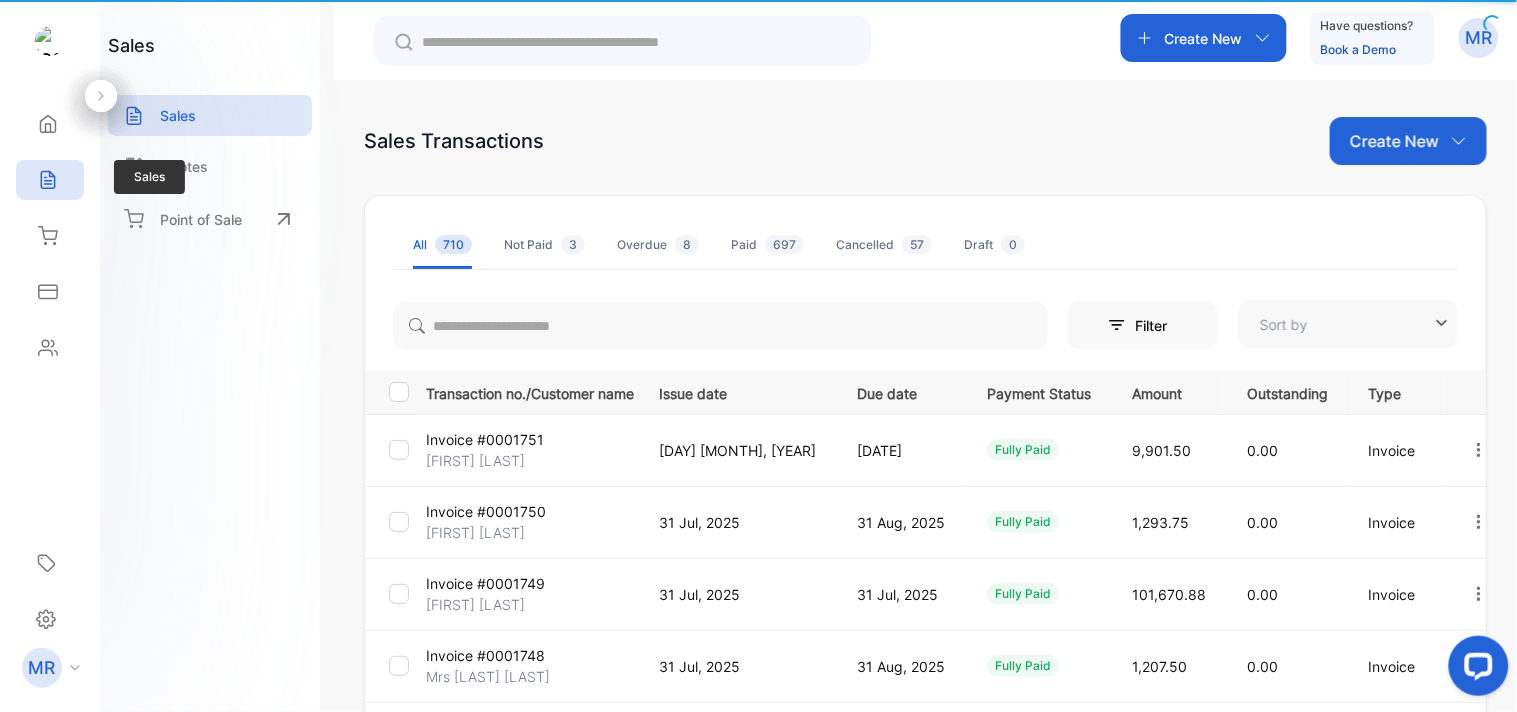 type on "**********" 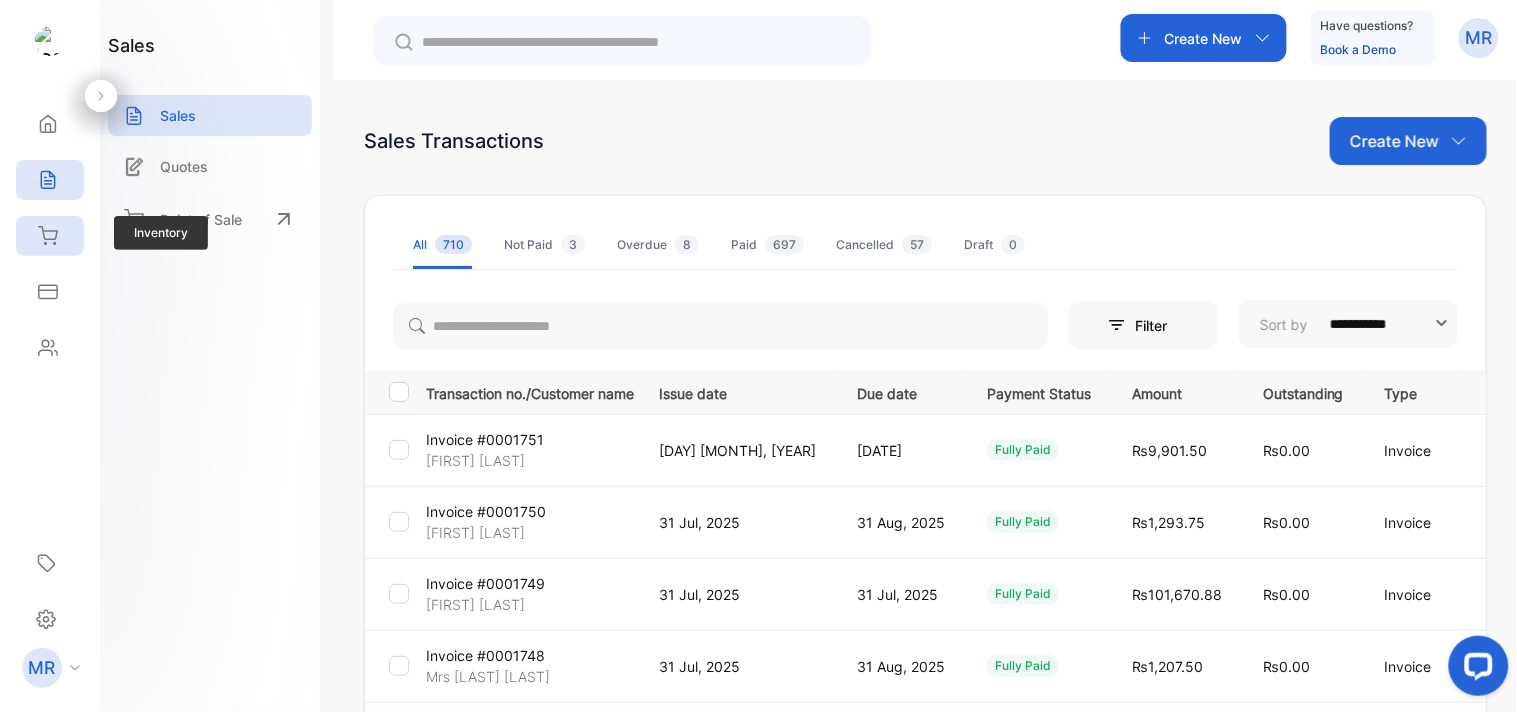 click 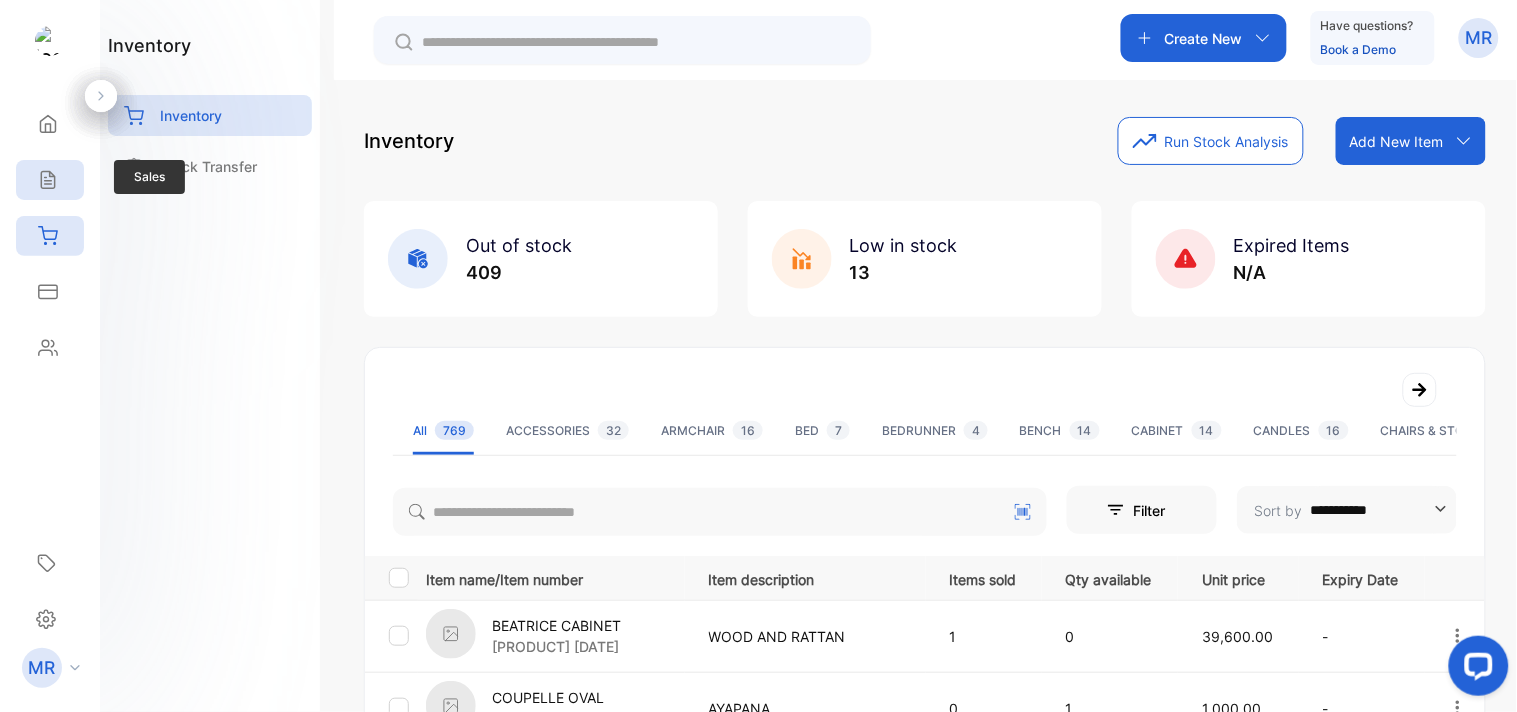 click 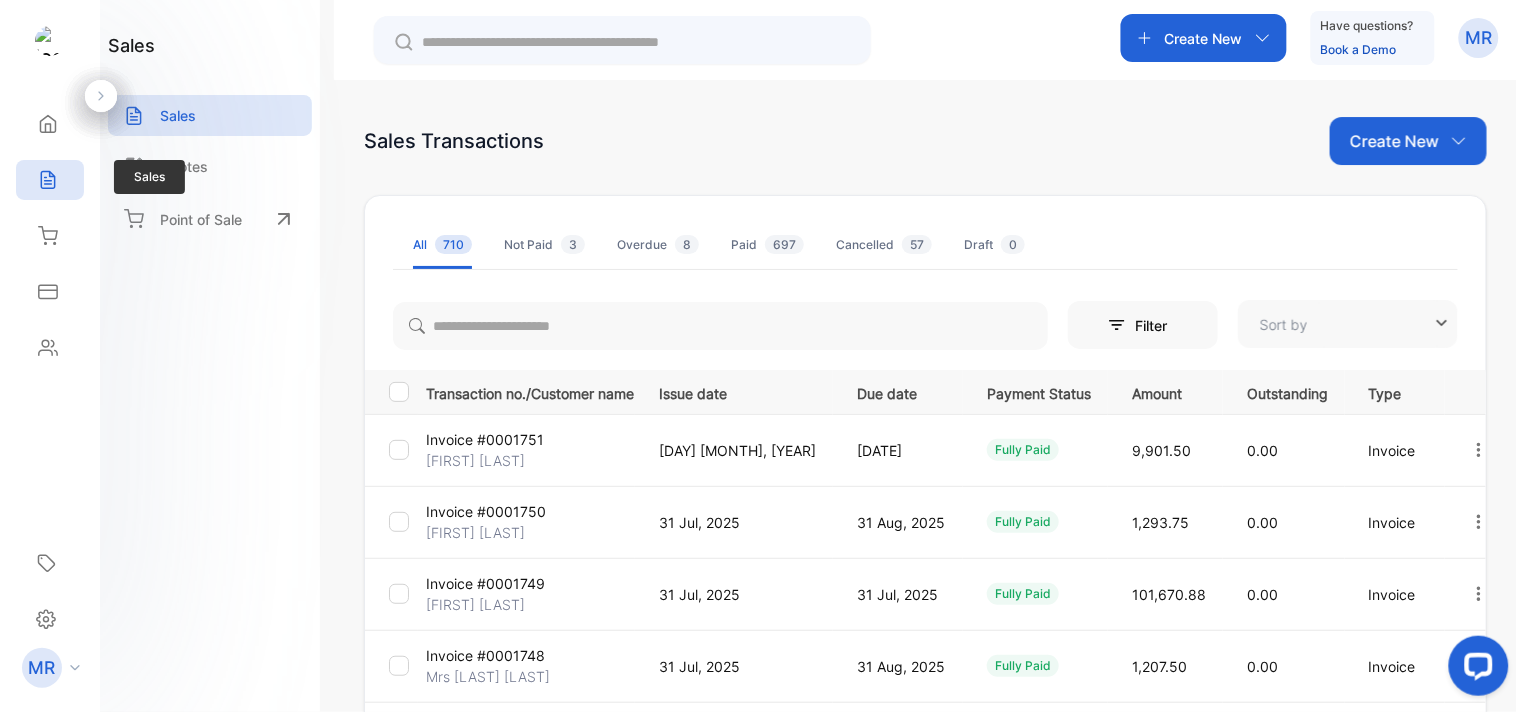 type on "**********" 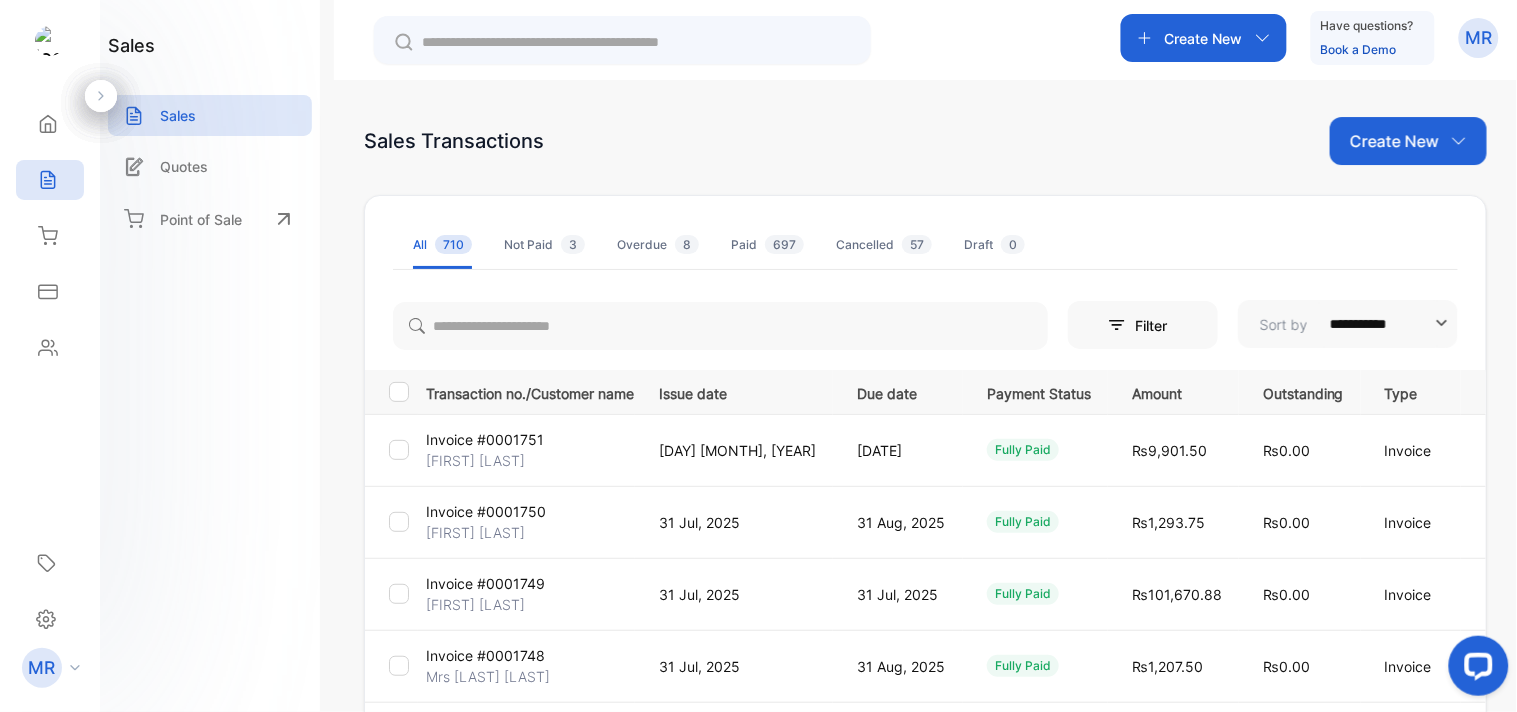 click on "**********" at bounding box center [925, 436] 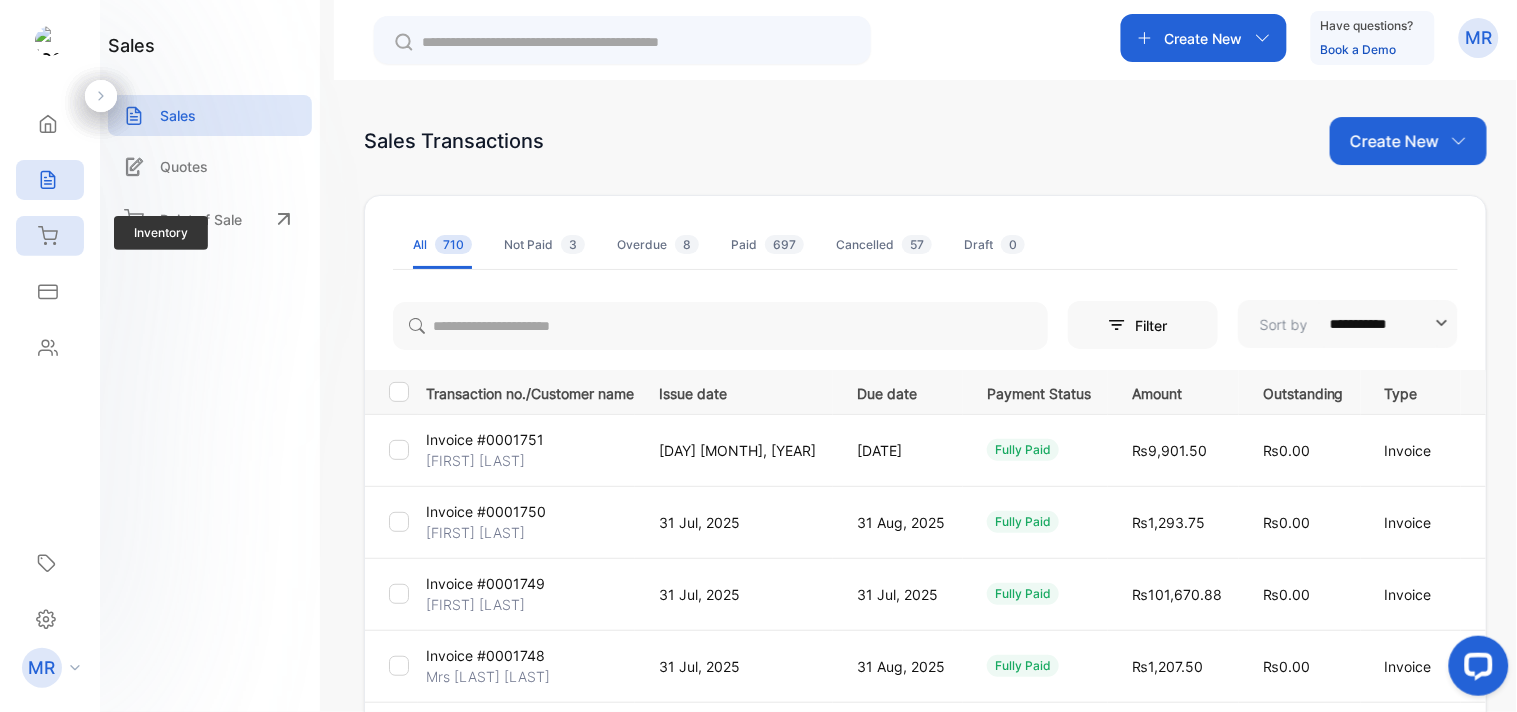 click 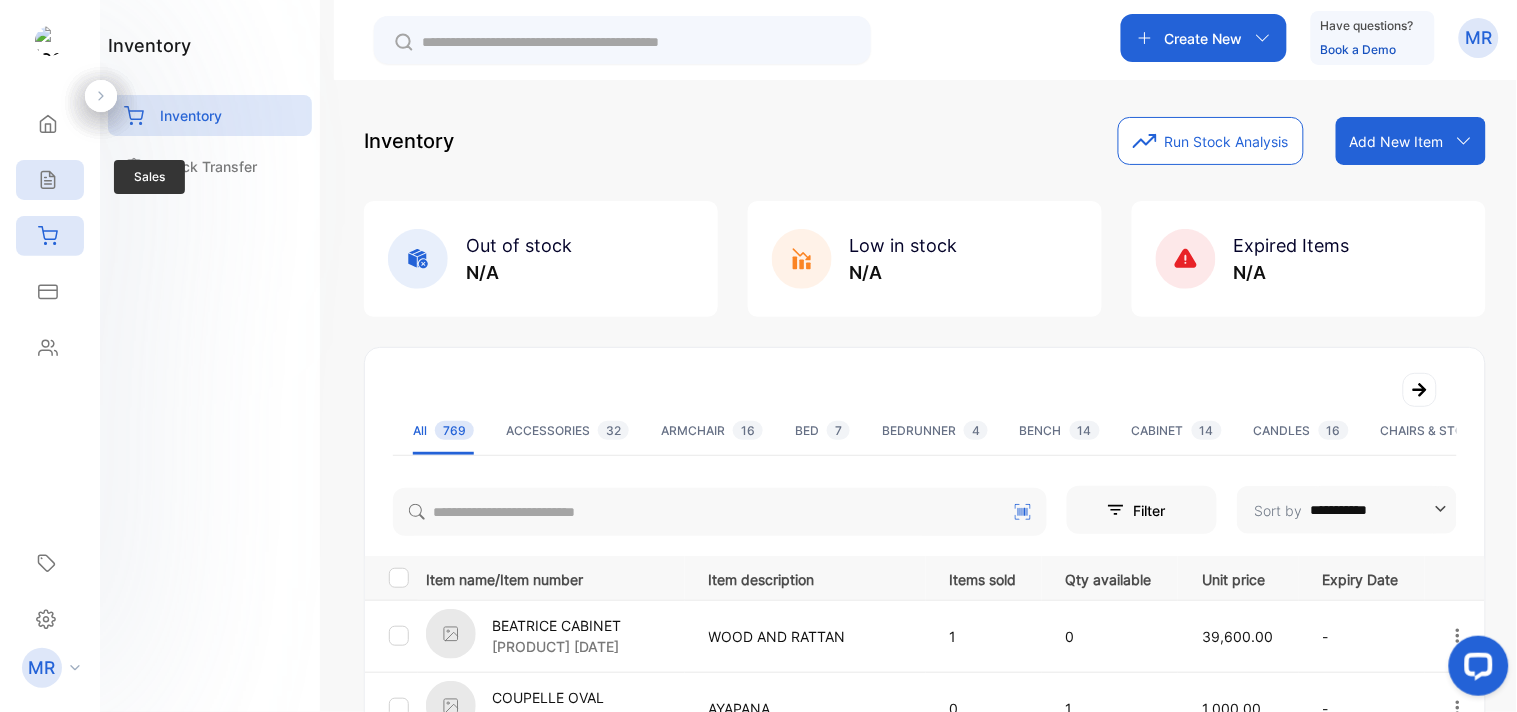 click 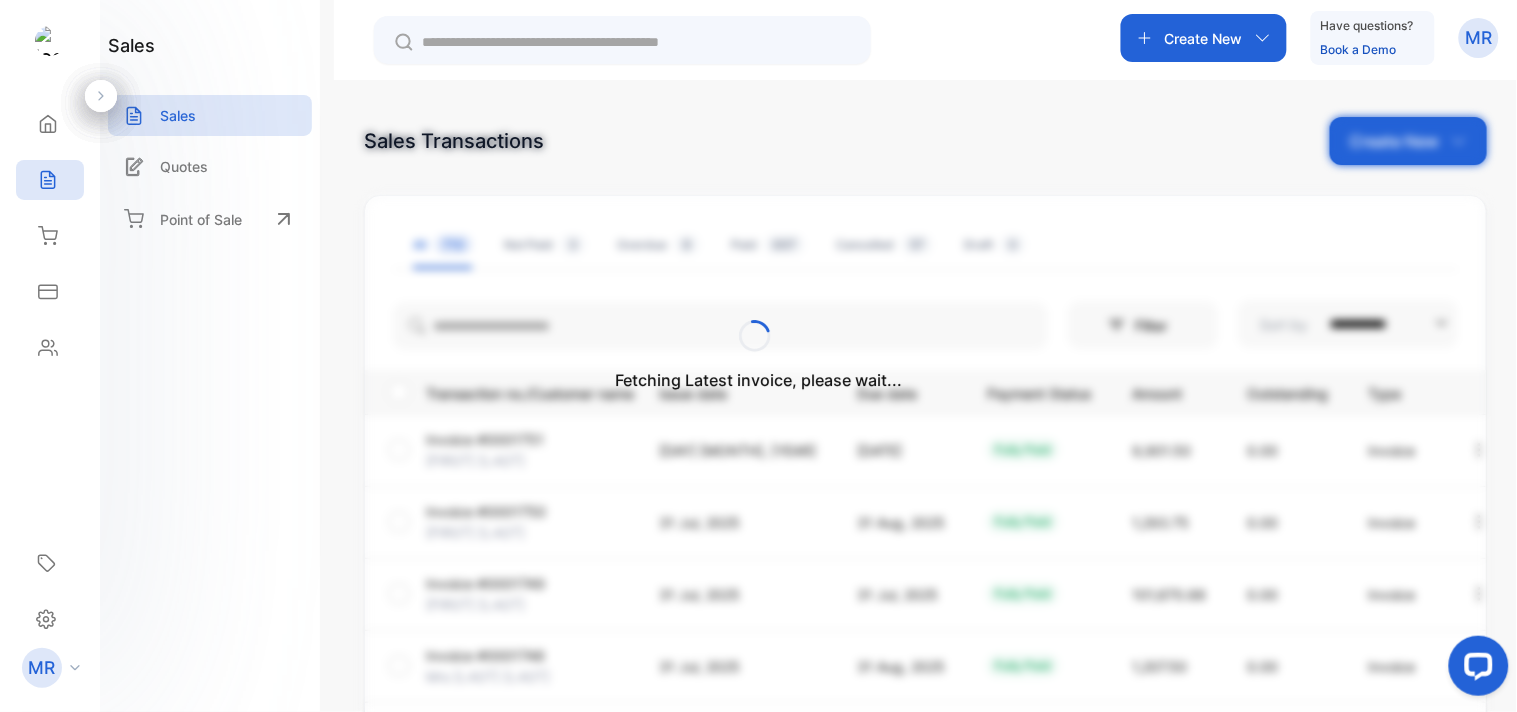 click on "Fetching Latest invoice, please wait..." at bounding box center [758, 356] 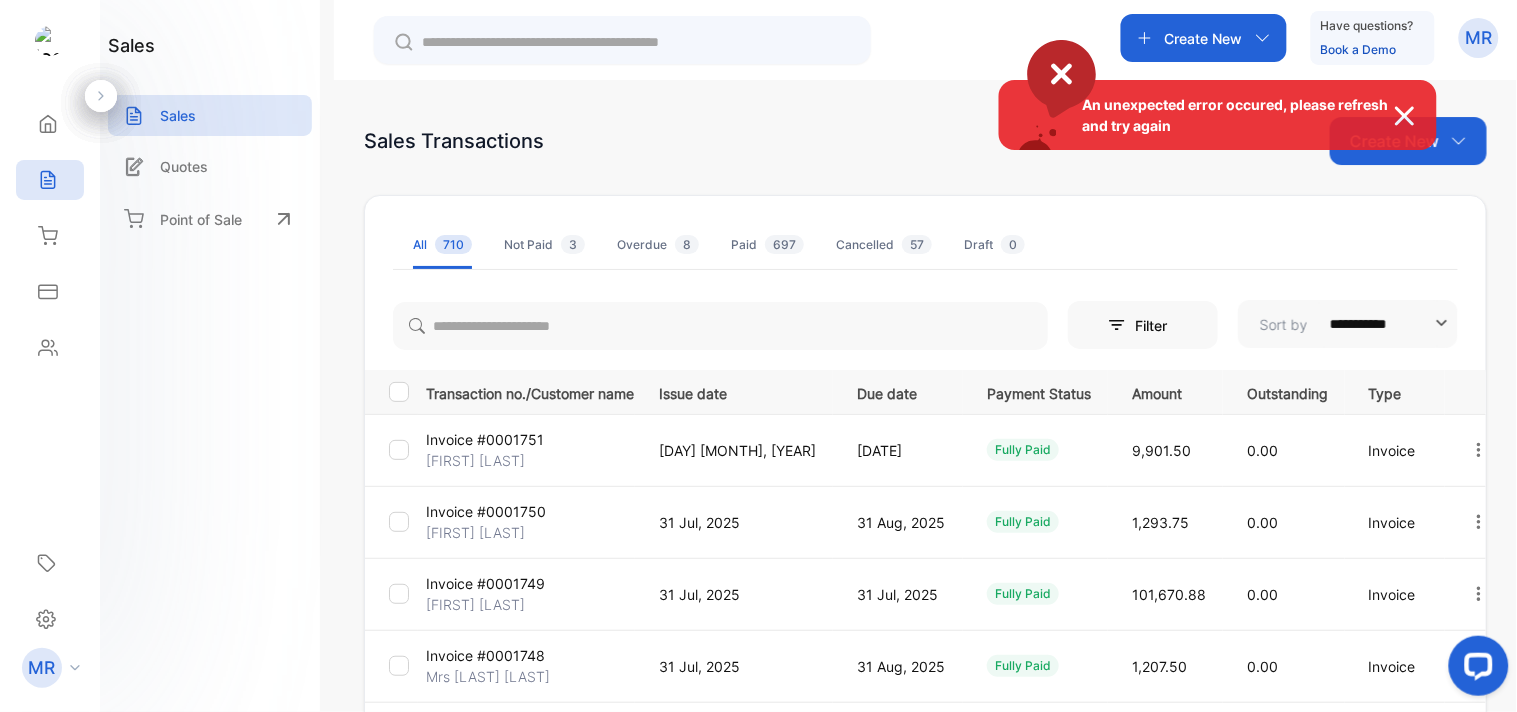 click at bounding box center [1415, 116] 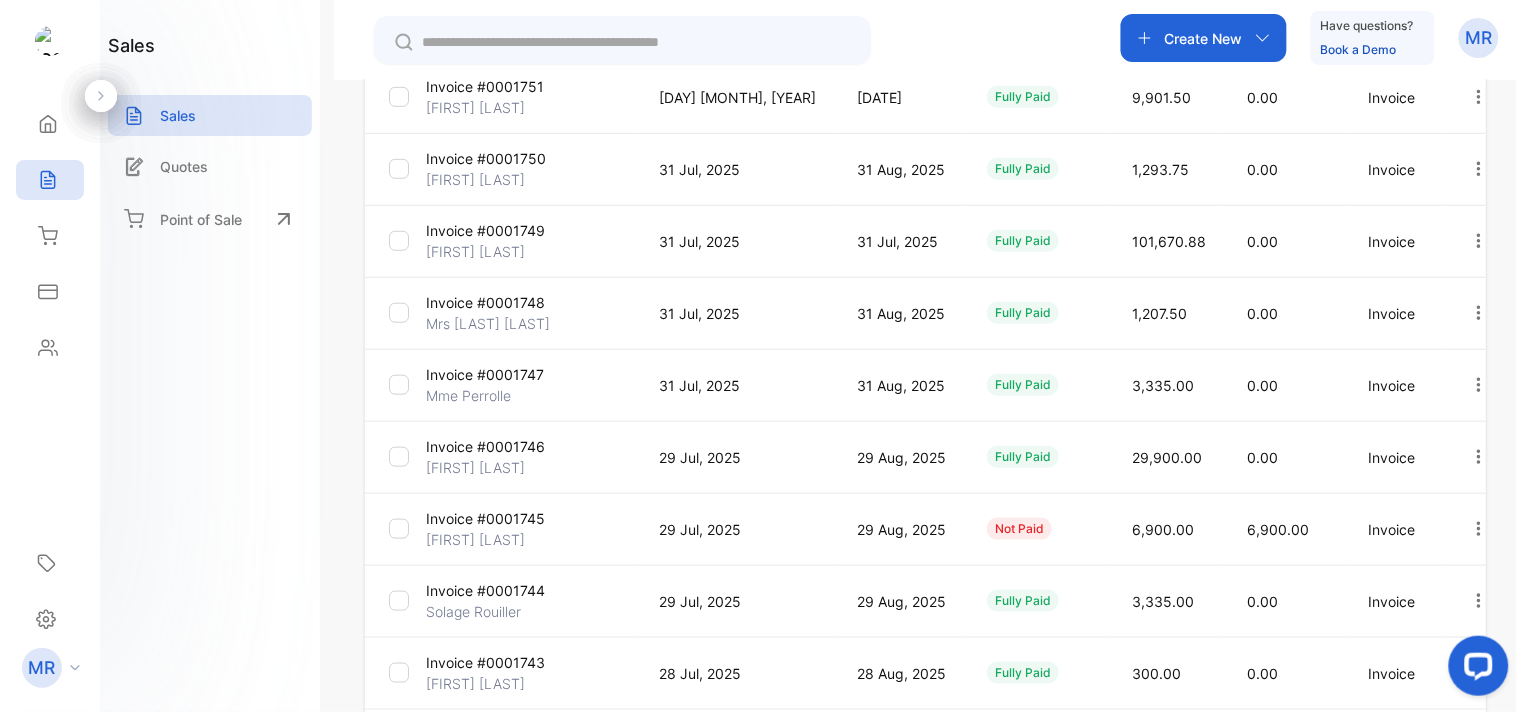 scroll, scrollTop: 0, scrollLeft: 0, axis: both 